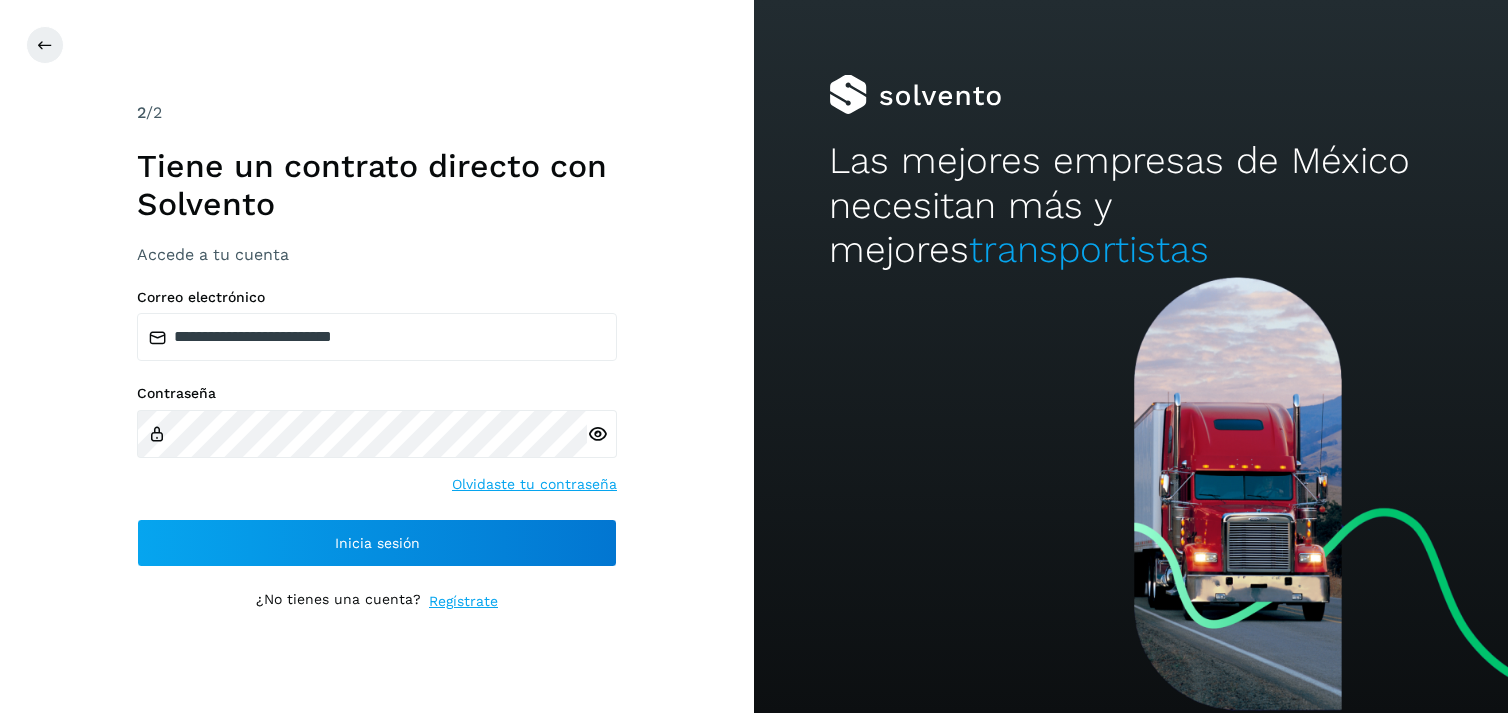 scroll, scrollTop: 0, scrollLeft: 0, axis: both 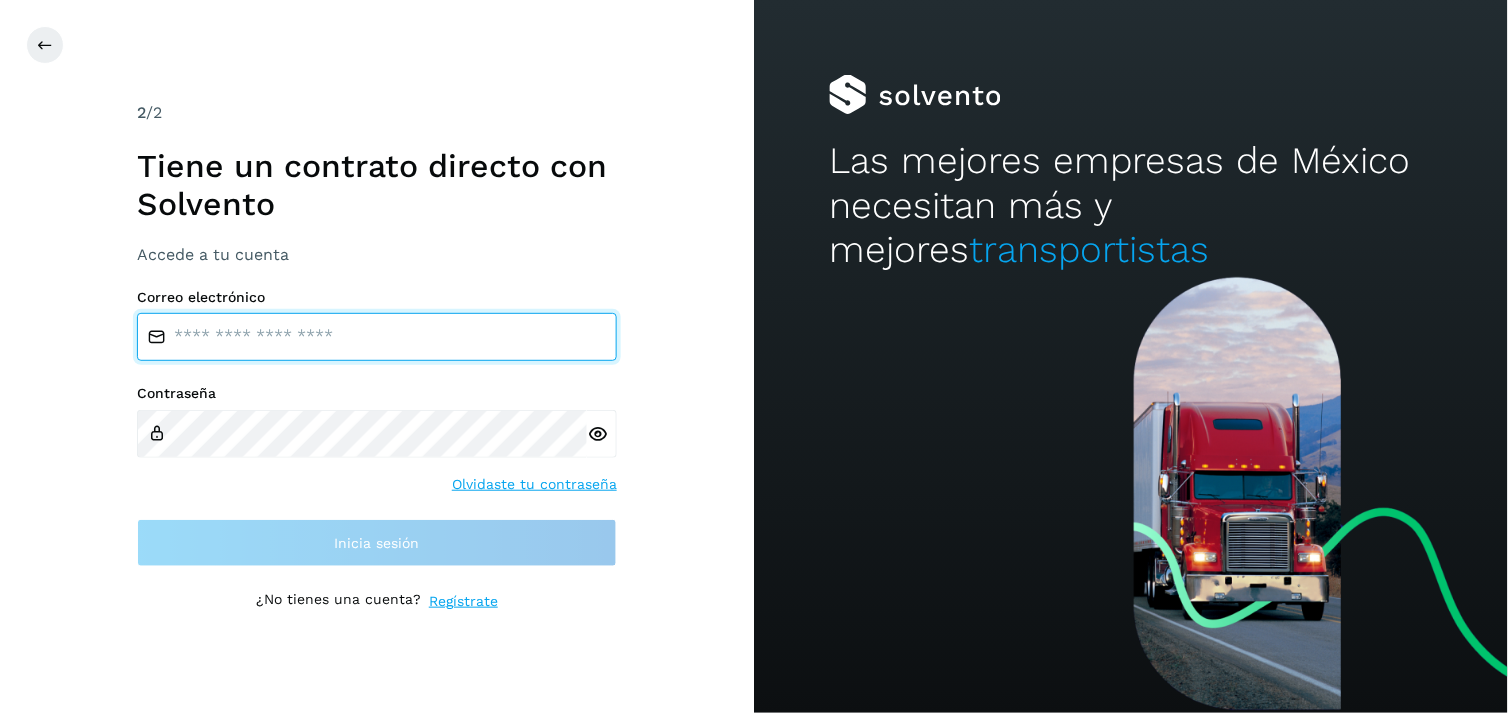 type on "**********" 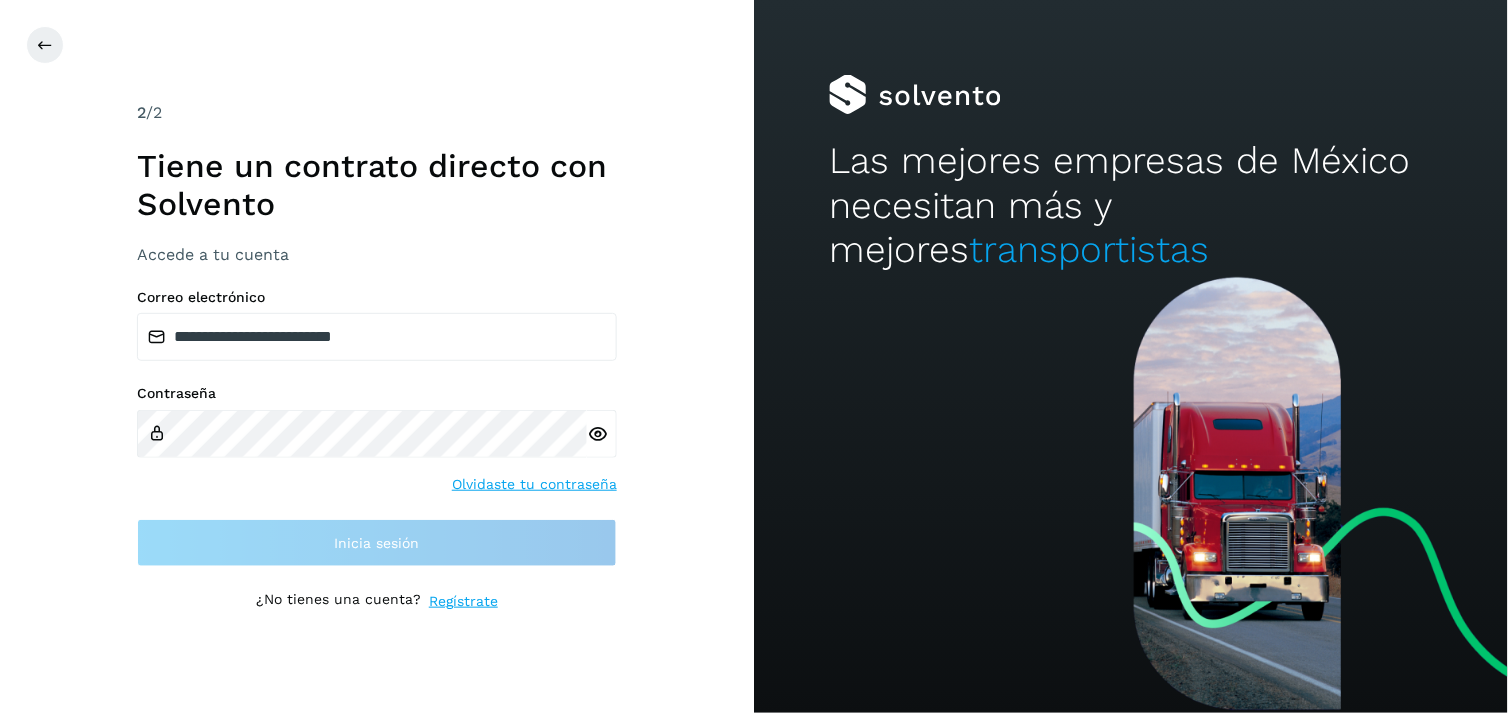 click on "Correo electrónico" at bounding box center (377, 297) 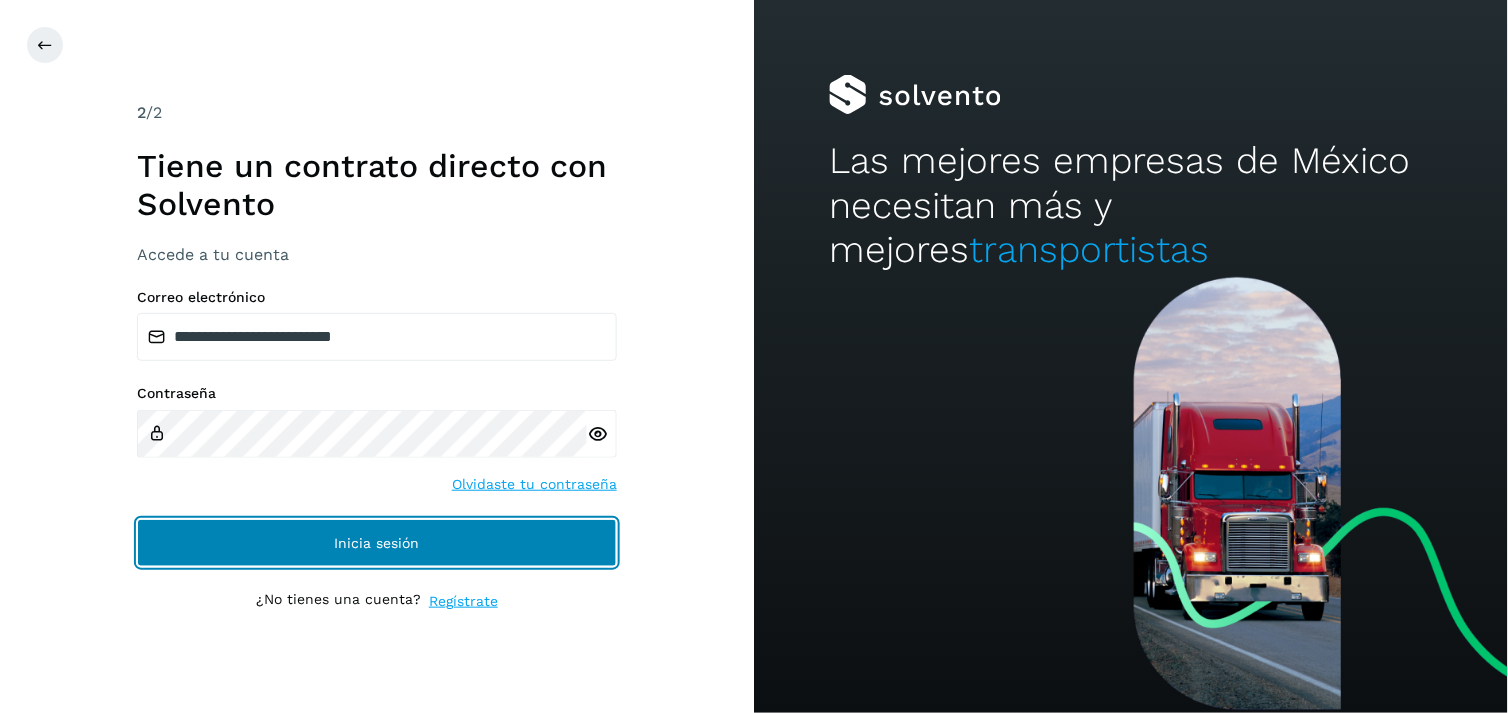 click on "Inicia sesión" at bounding box center (377, 543) 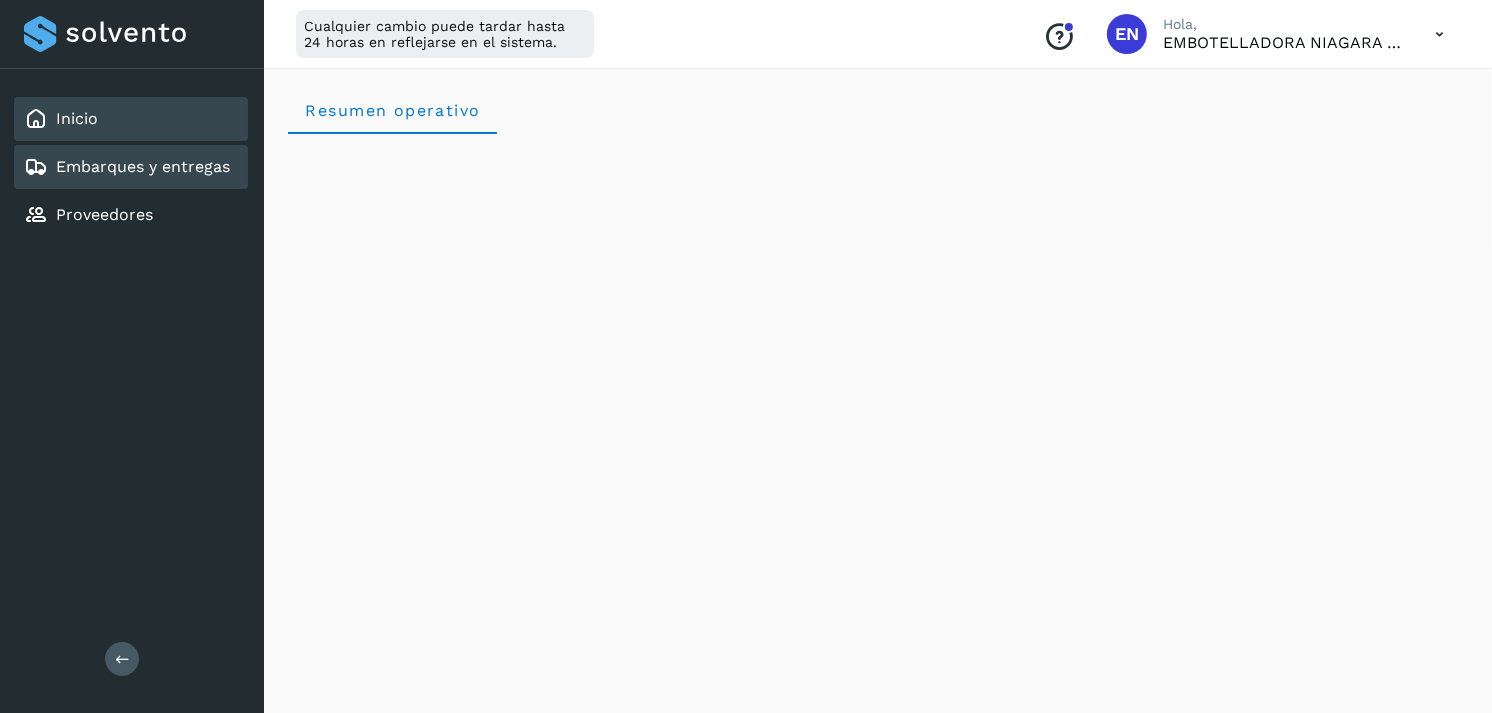 drag, startPoint x: 150, startPoint y: 108, endPoint x: 127, endPoint y: 153, distance: 50.537113 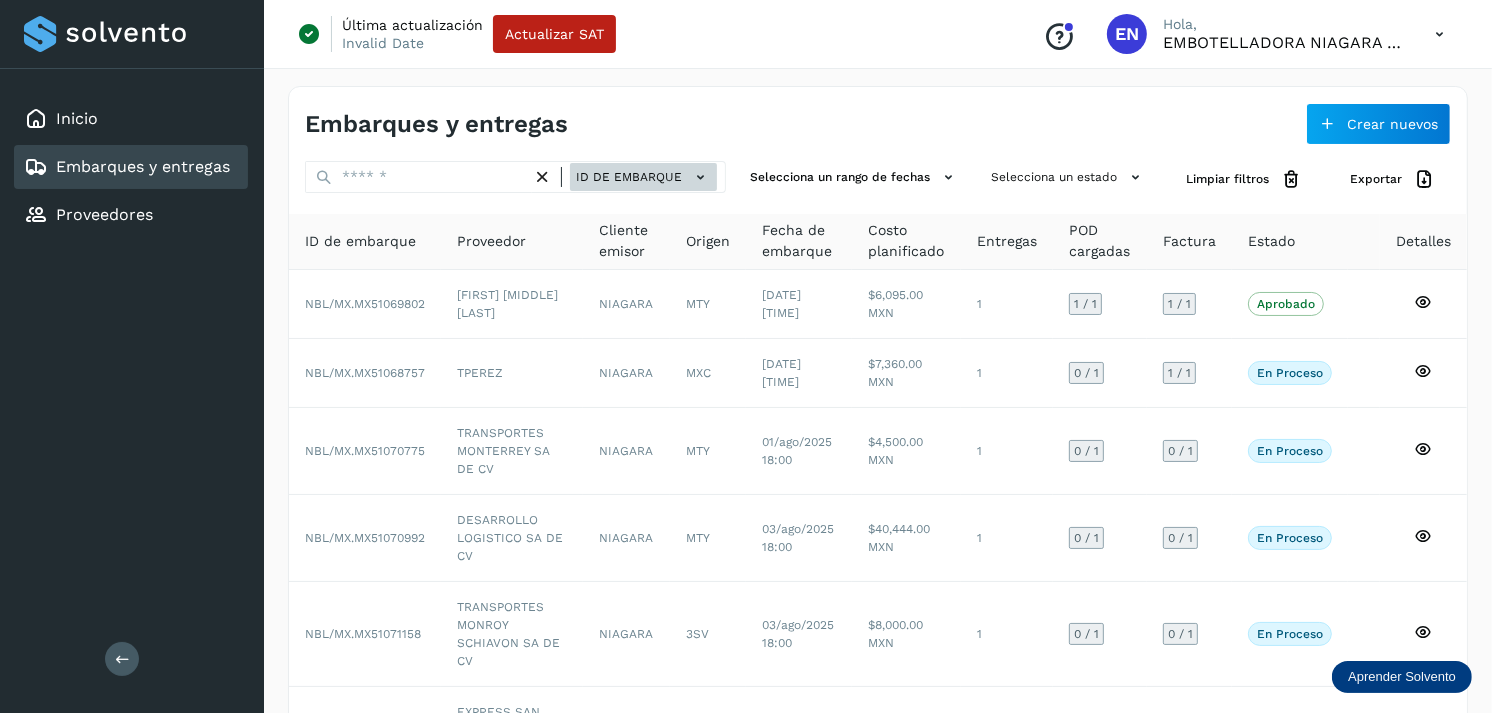 click on "ID de embarque" at bounding box center (643, 177) 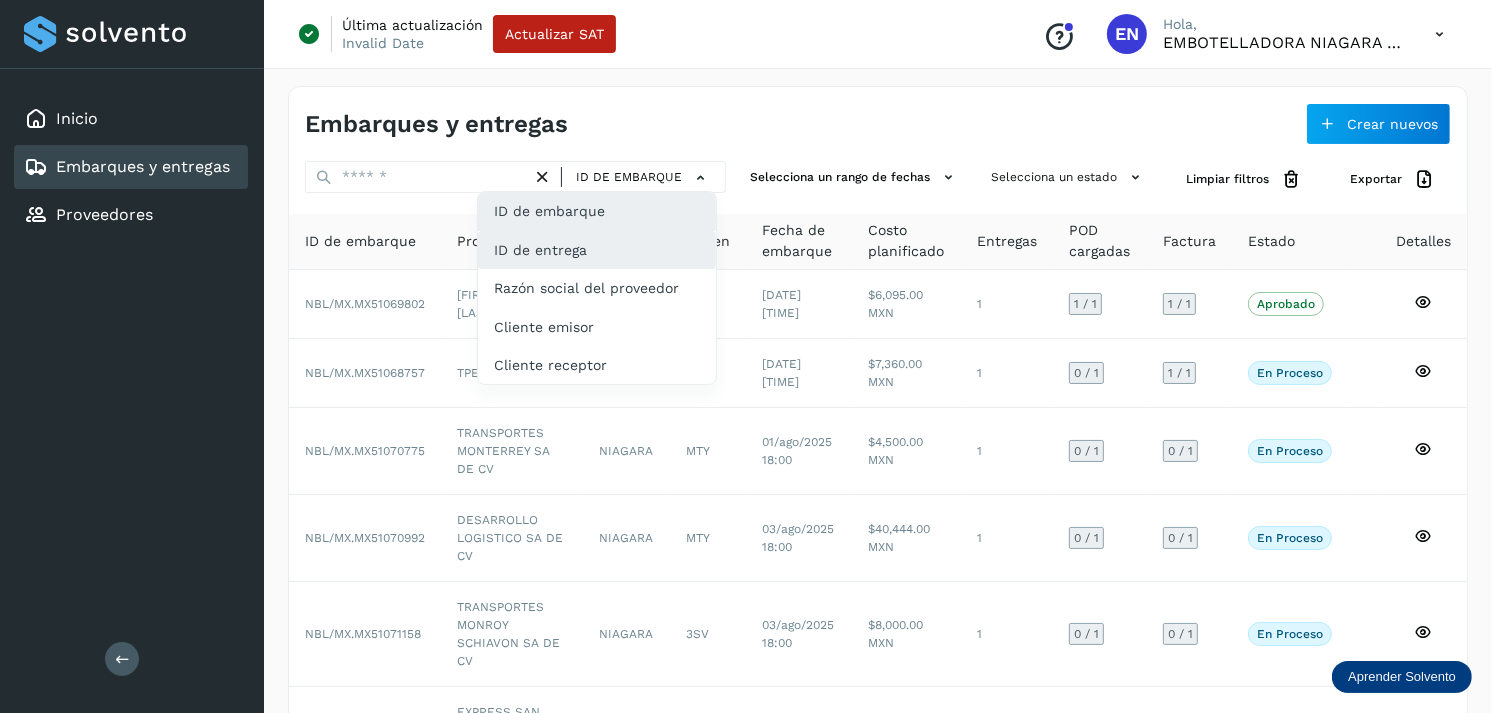 click on "ID de entrega" 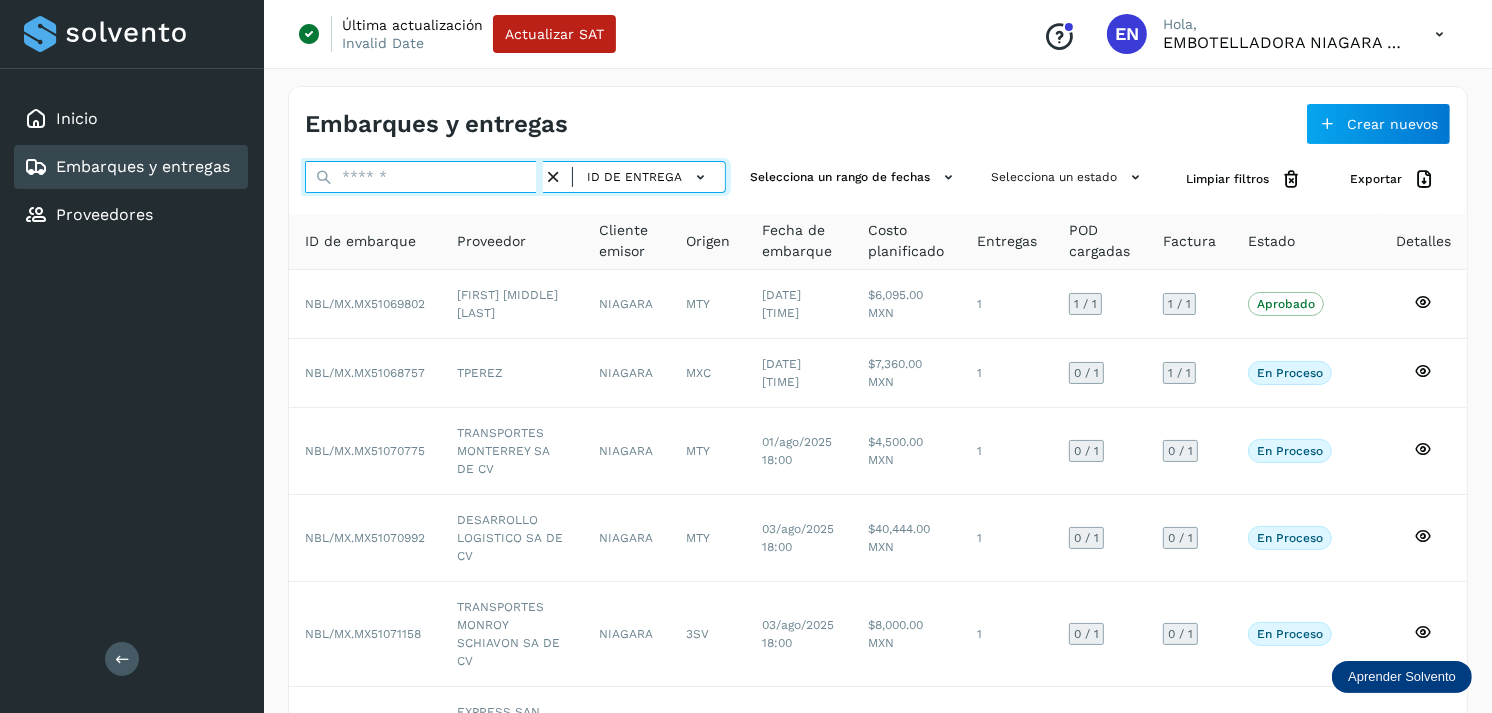 click at bounding box center [424, 177] 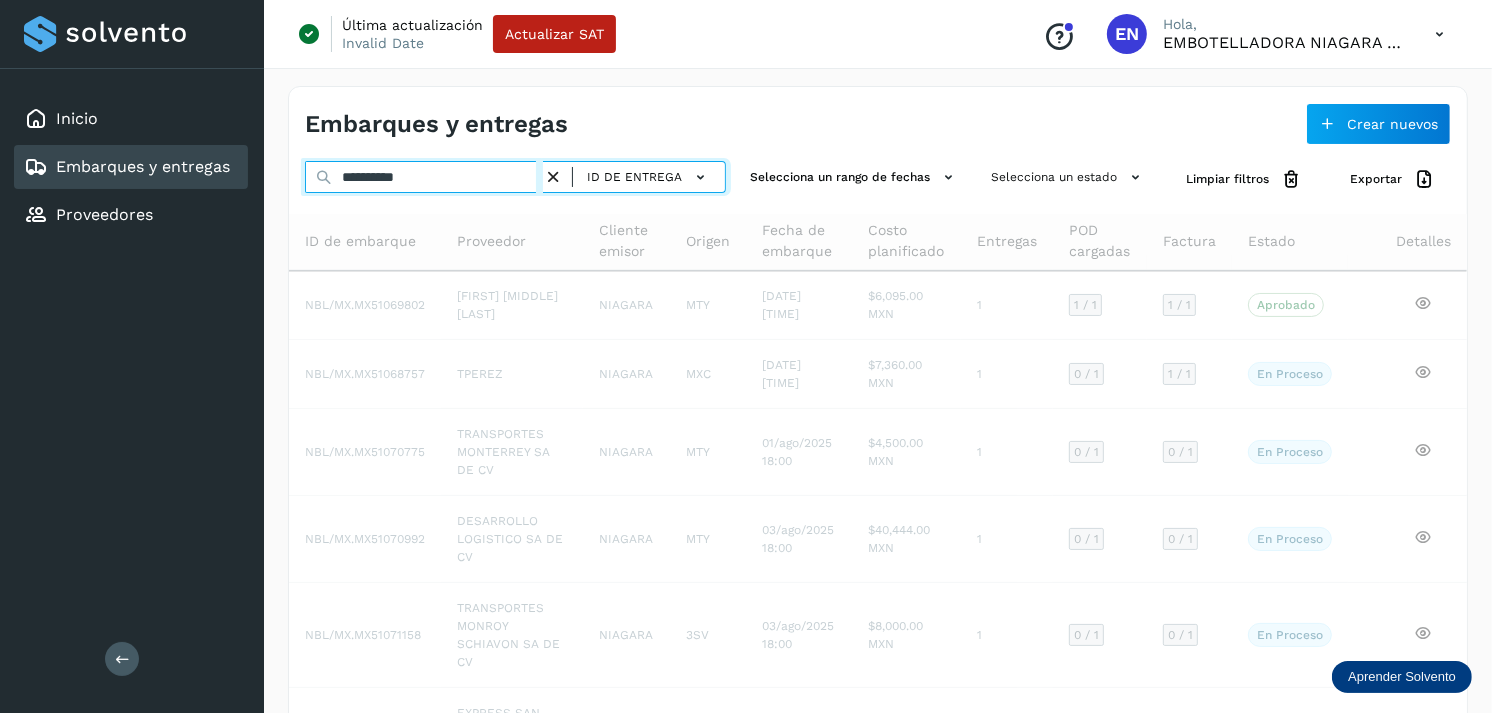 type on "**********" 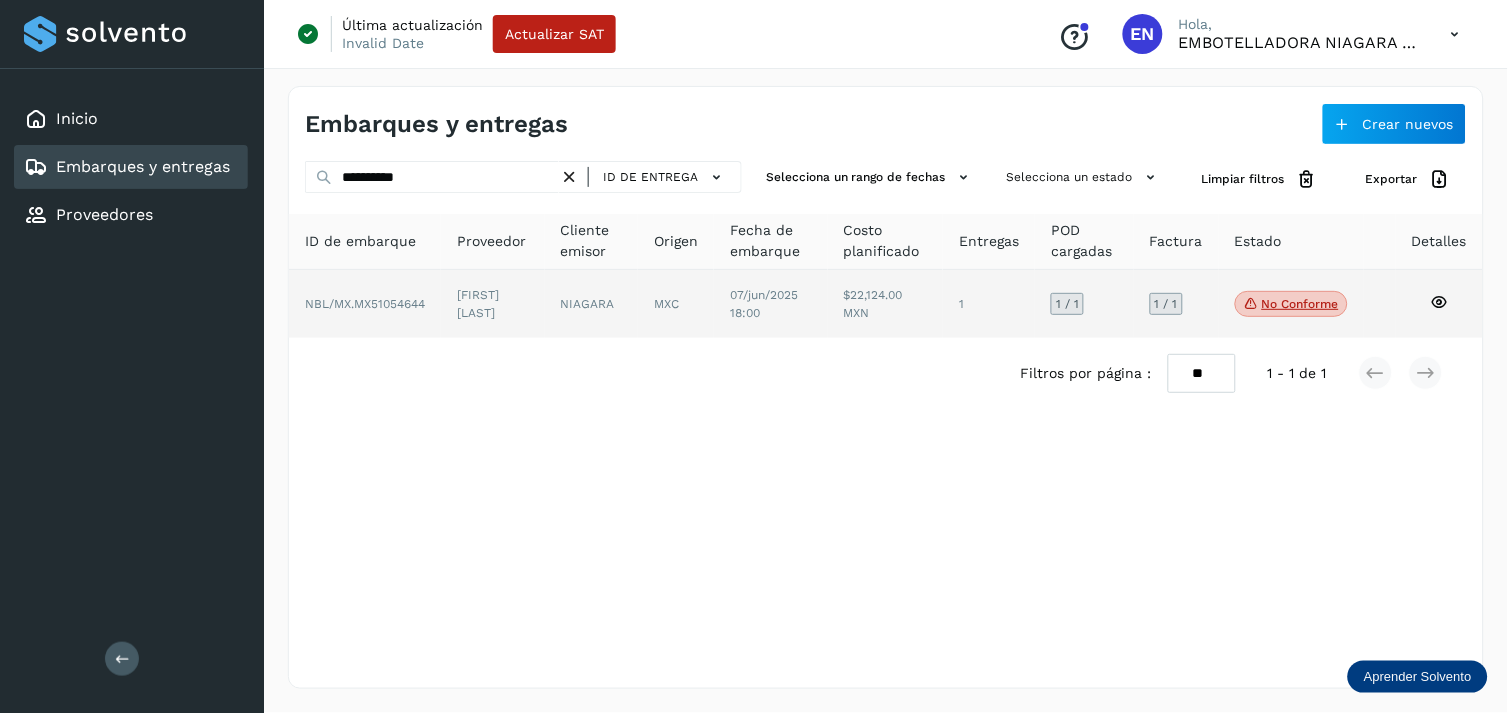 click on "[FIRST] [LAST]" 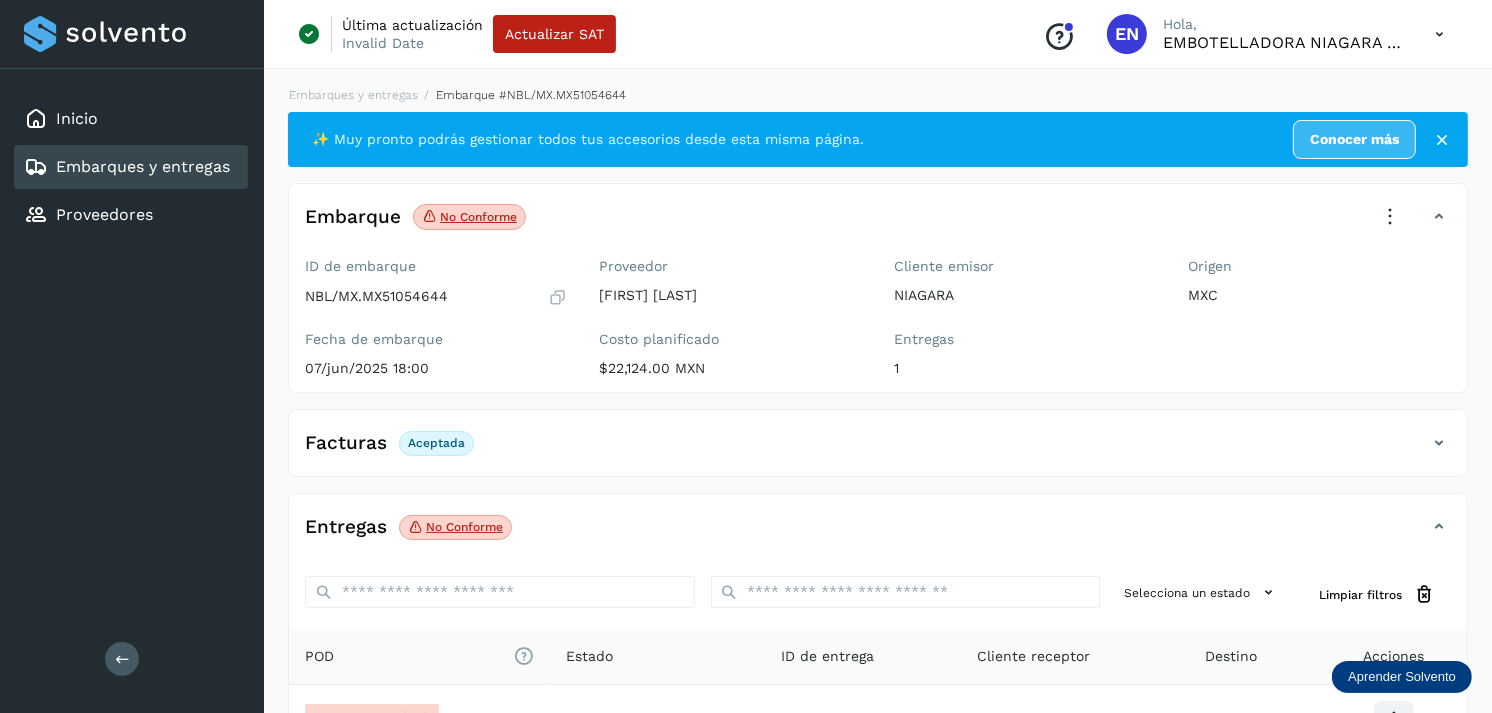 scroll, scrollTop: 241, scrollLeft: 0, axis: vertical 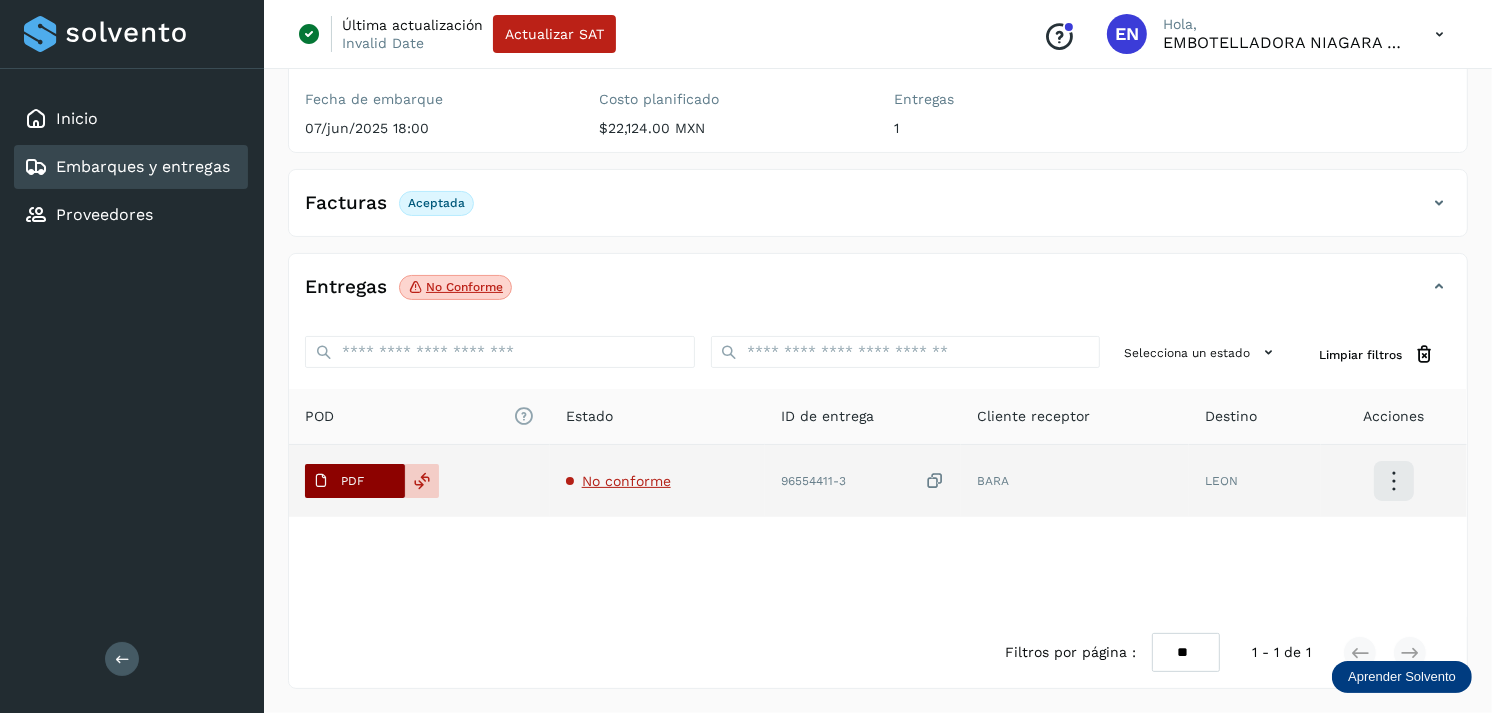 click on "PDF" at bounding box center [355, 481] 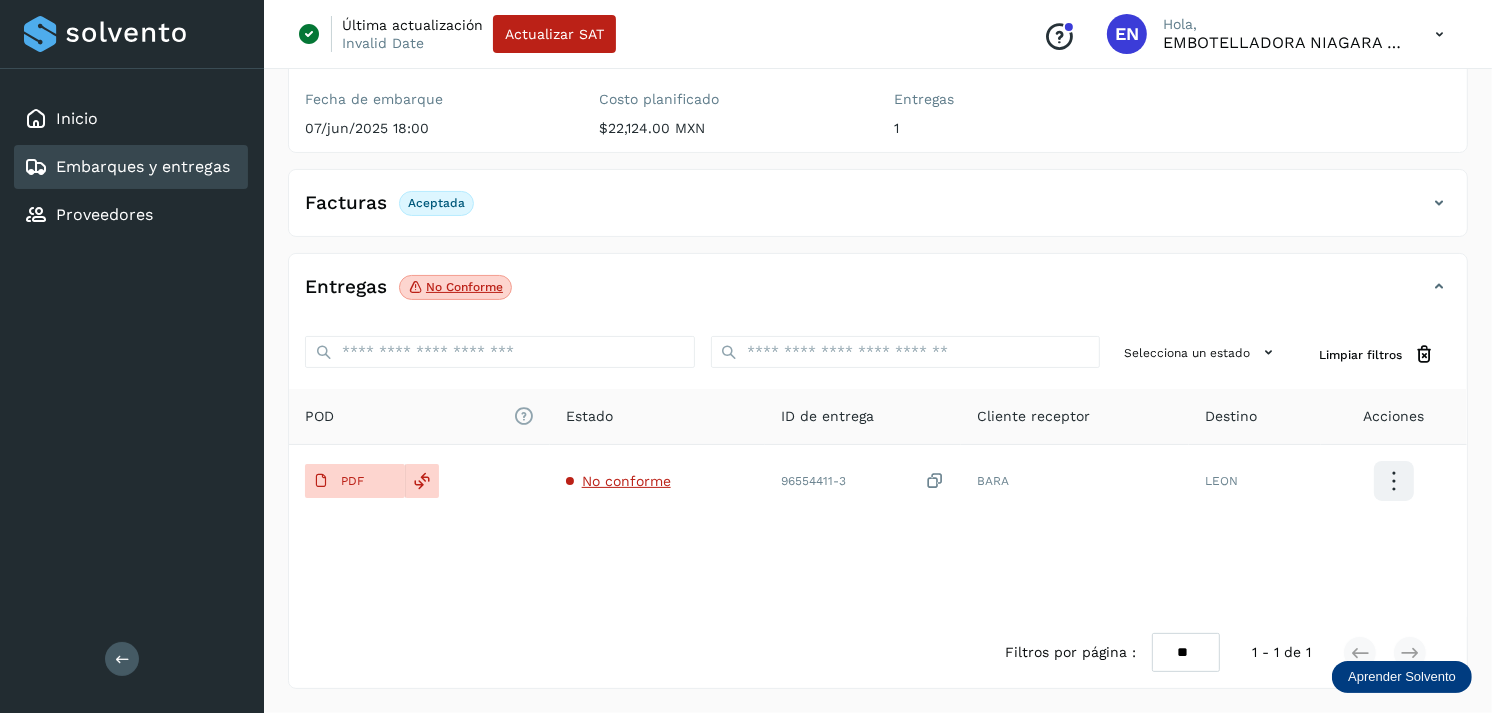 click on "Embarques y entregas" 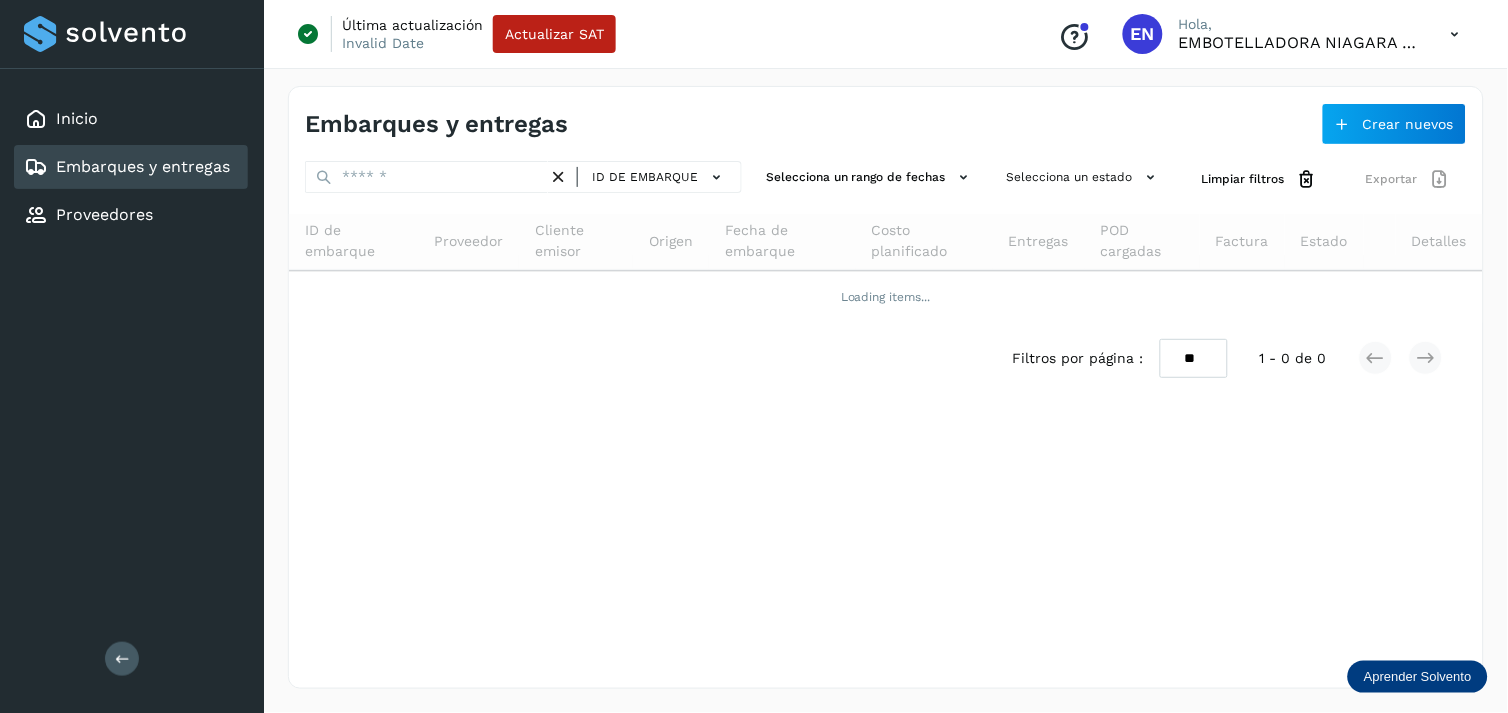 click on "ID de embarque" at bounding box center (523, 179) 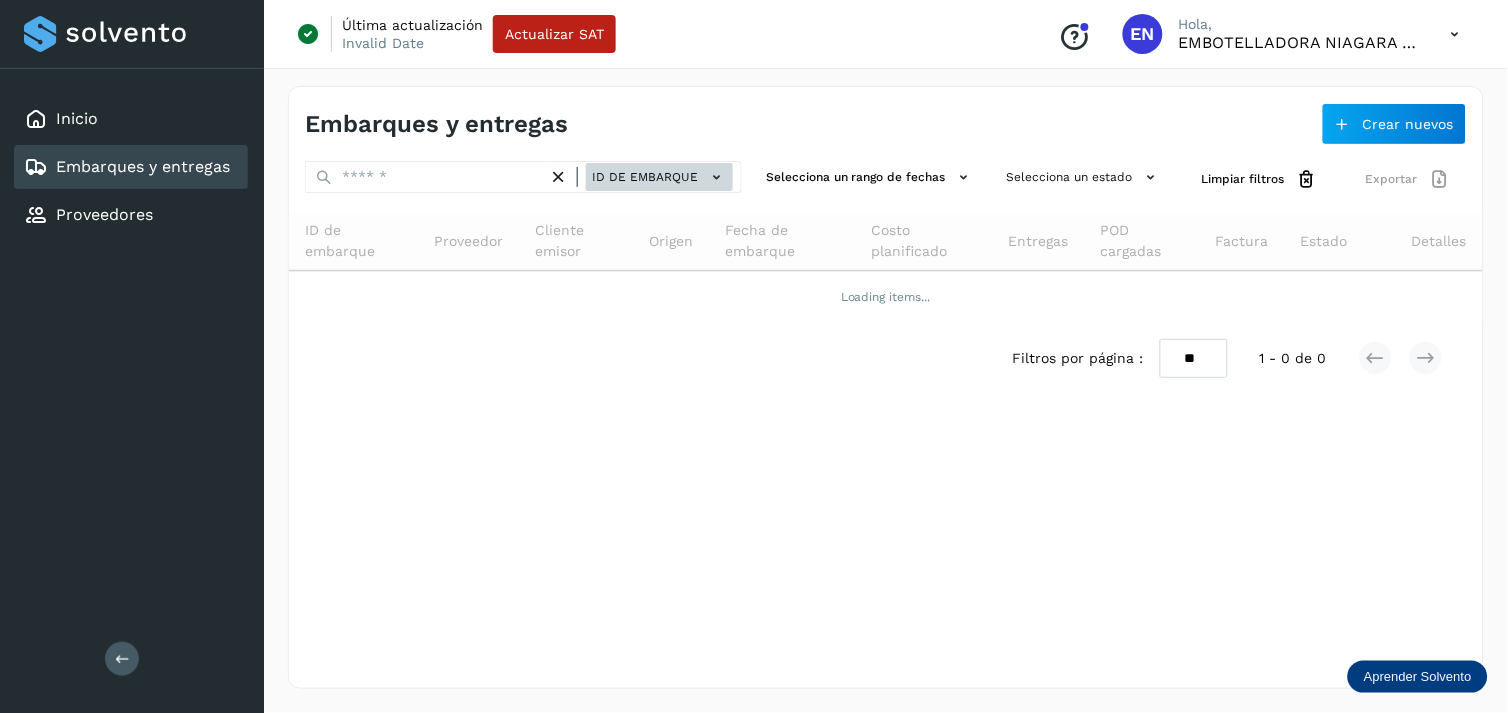 click on "ID de embarque" at bounding box center [659, 177] 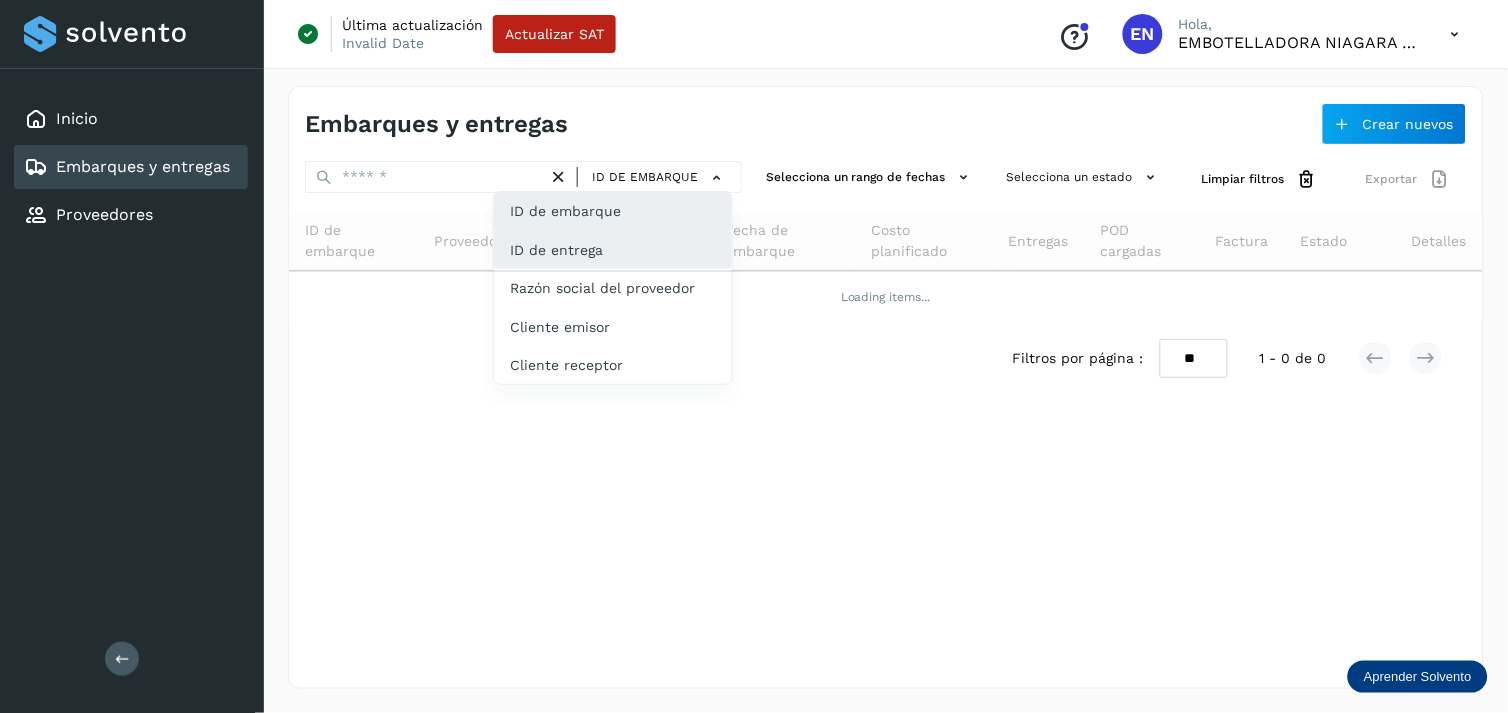 click on "ID de entrega" 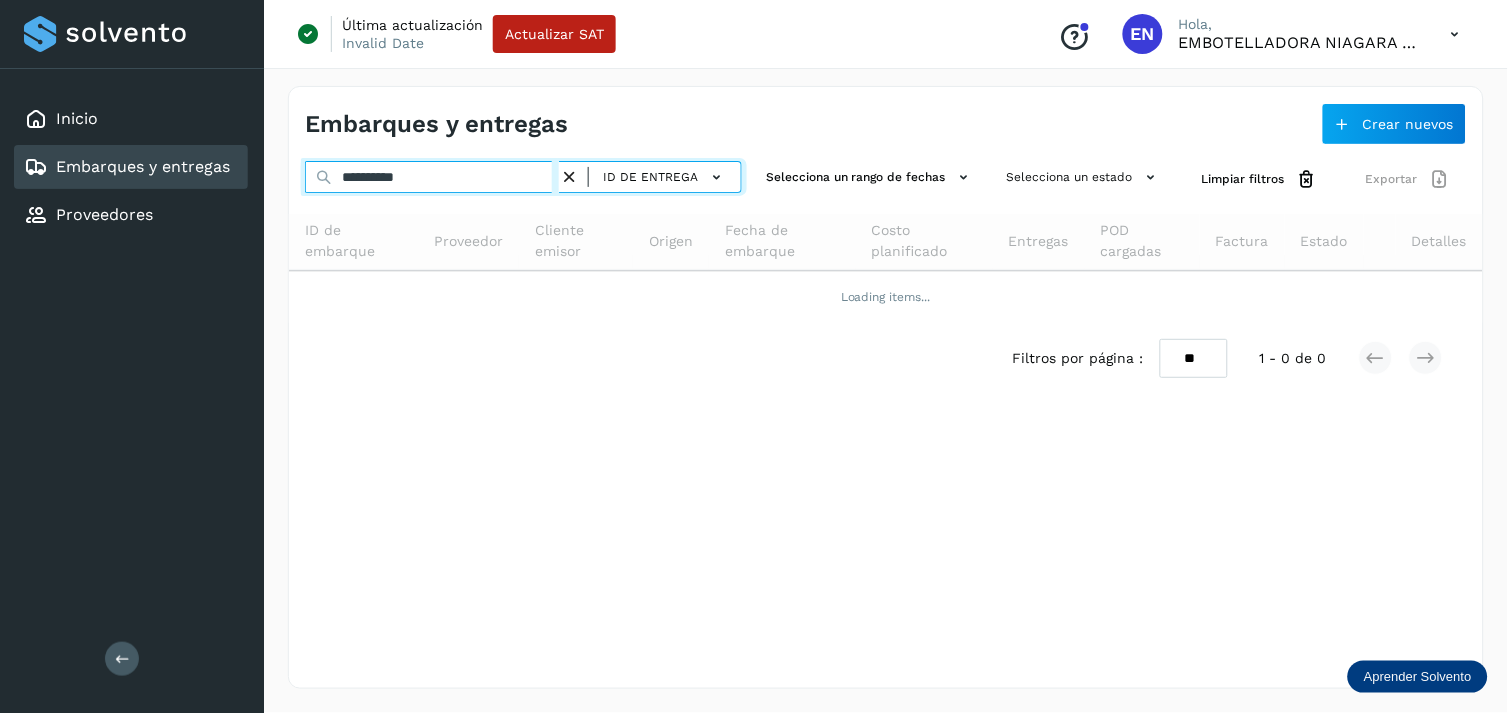 click on "**********" at bounding box center [432, 177] 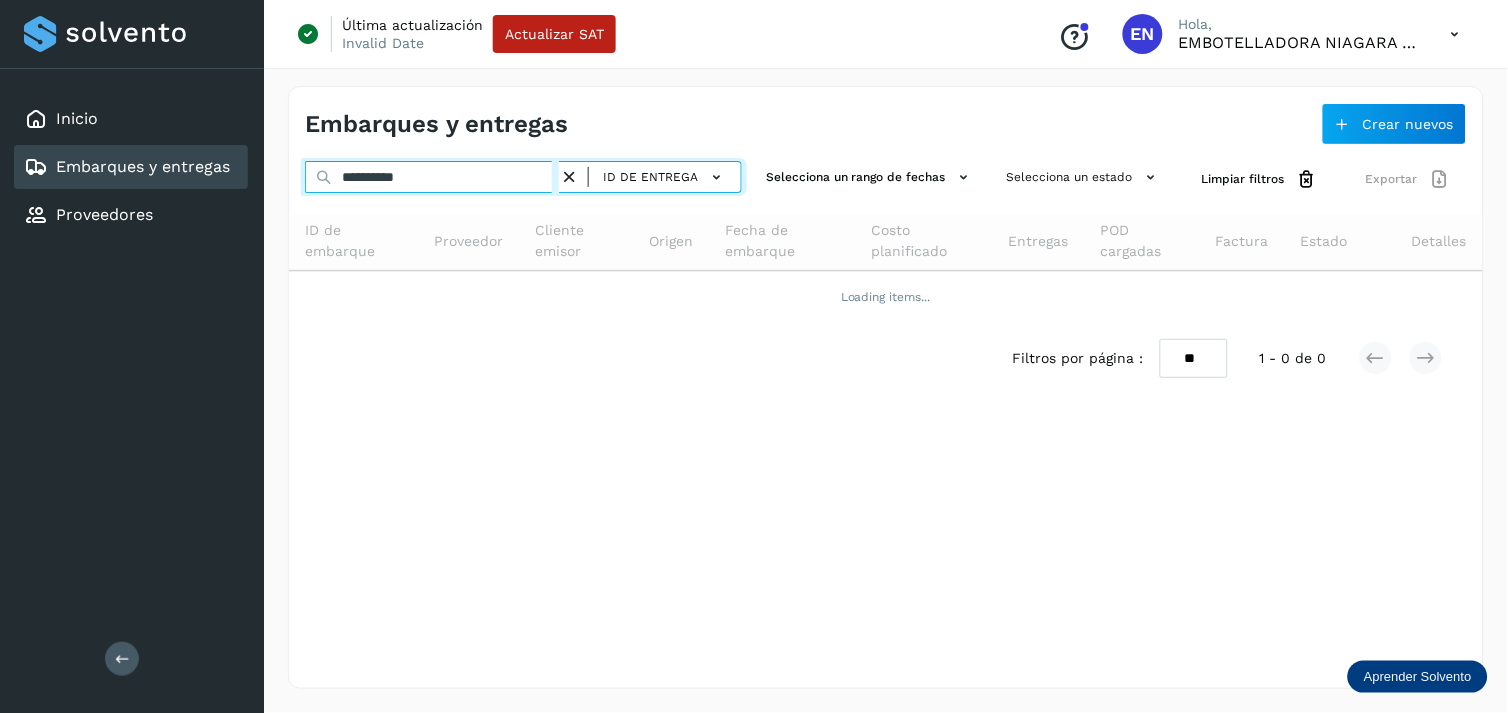 click on "**********" at bounding box center (432, 177) 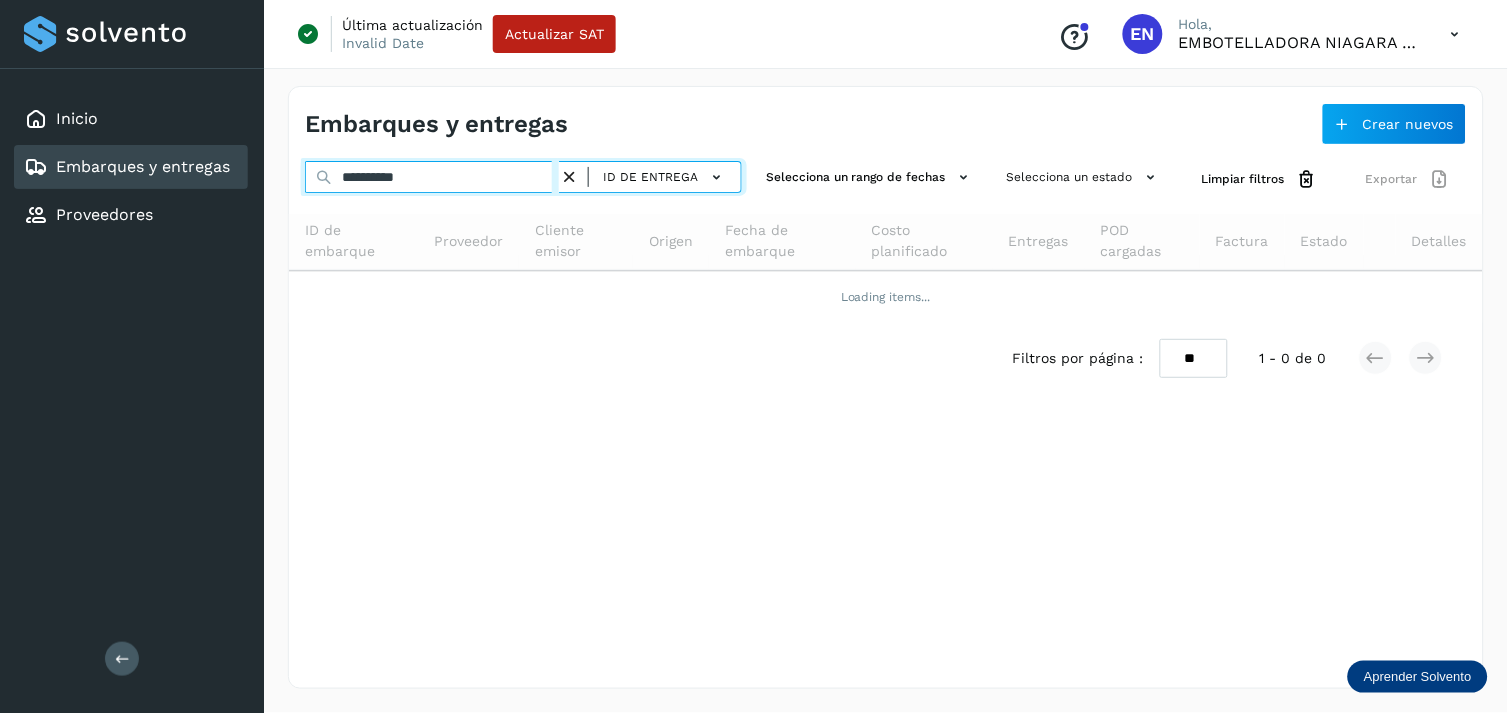 click on "**********" at bounding box center [432, 177] 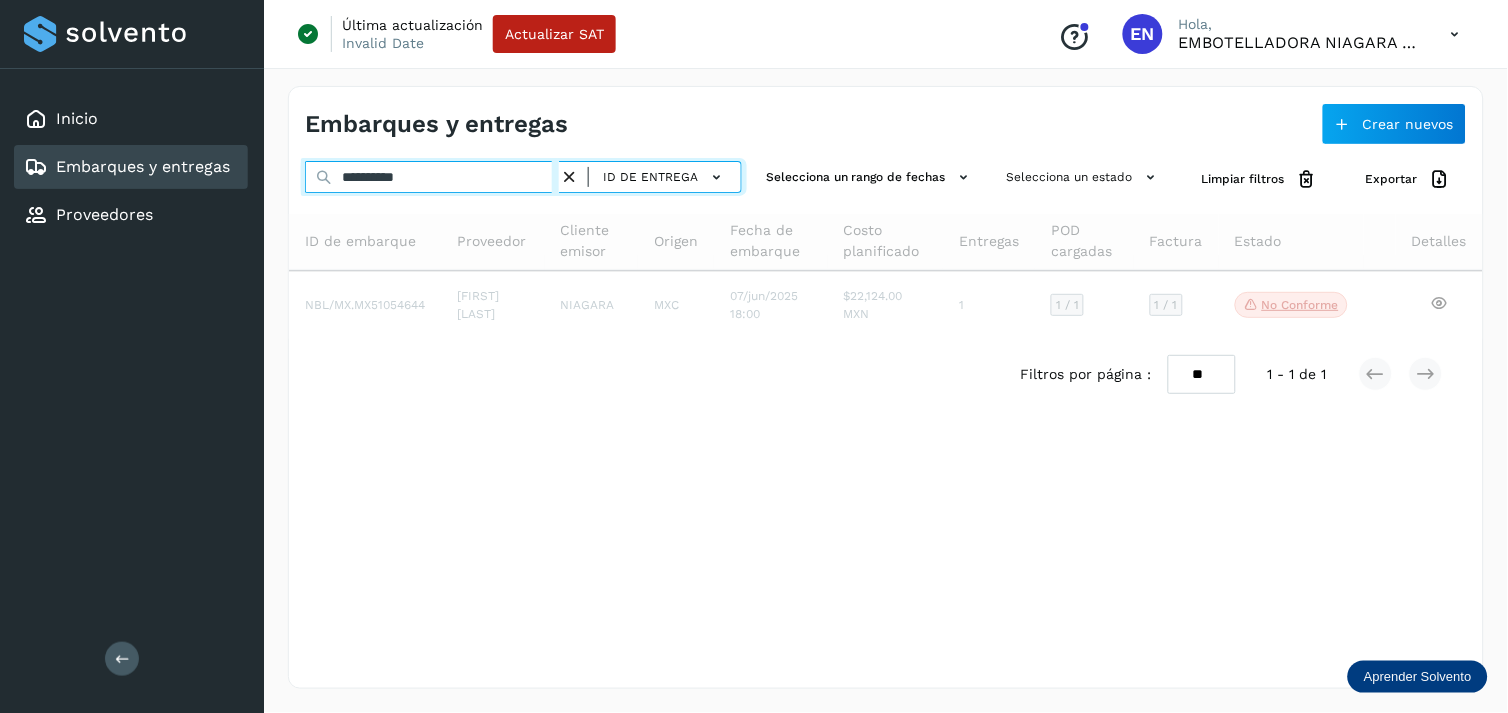 type on "**********" 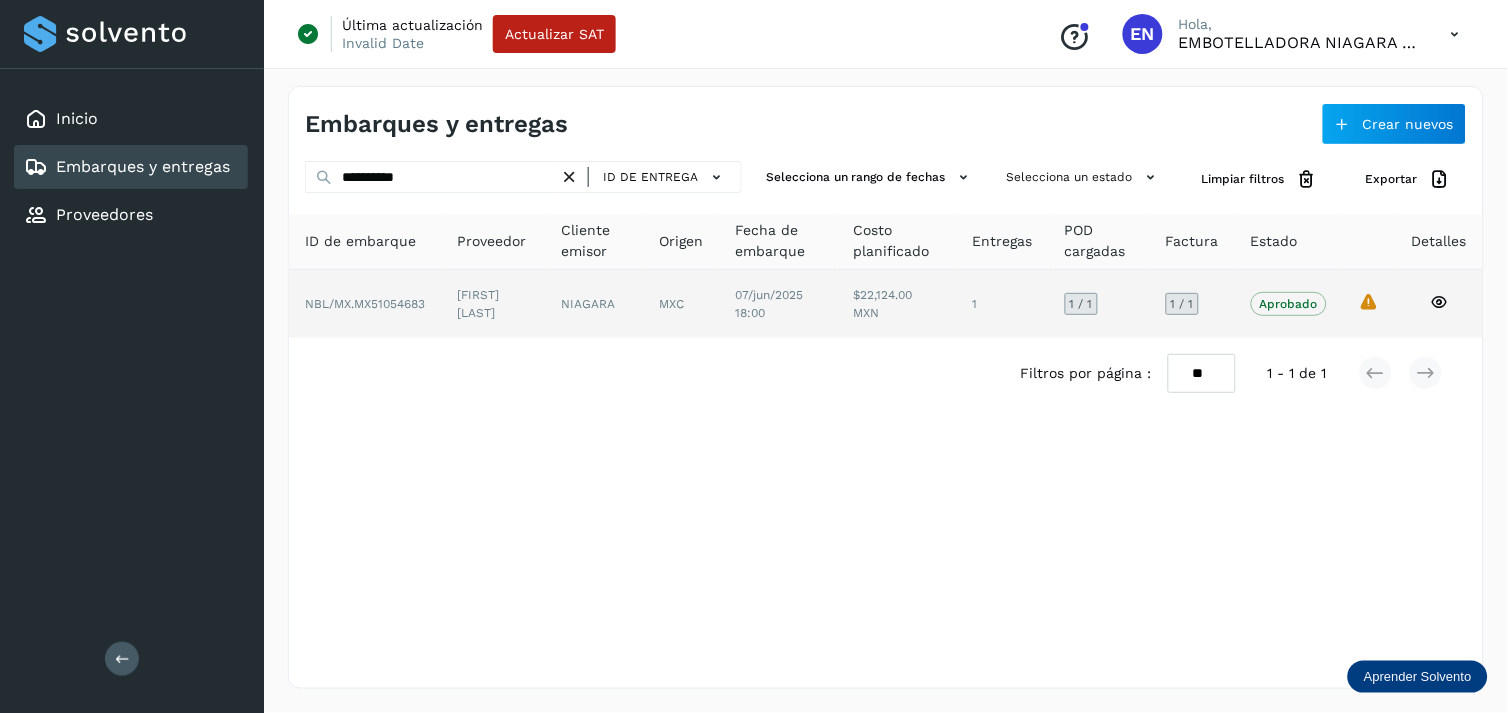 click on "NIAGARA" 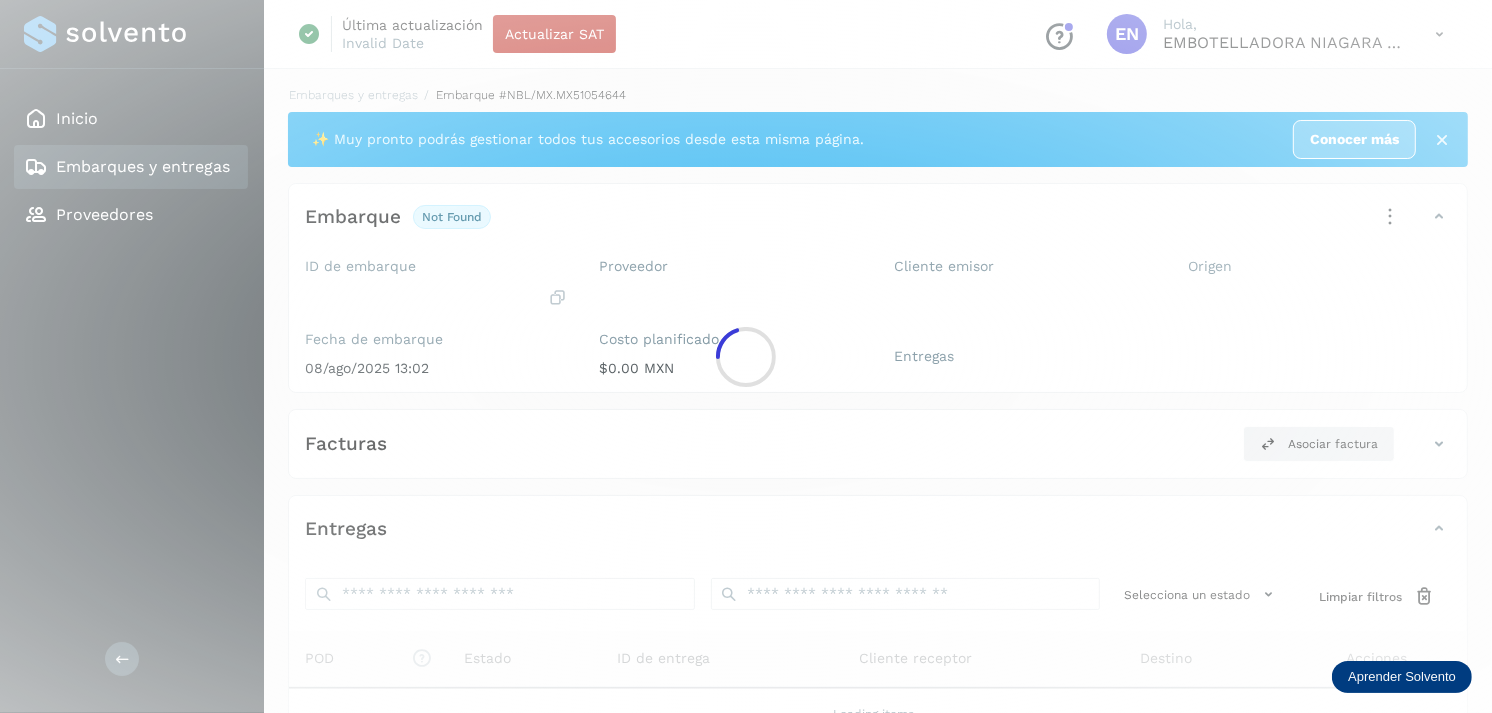 click 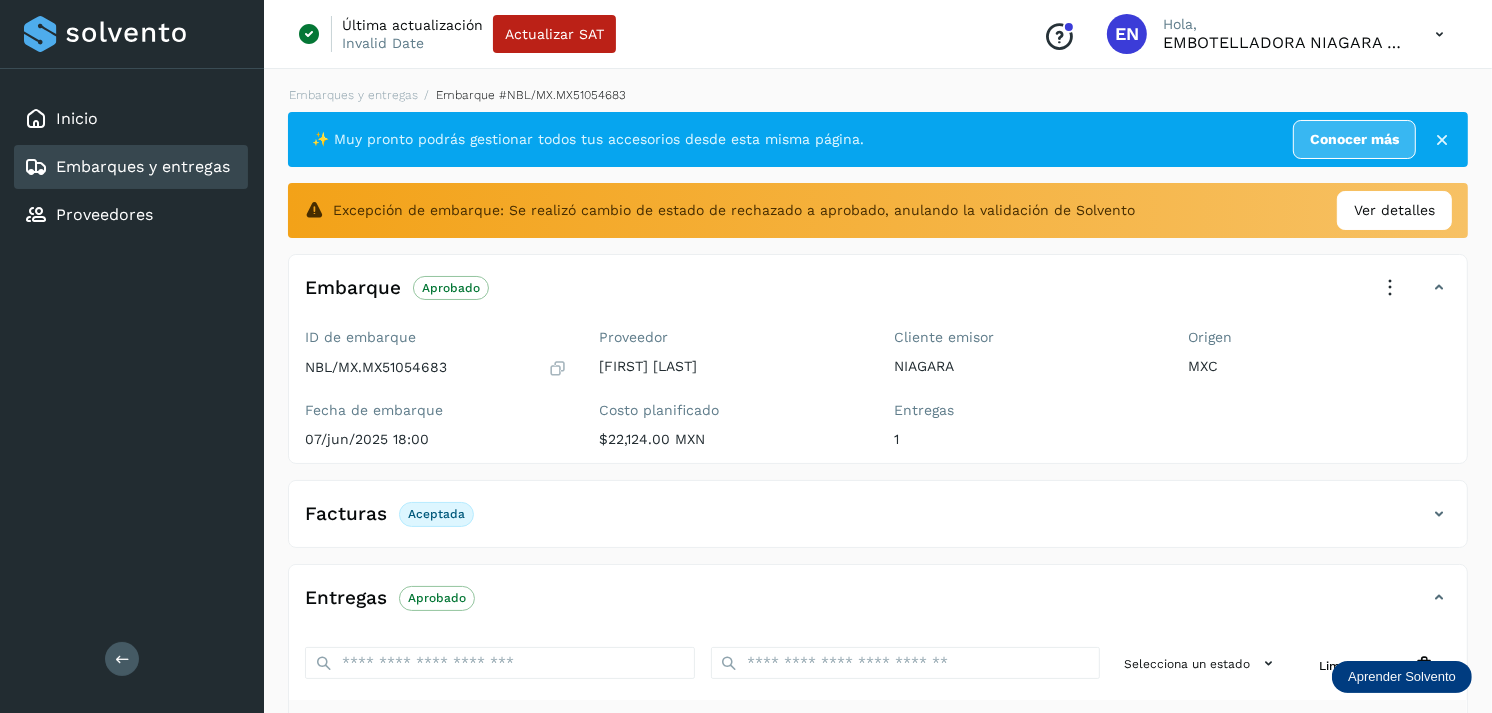 scroll, scrollTop: 312, scrollLeft: 0, axis: vertical 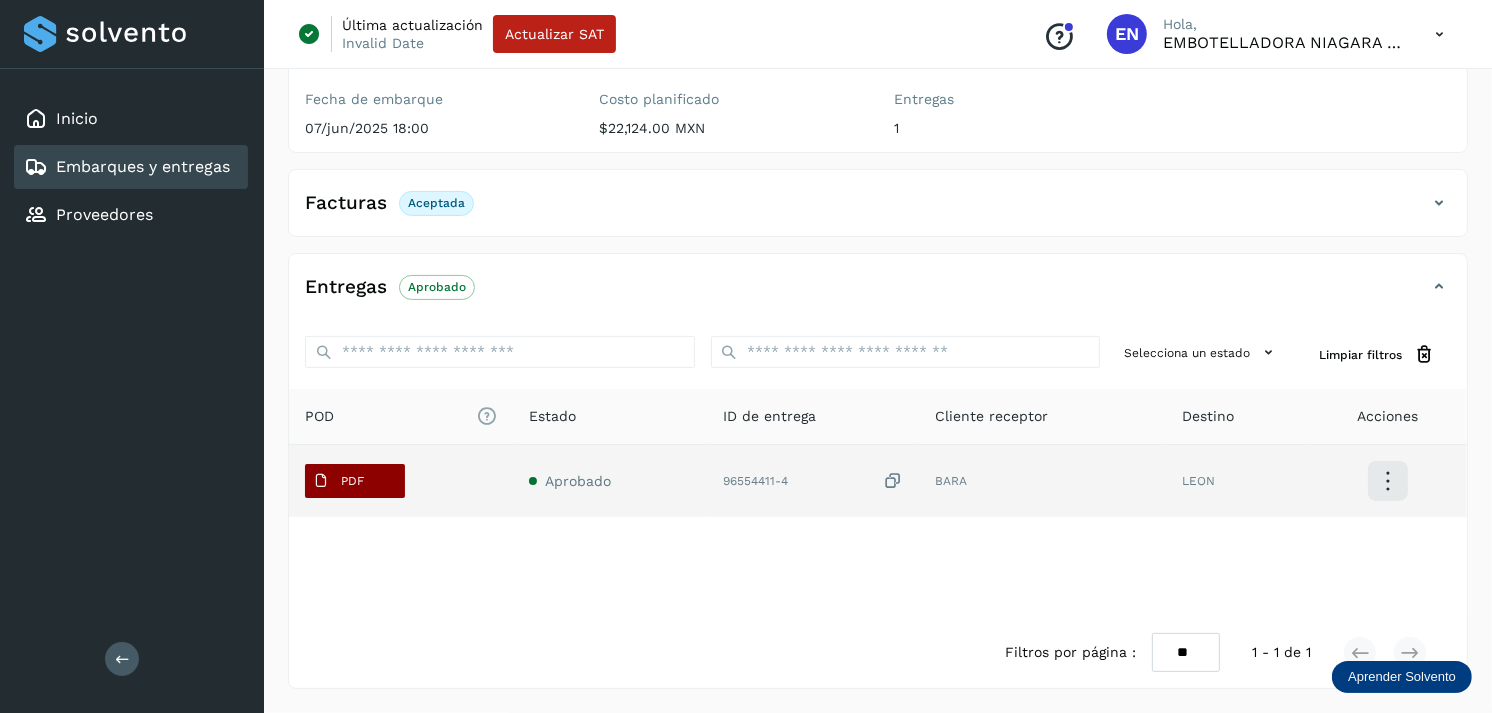 click on "PDF" at bounding box center [338, 481] 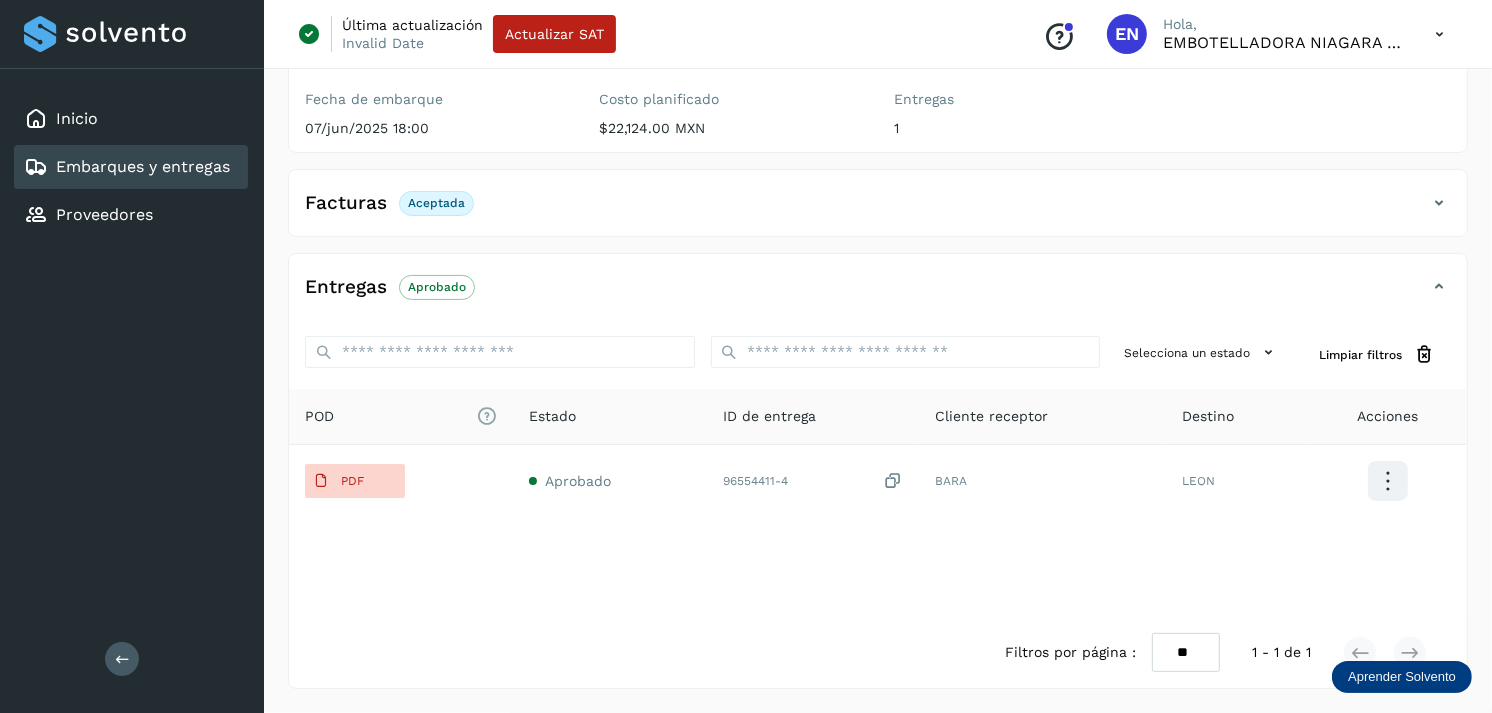 type 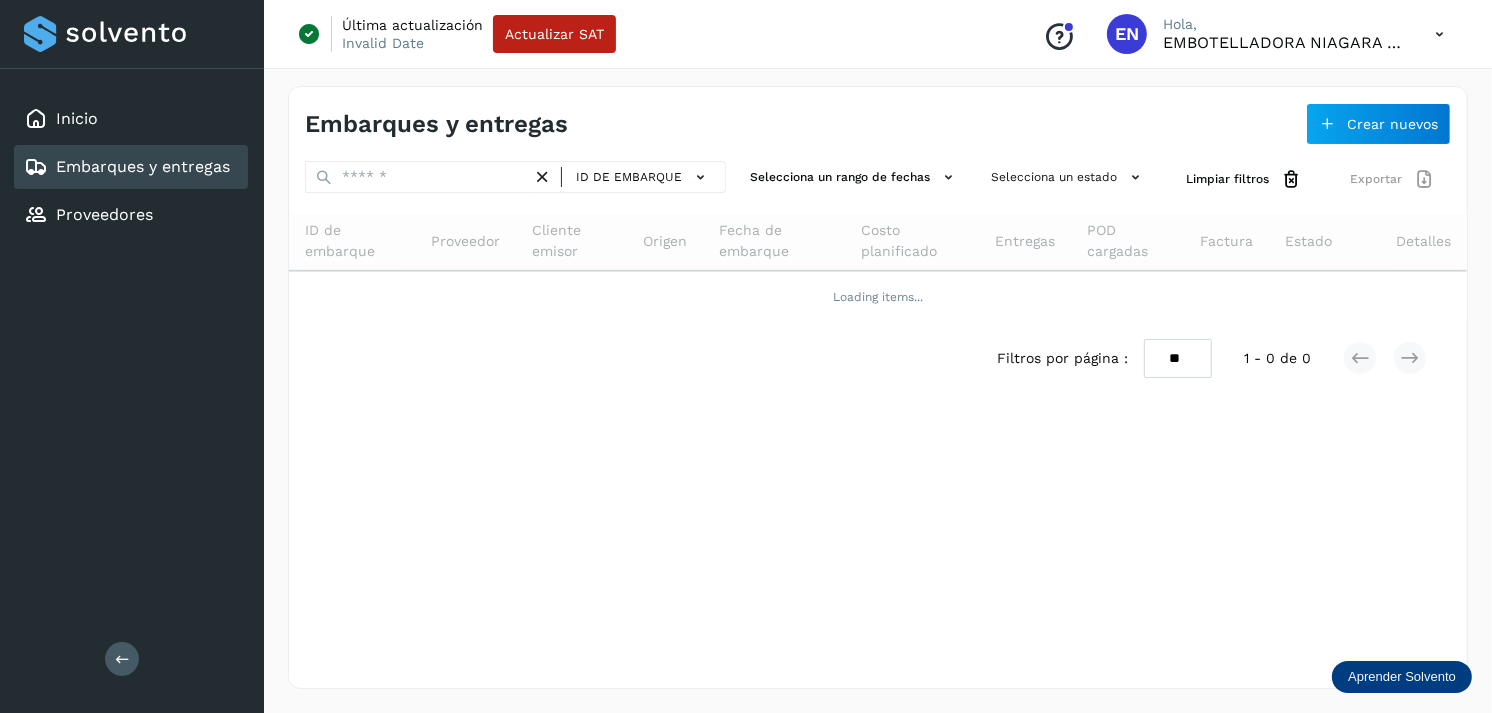 scroll, scrollTop: 0, scrollLeft: 0, axis: both 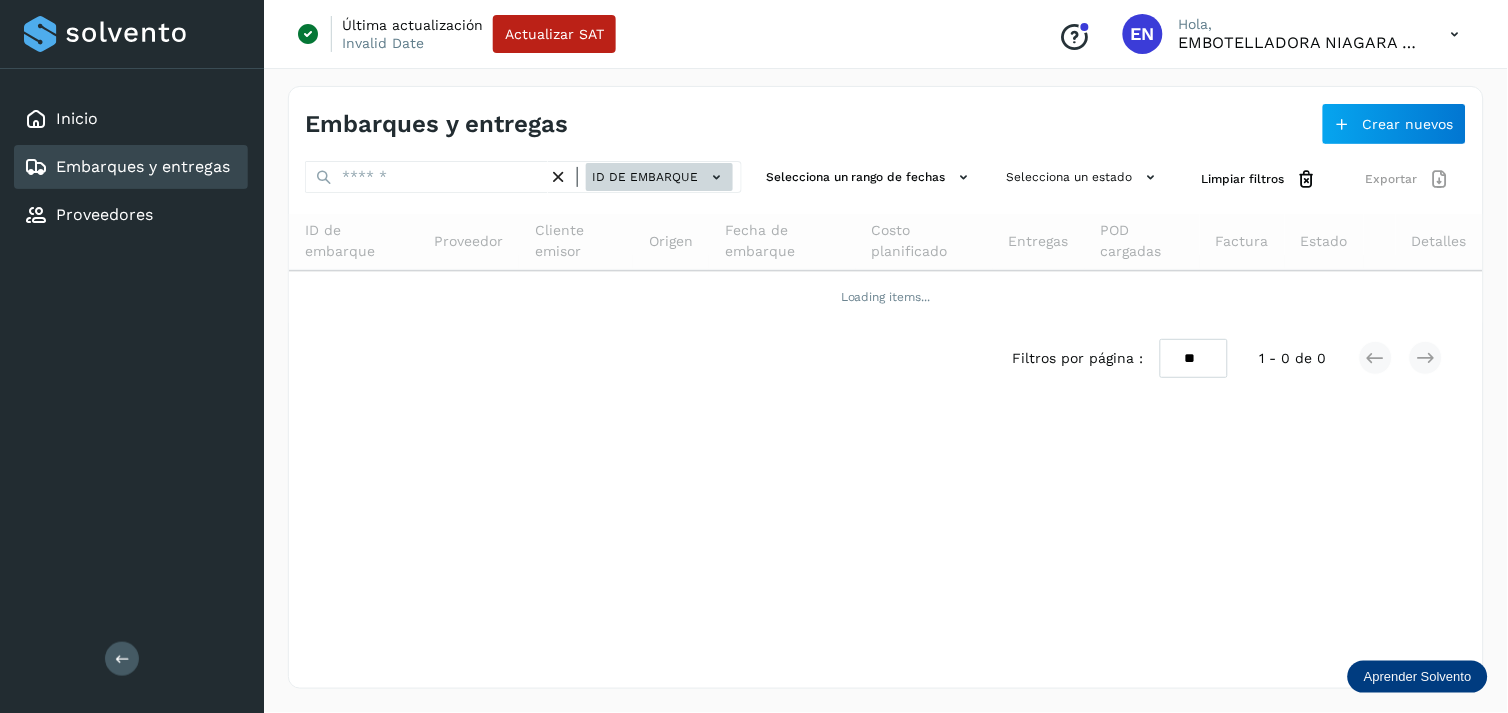 click on "ID de embarque" 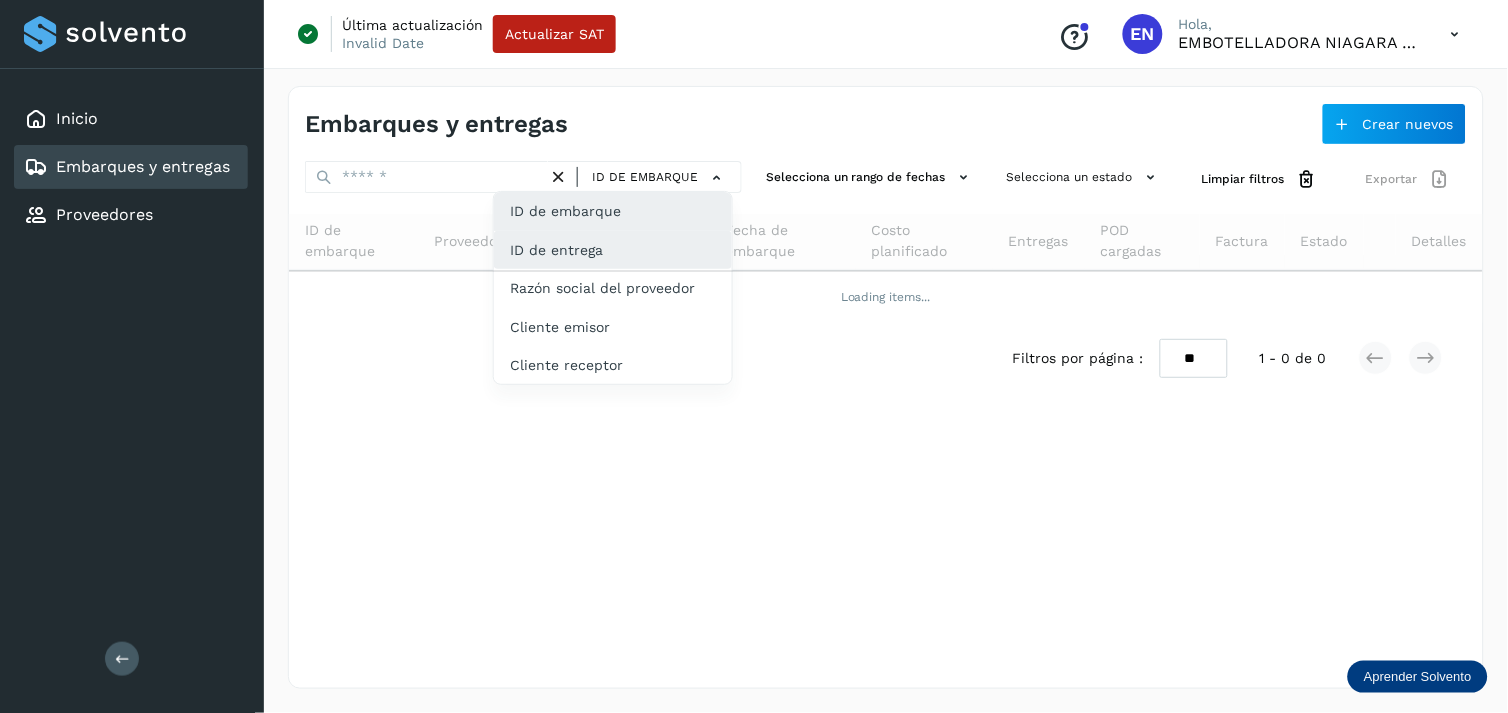 click on "ID de entrega" 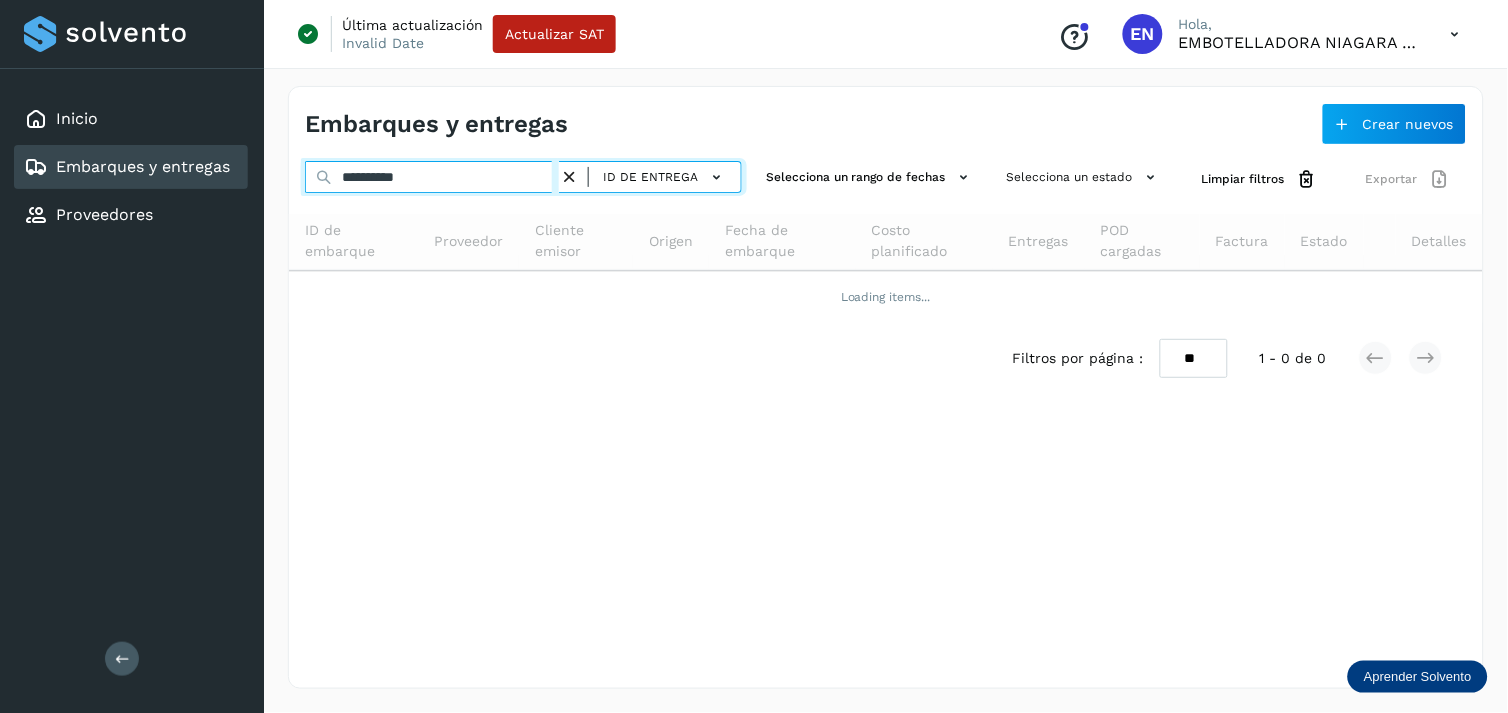 click on "**********" at bounding box center (432, 177) 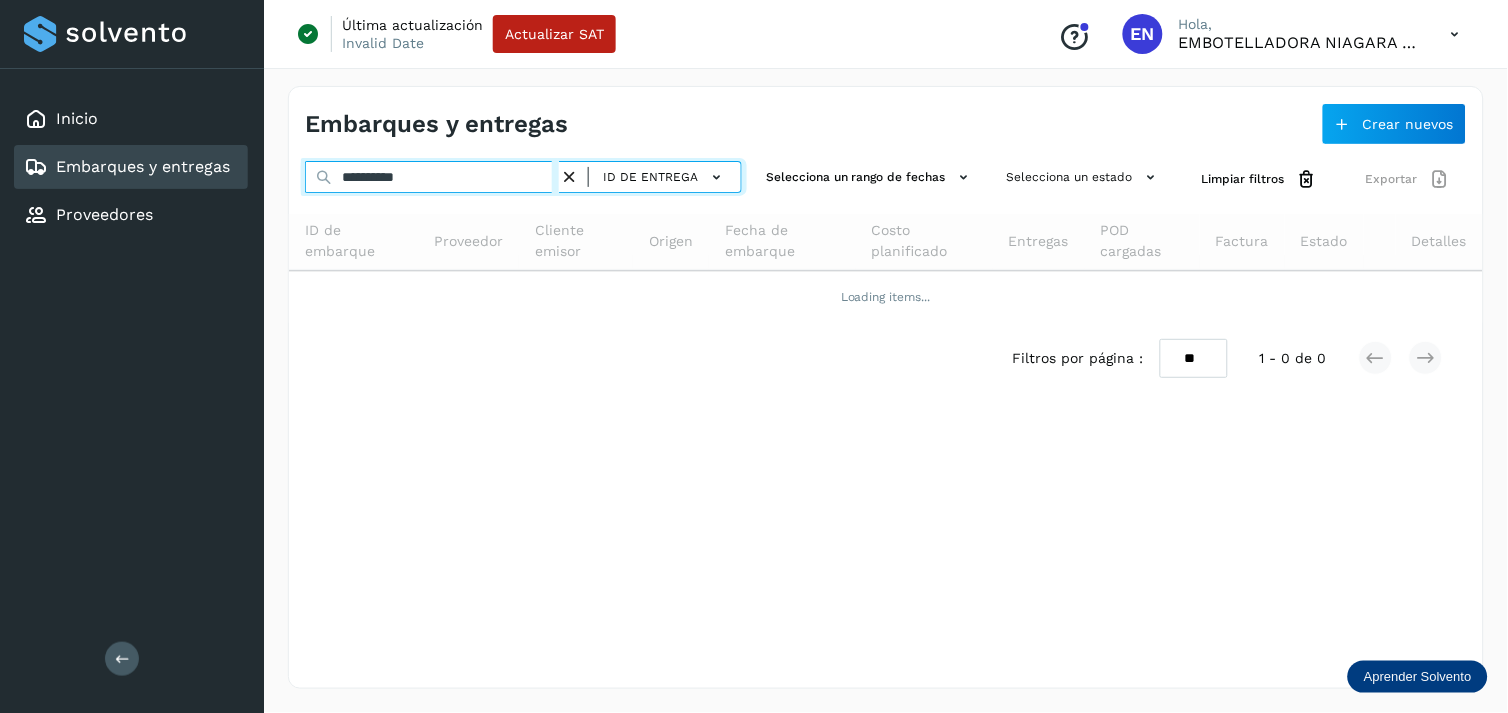 click on "**********" at bounding box center (432, 177) 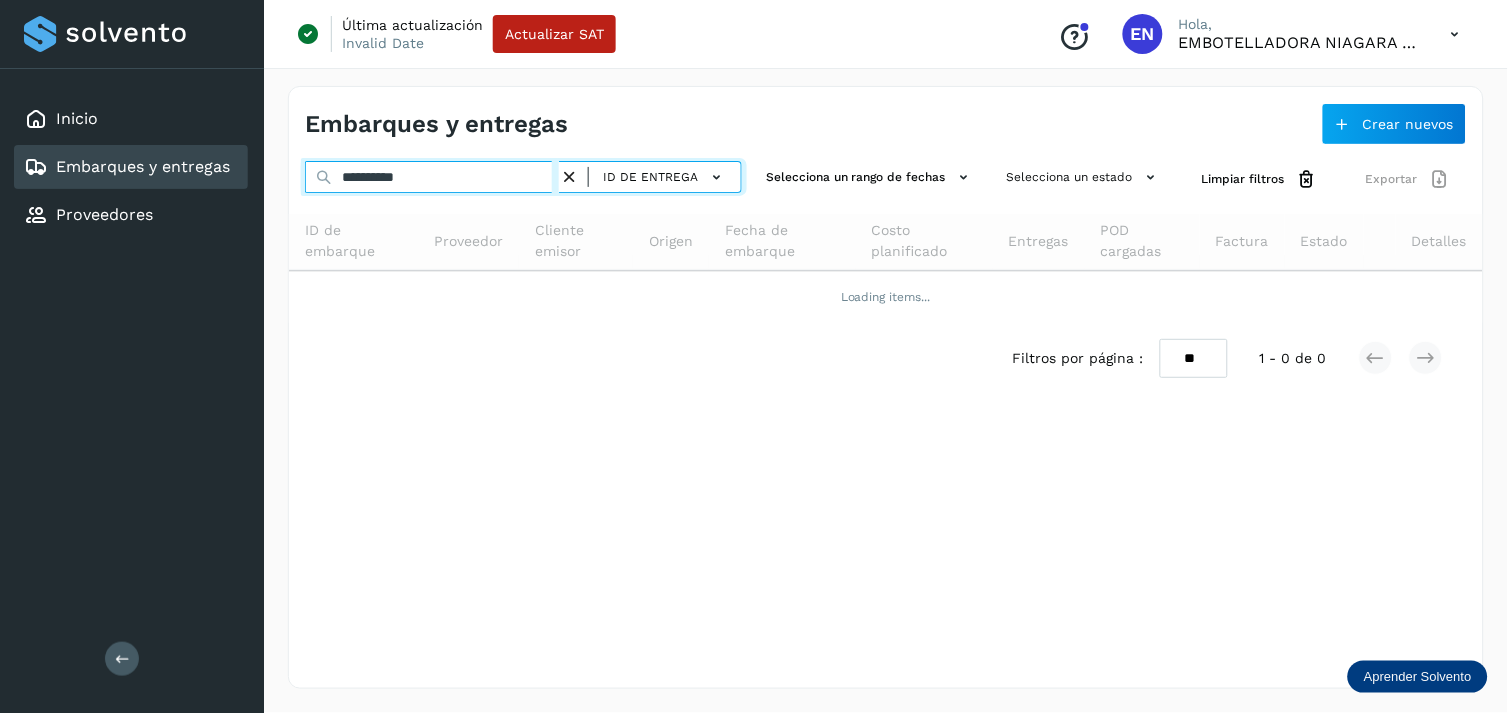 paste on "*********" 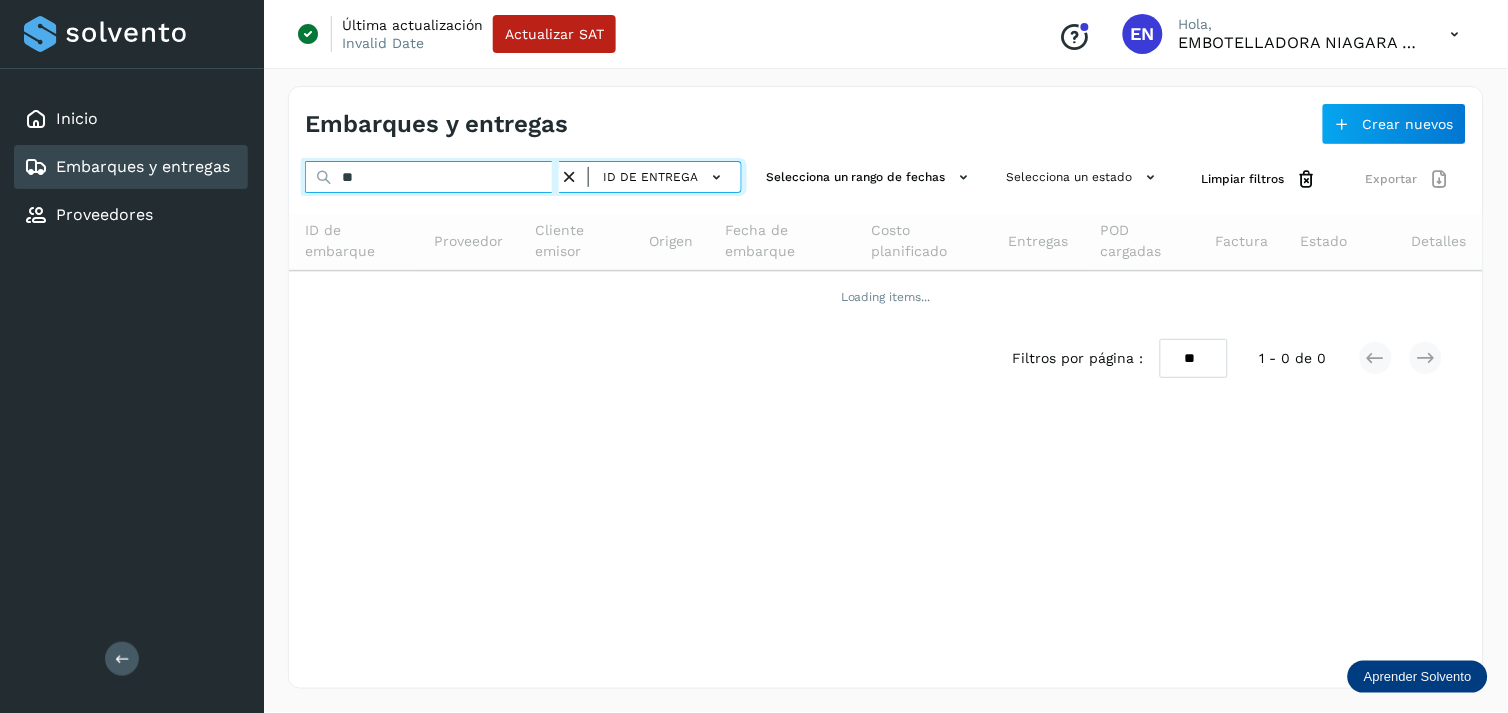 type on "*" 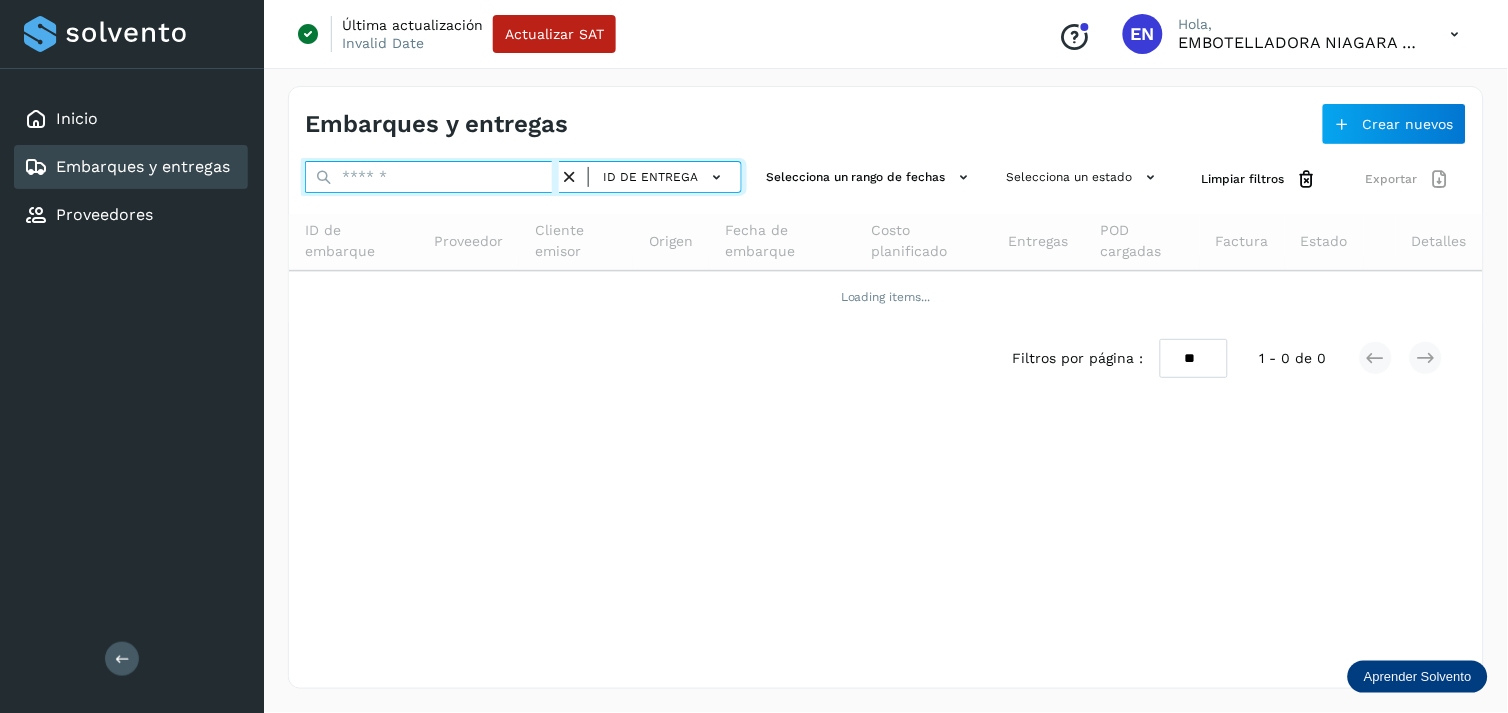 paste on "**********" 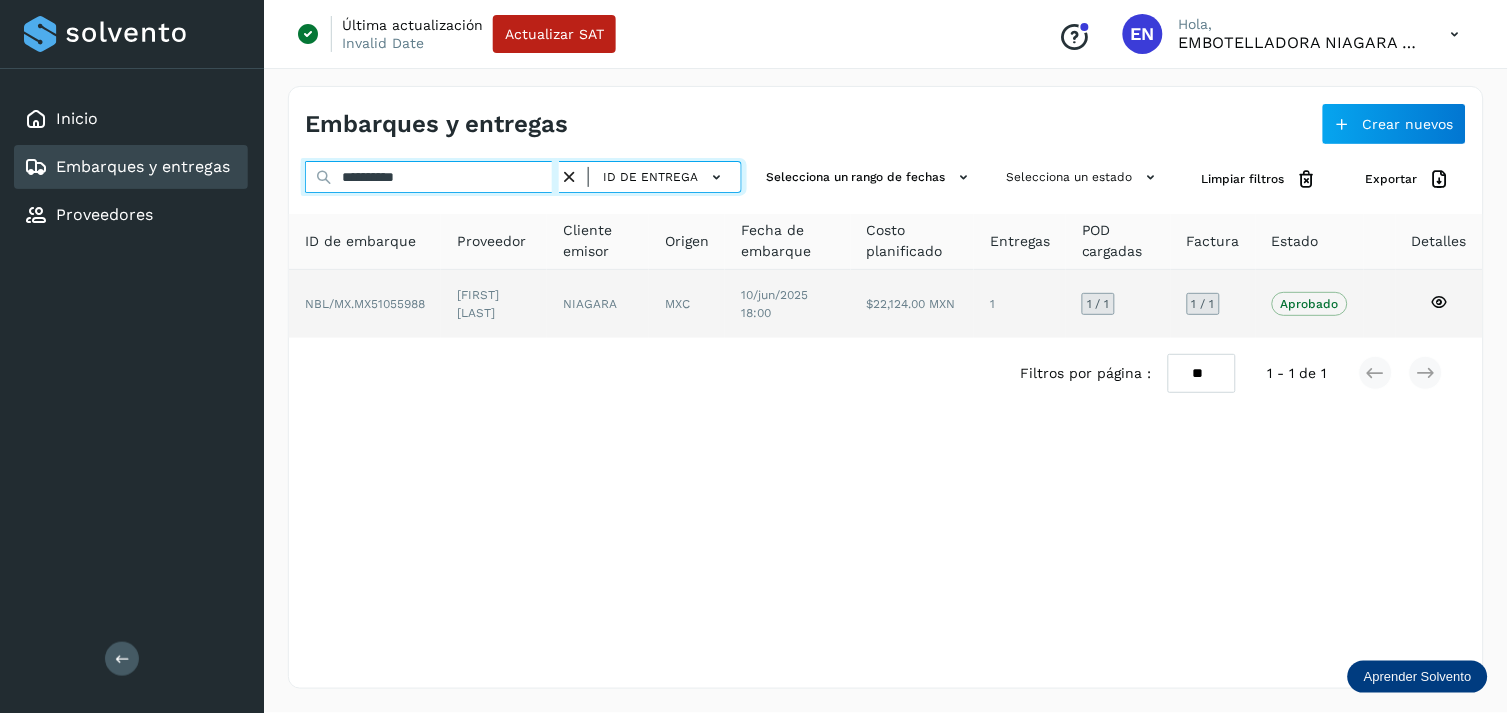 type on "**********" 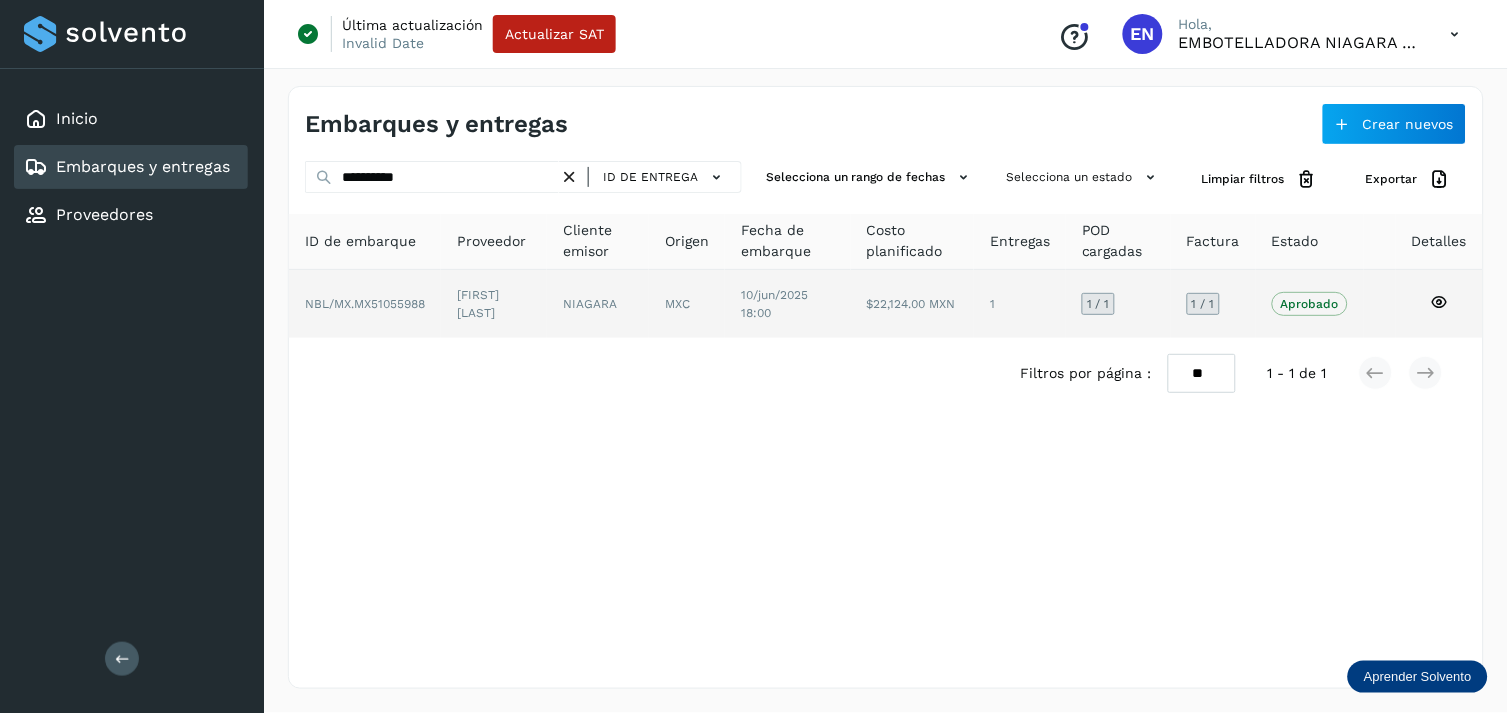 click on "[FIRST] [LAST]" 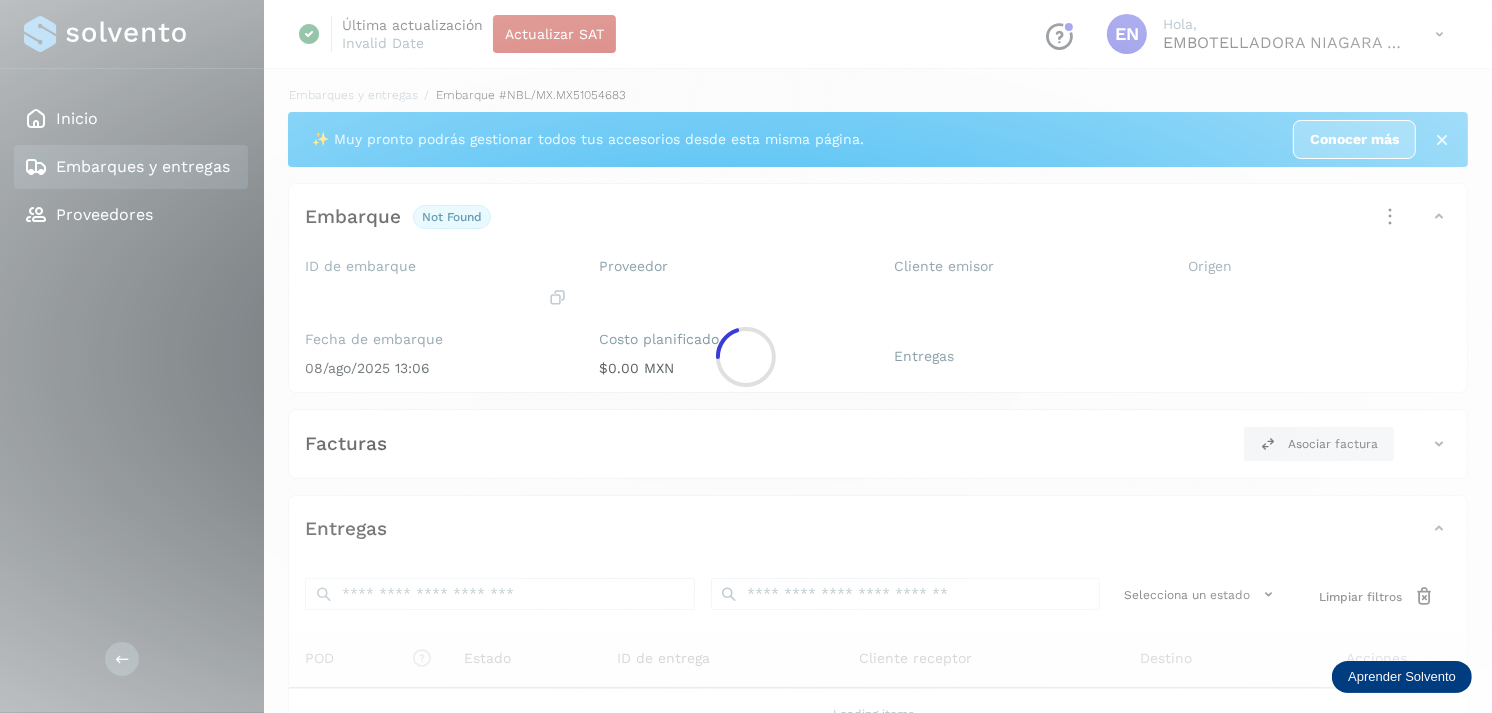 click 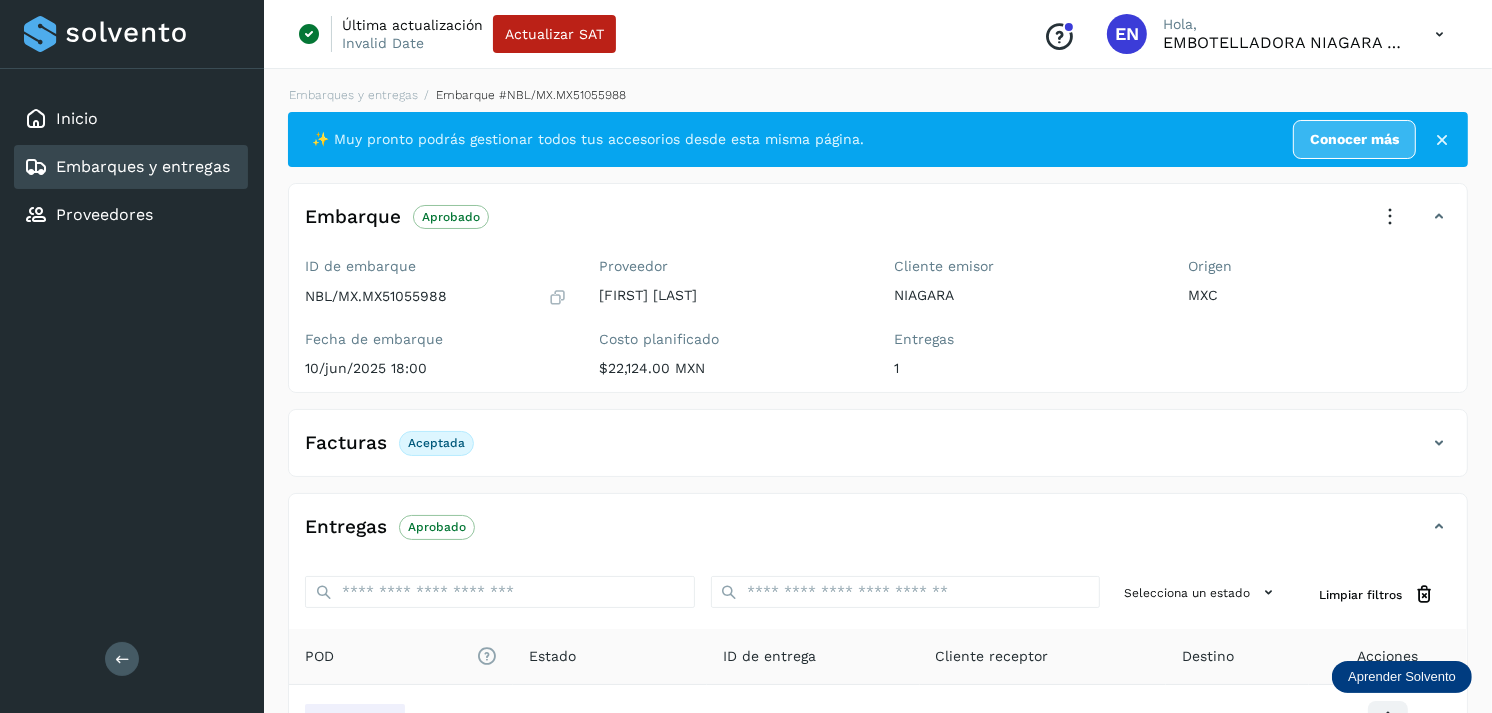 scroll, scrollTop: 241, scrollLeft: 0, axis: vertical 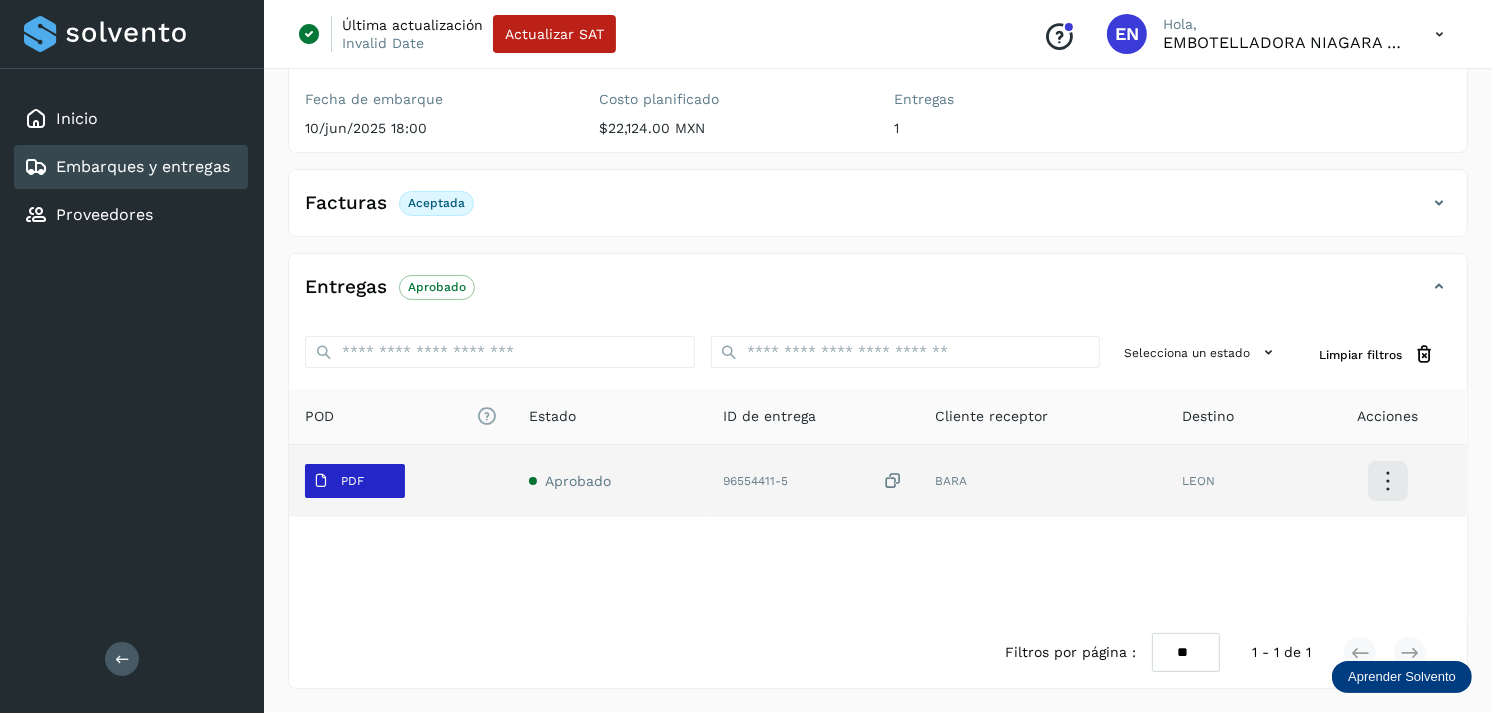 click on "PDF" at bounding box center (338, 481) 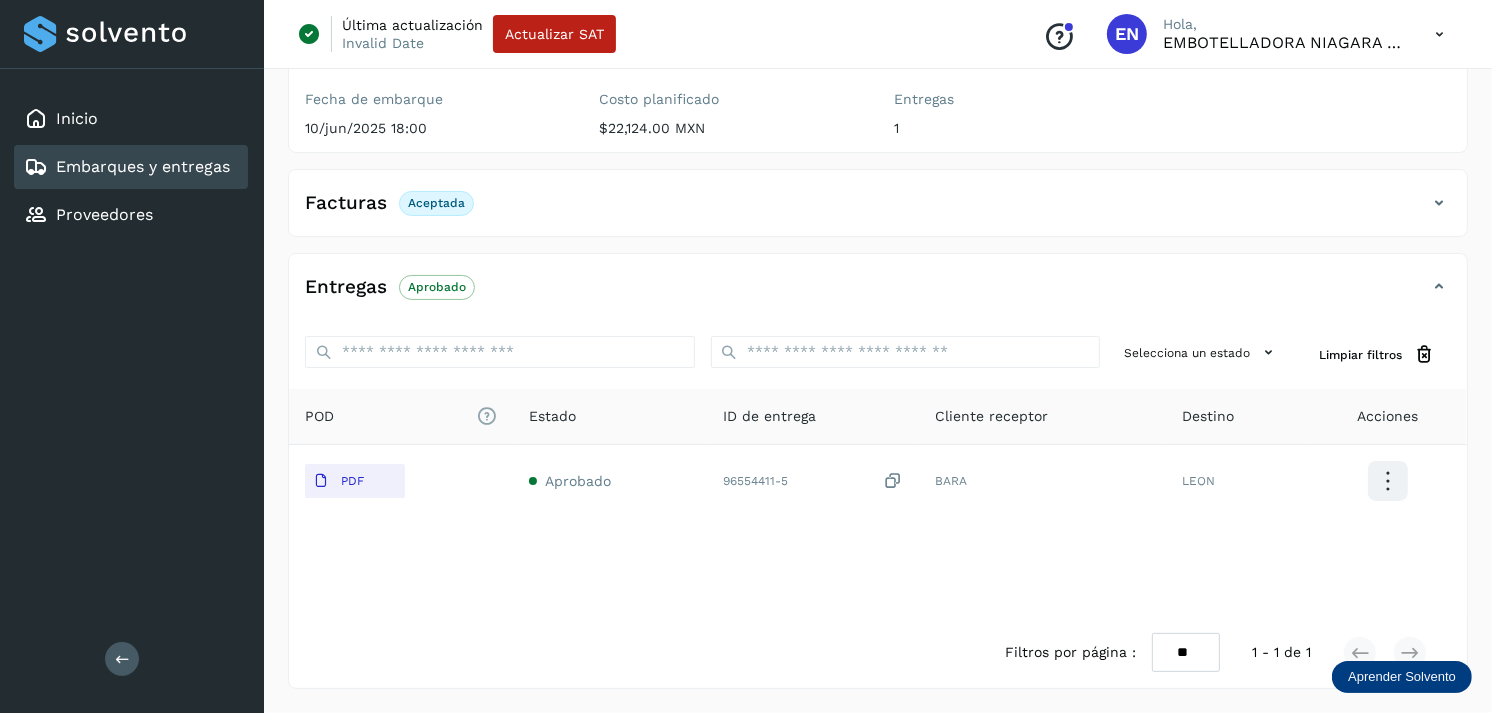 type 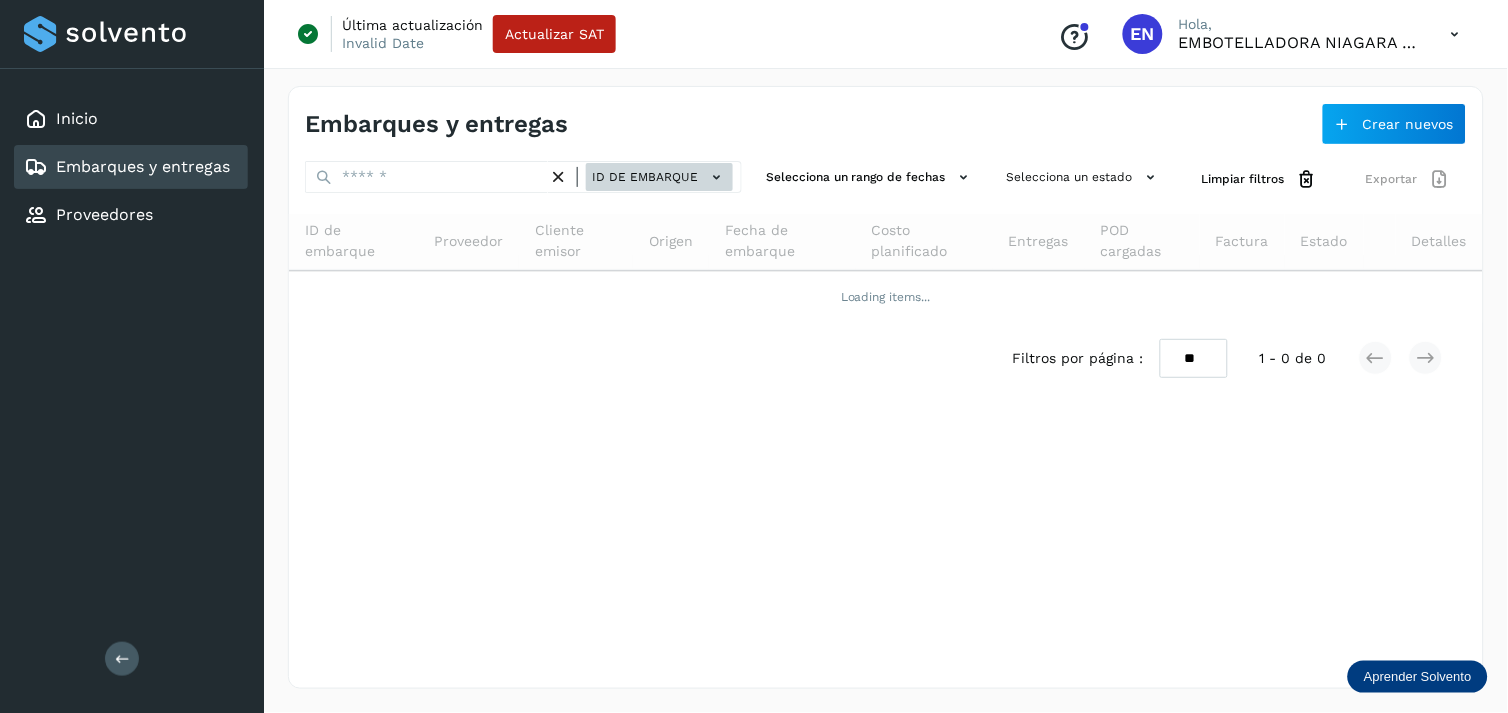 click on "ID de embarque" 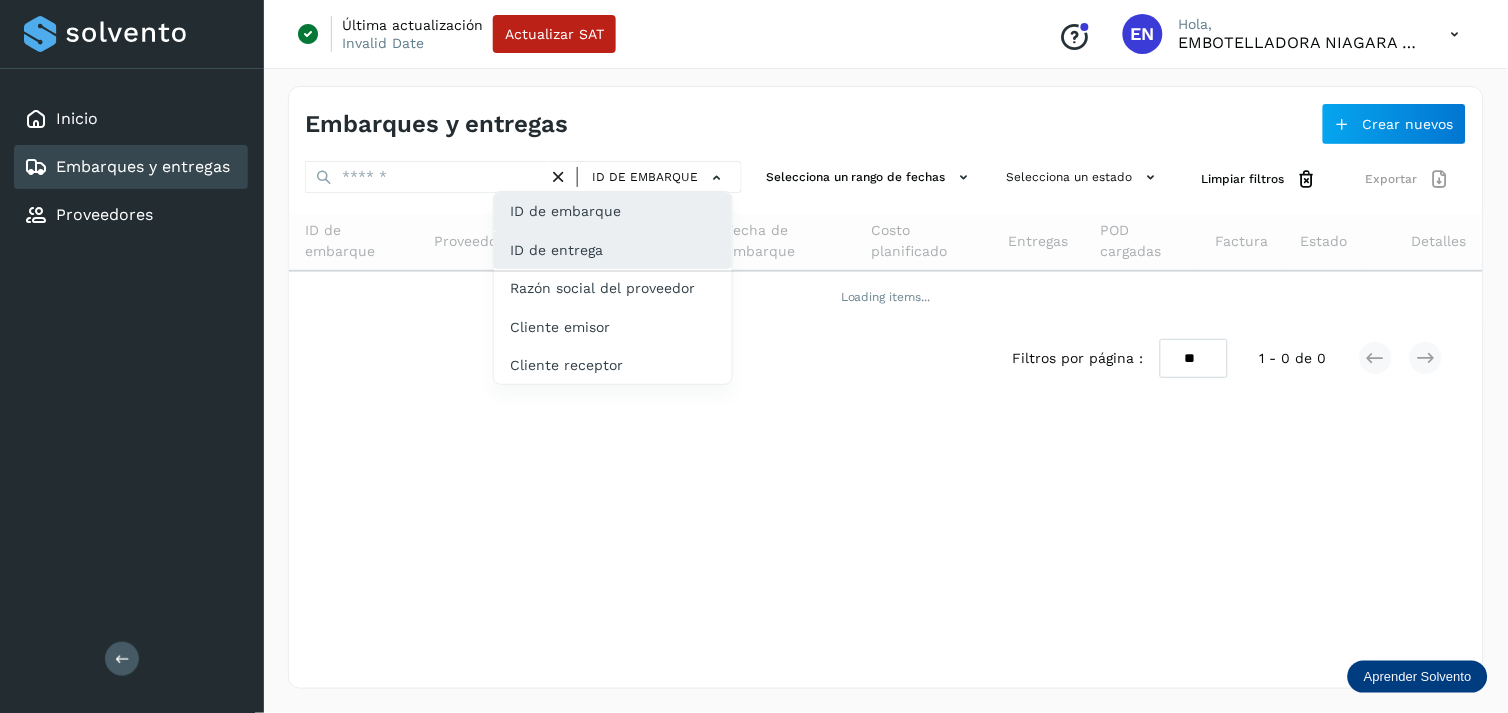 click on "ID de entrega" 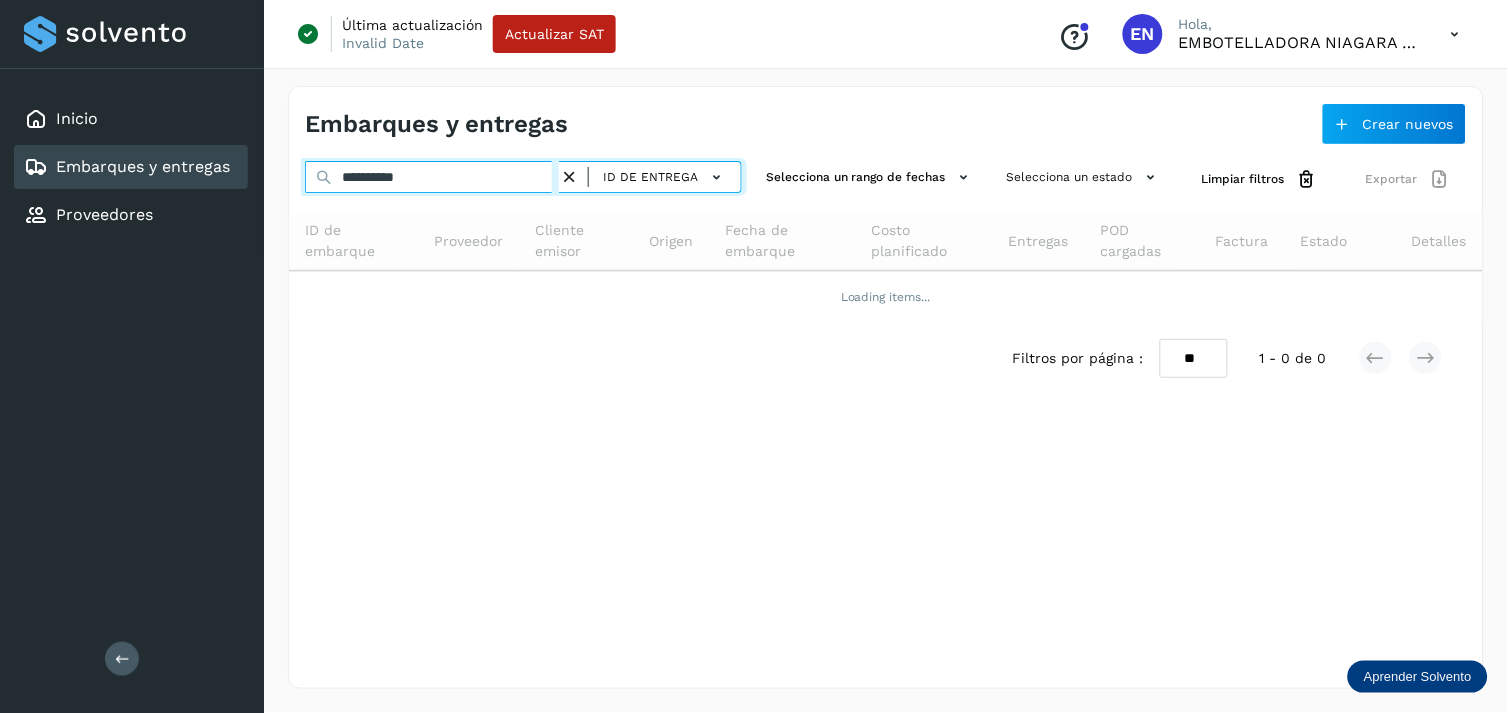 click on "**********" at bounding box center (432, 177) 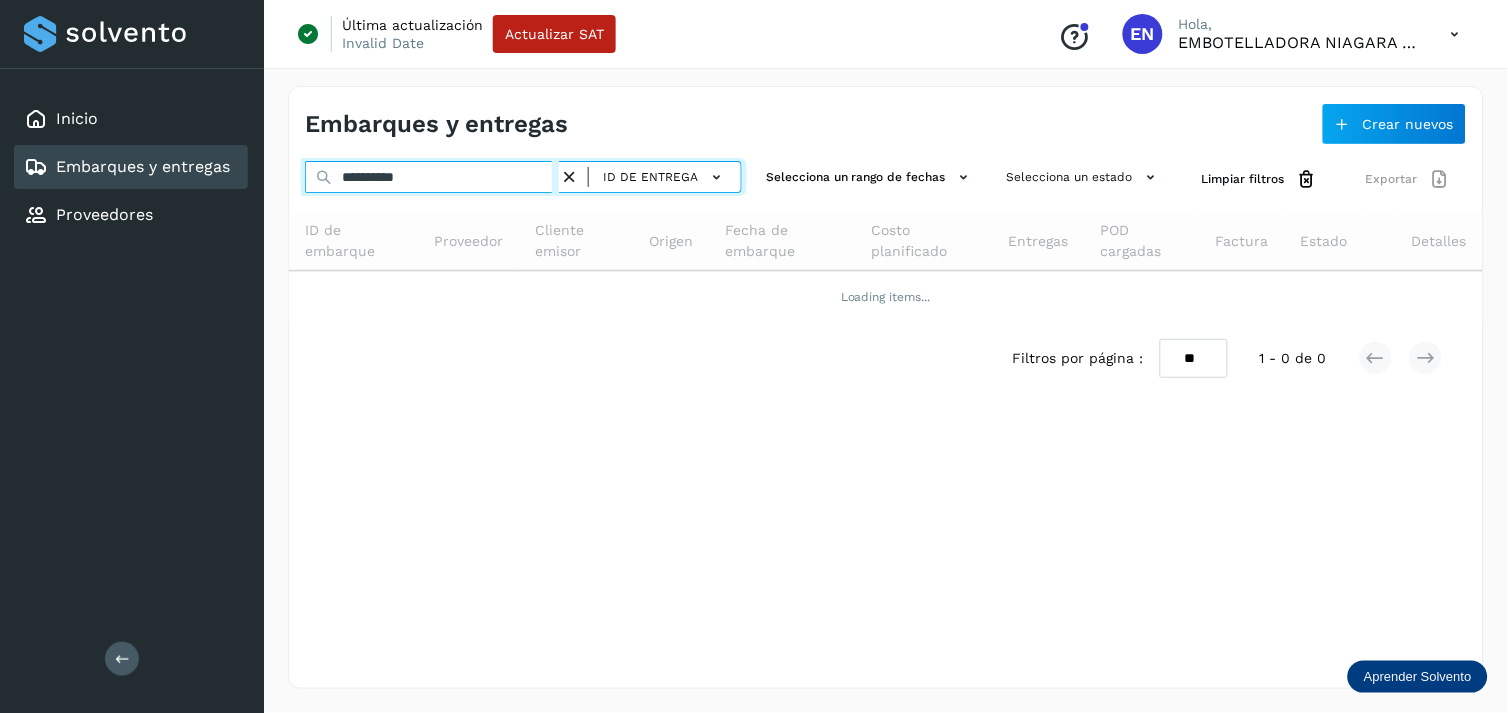 click on "**********" at bounding box center [432, 177] 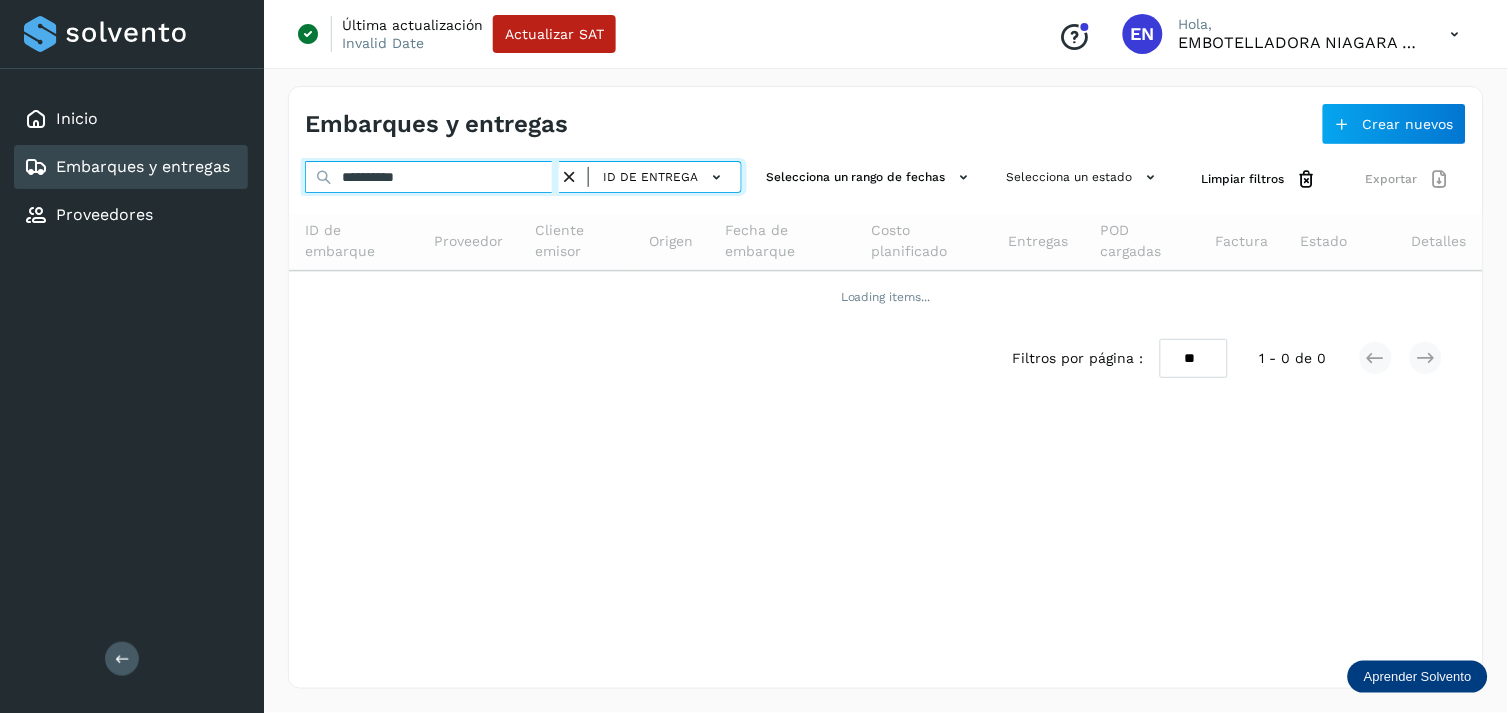 click on "**********" at bounding box center [432, 177] 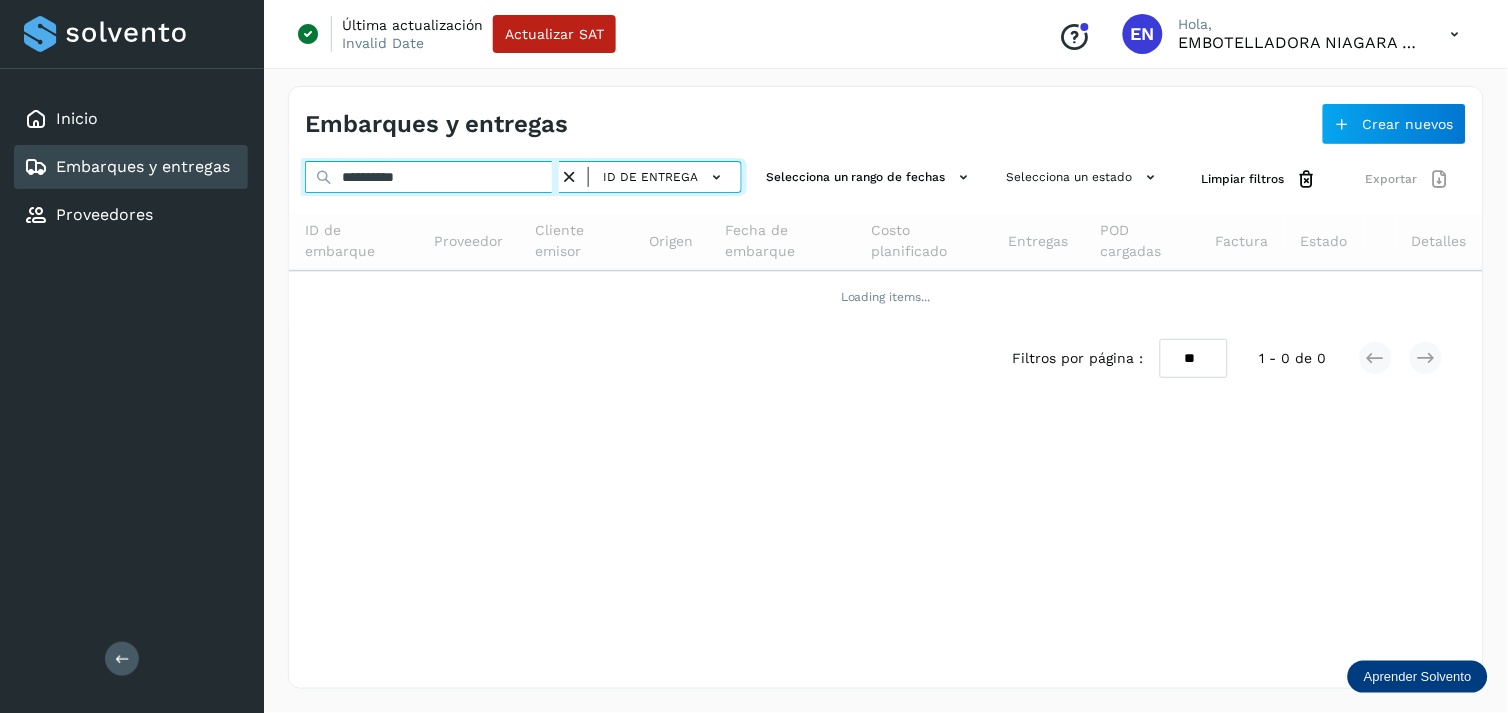 paste 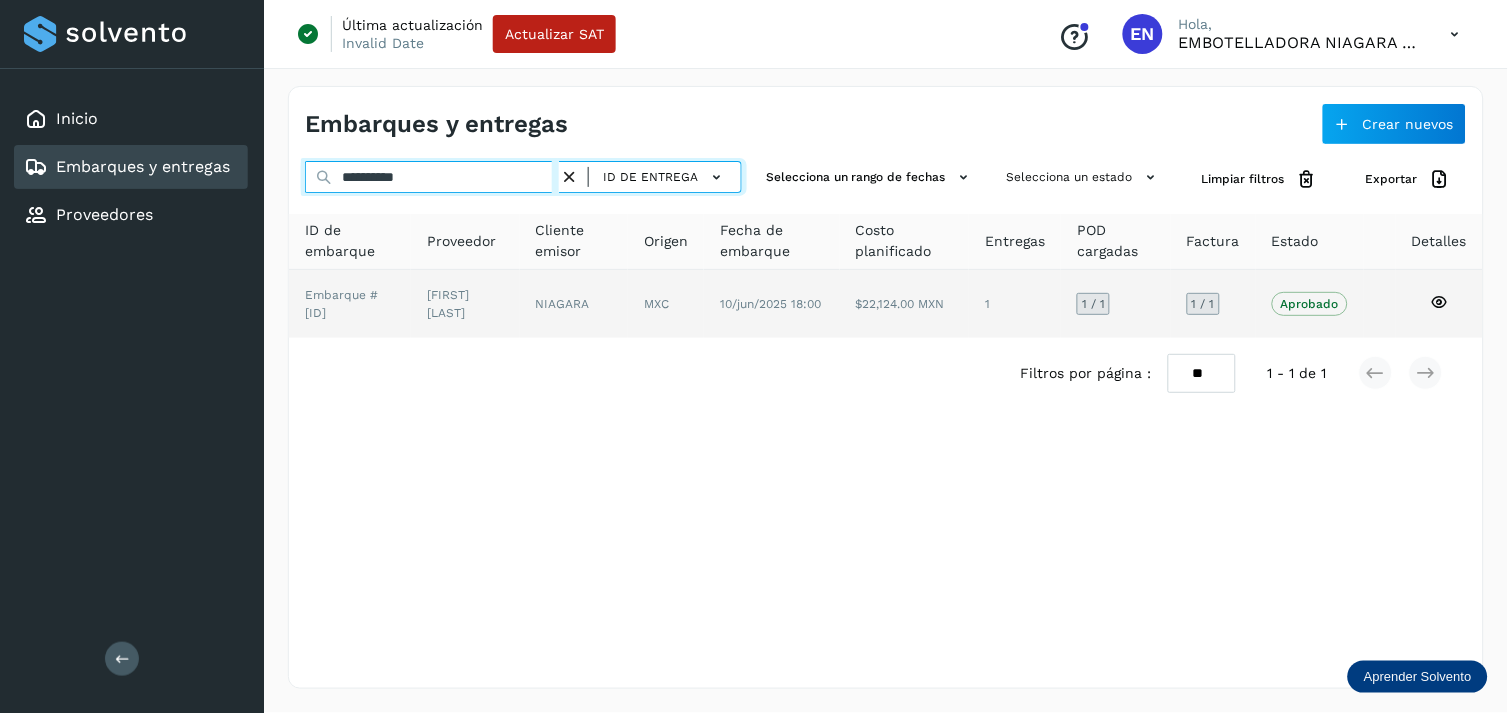 type on "**********" 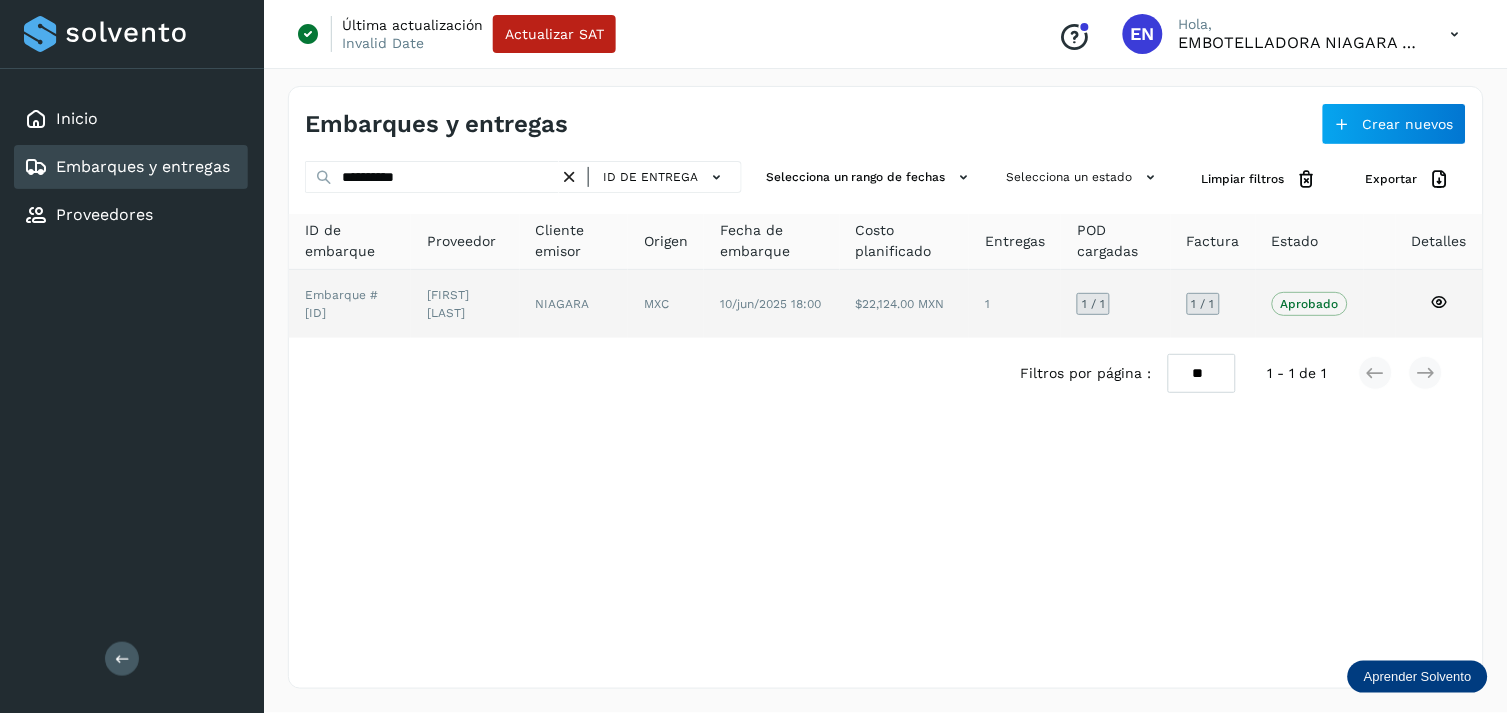 click on "MXC" 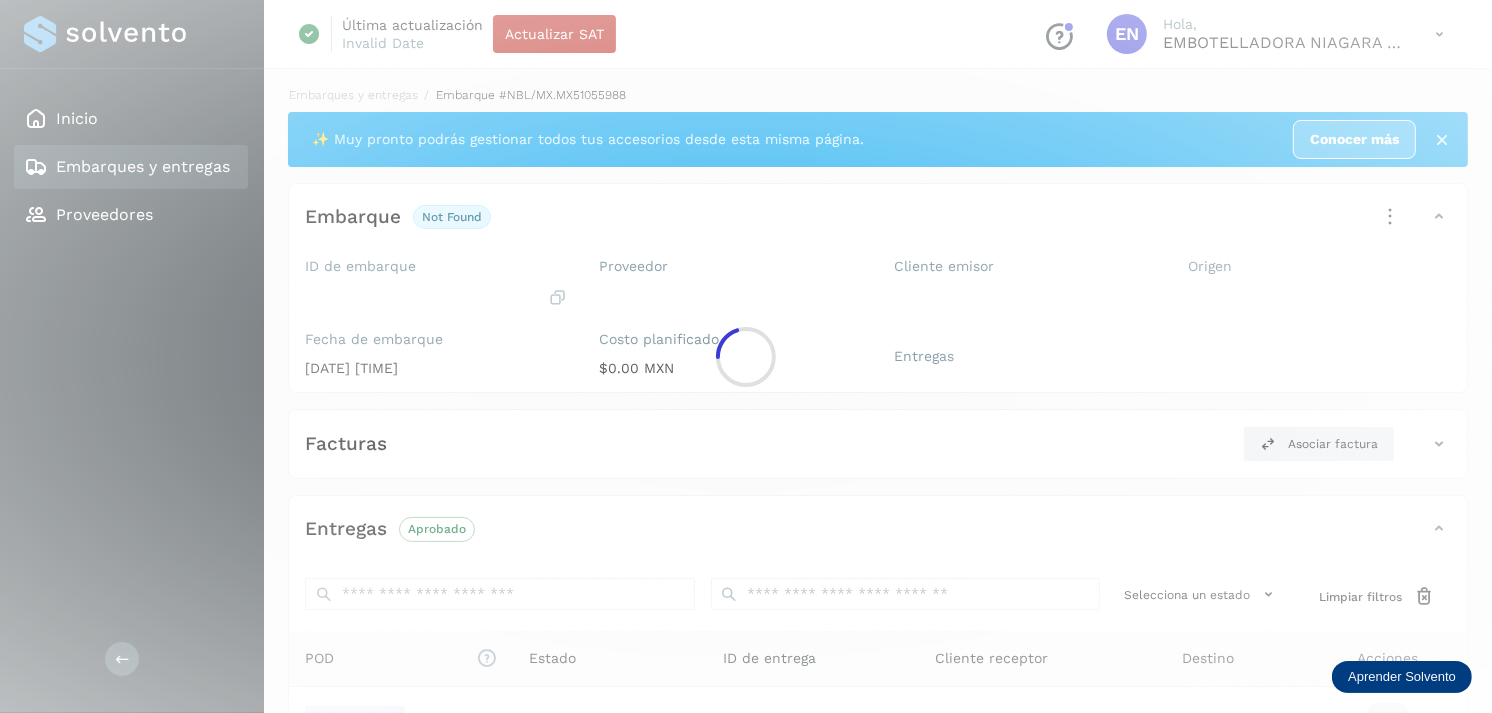 scroll, scrollTop: 241, scrollLeft: 0, axis: vertical 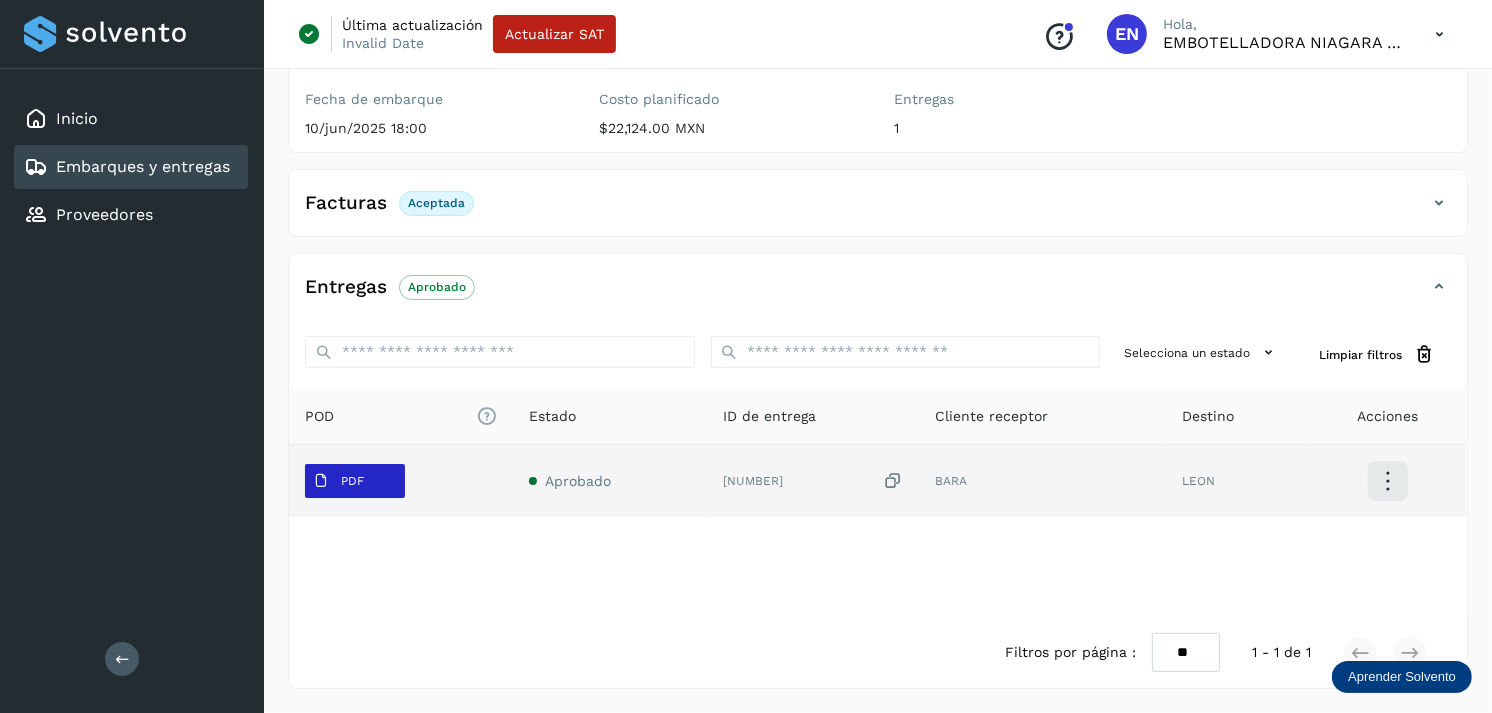 click on "PDF" at bounding box center [352, 481] 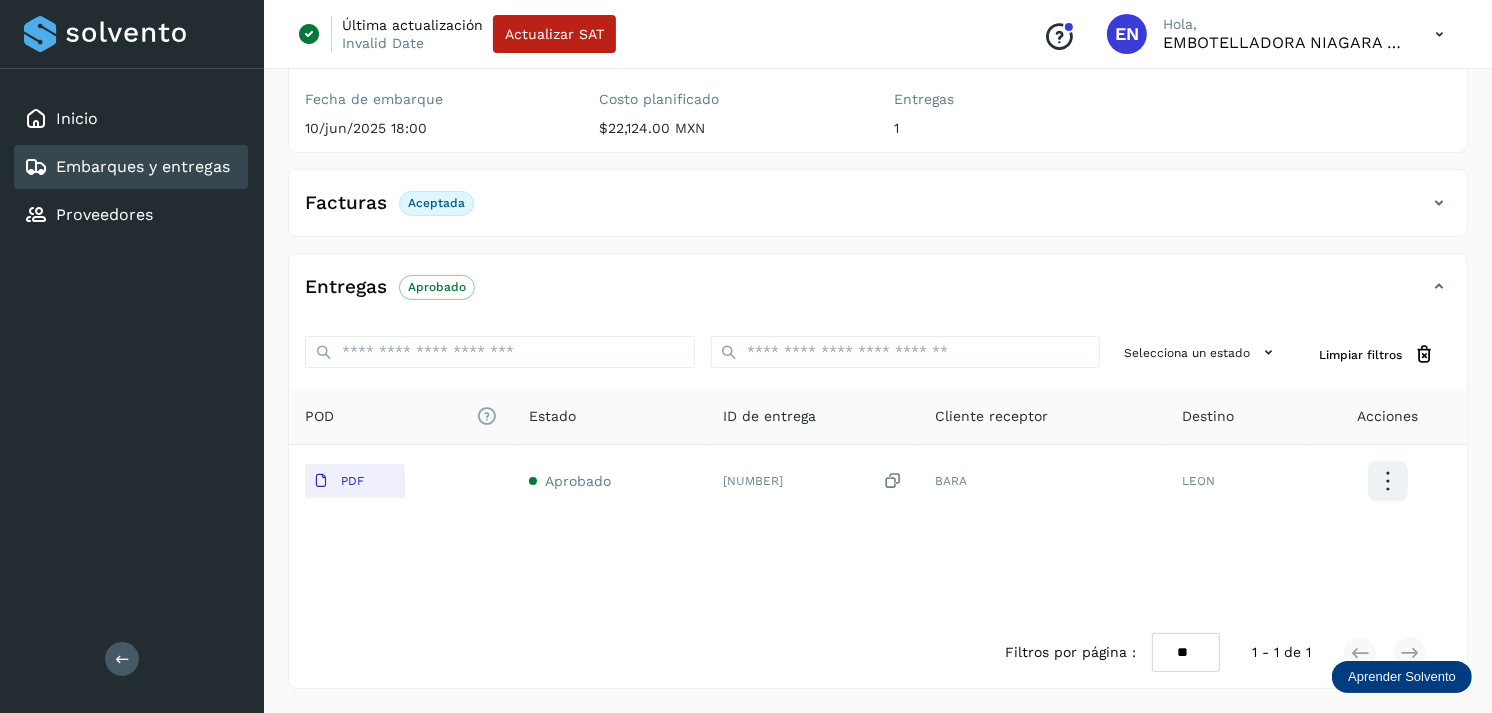 type 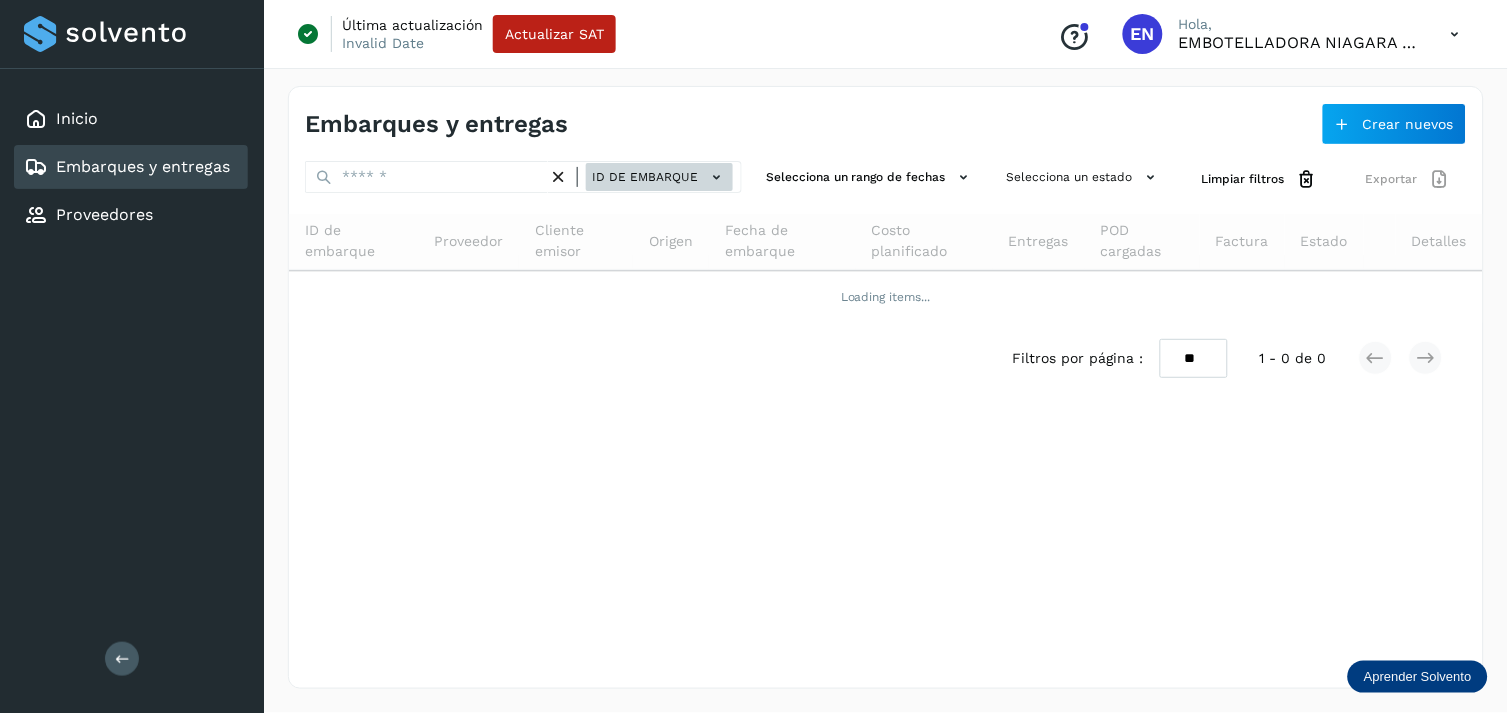 click 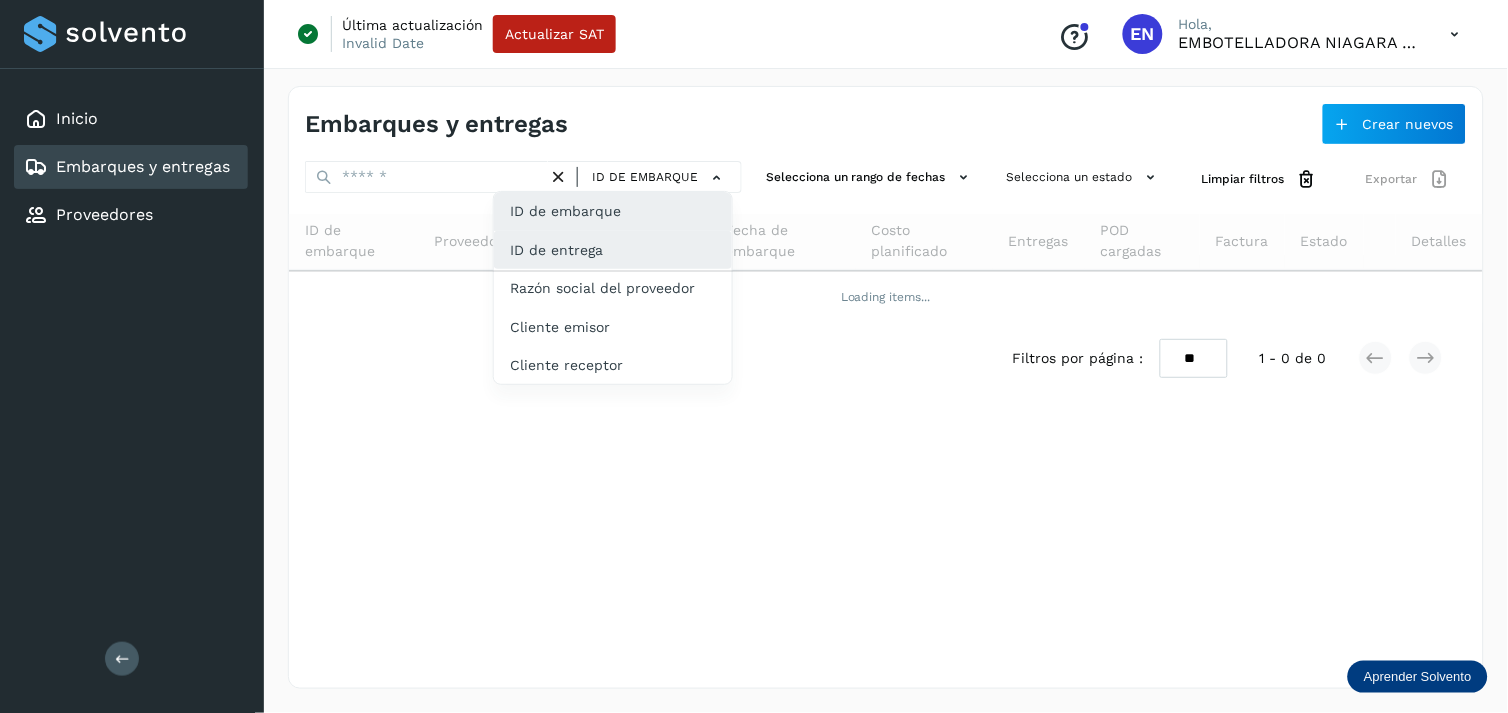 click on "ID de entrega" 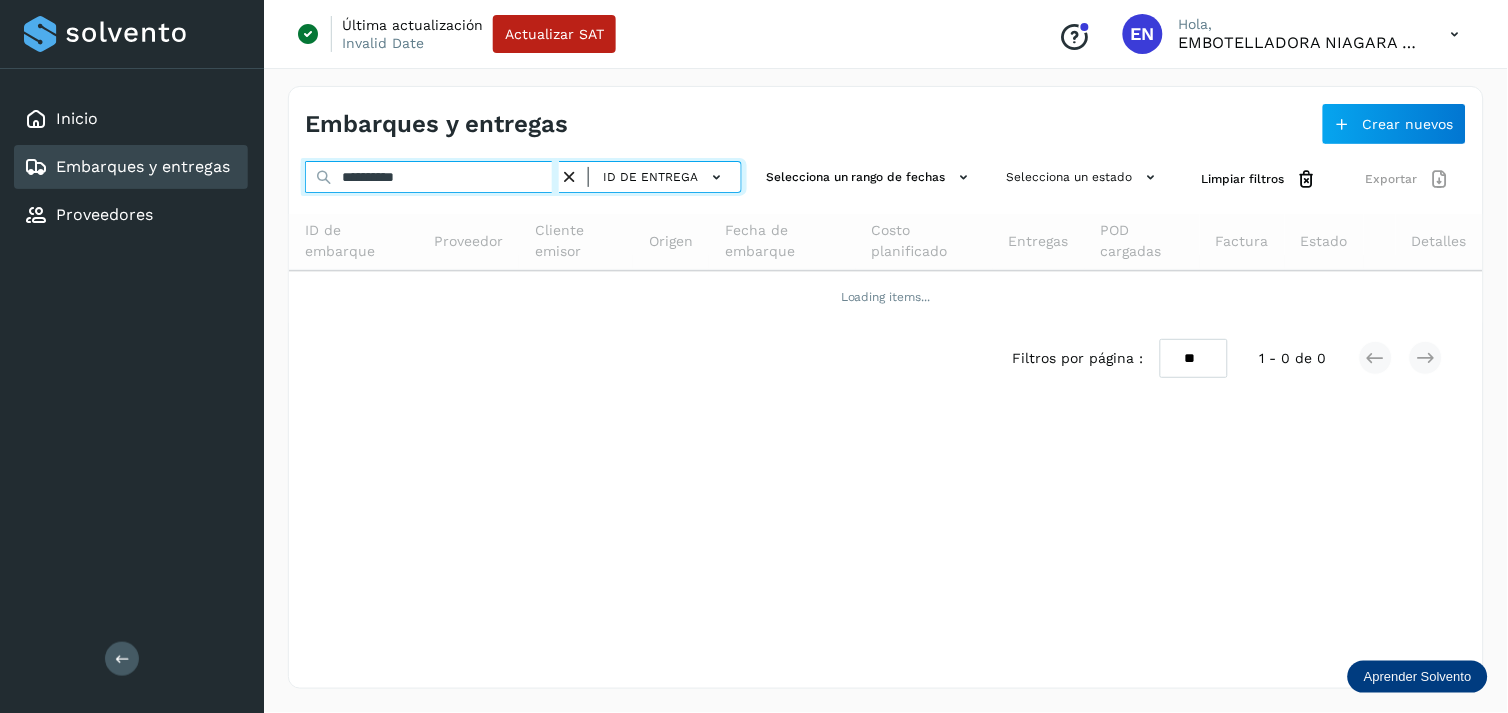 click on "**********" at bounding box center (432, 177) 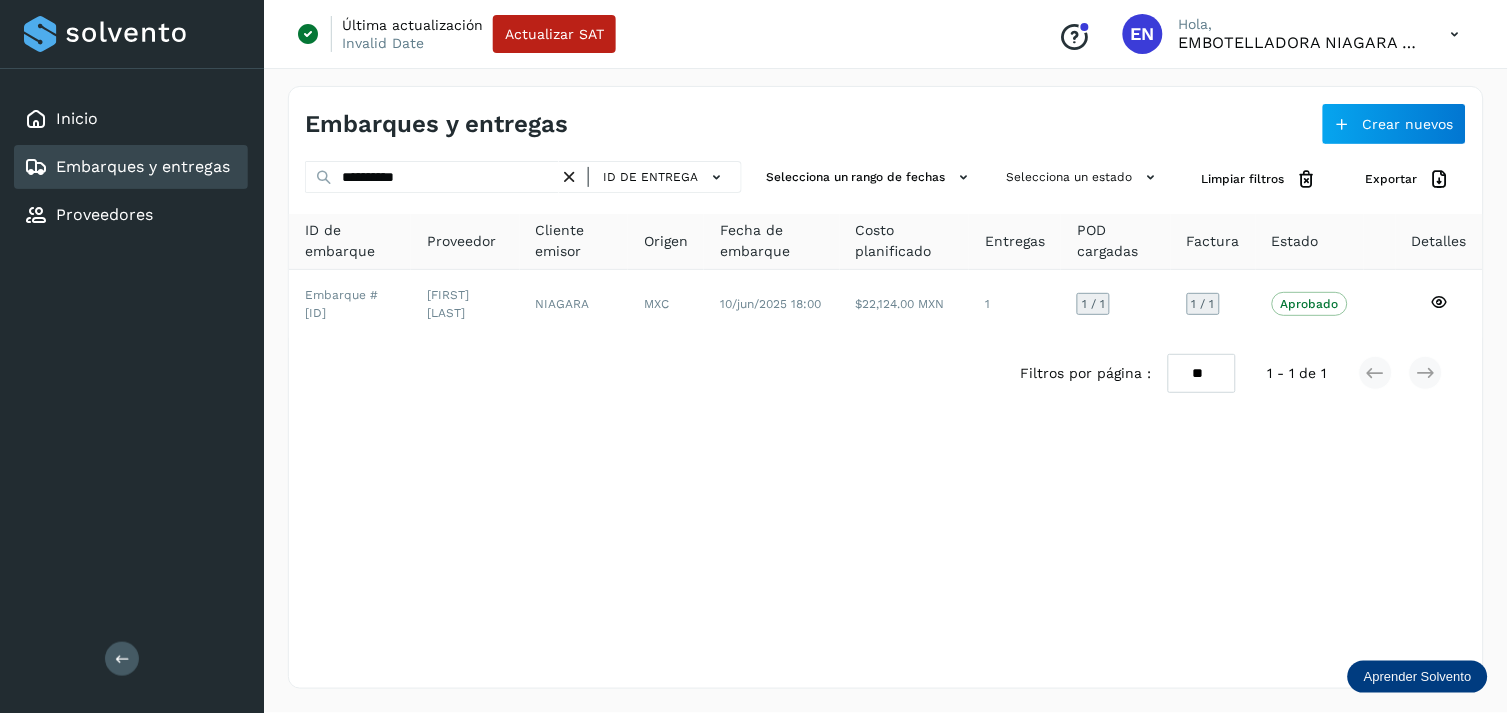 click on "NIAGARA" 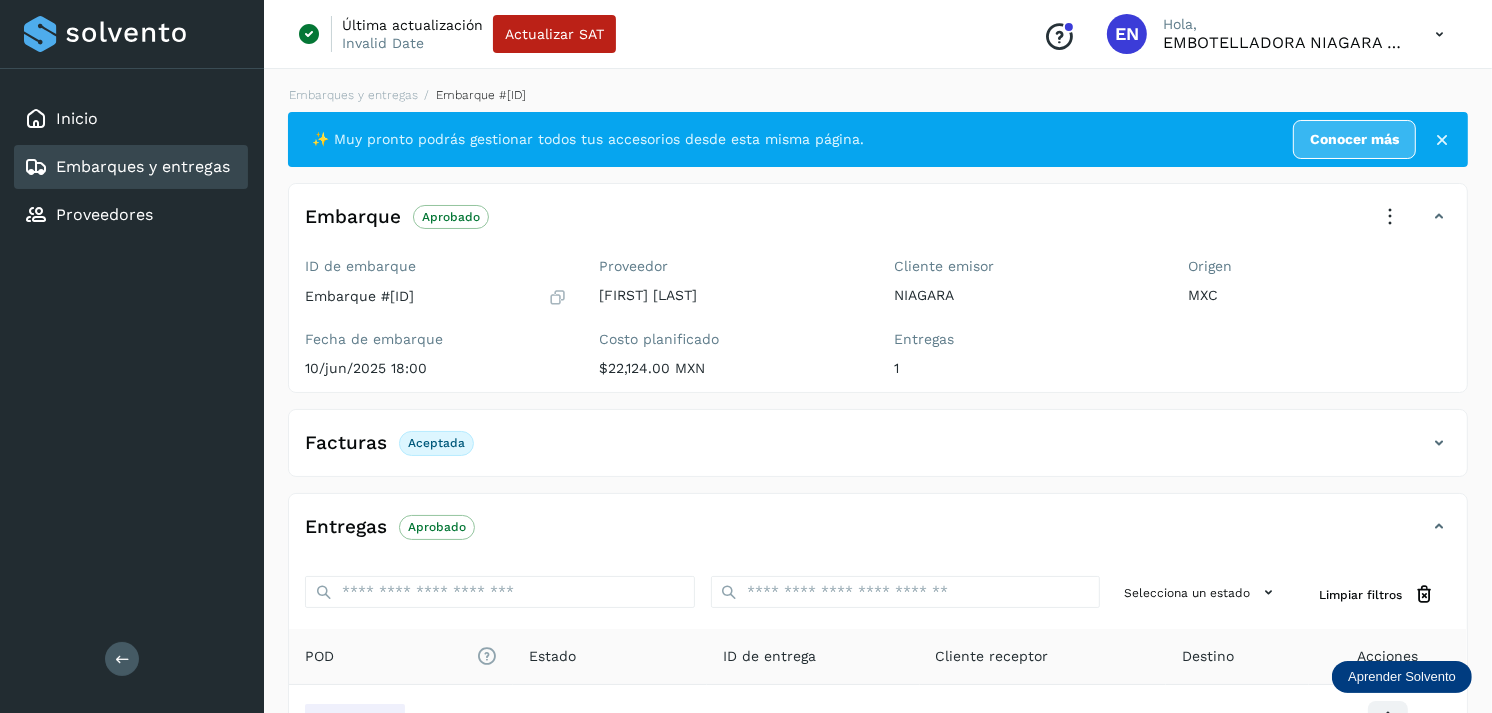 scroll, scrollTop: 241, scrollLeft: 0, axis: vertical 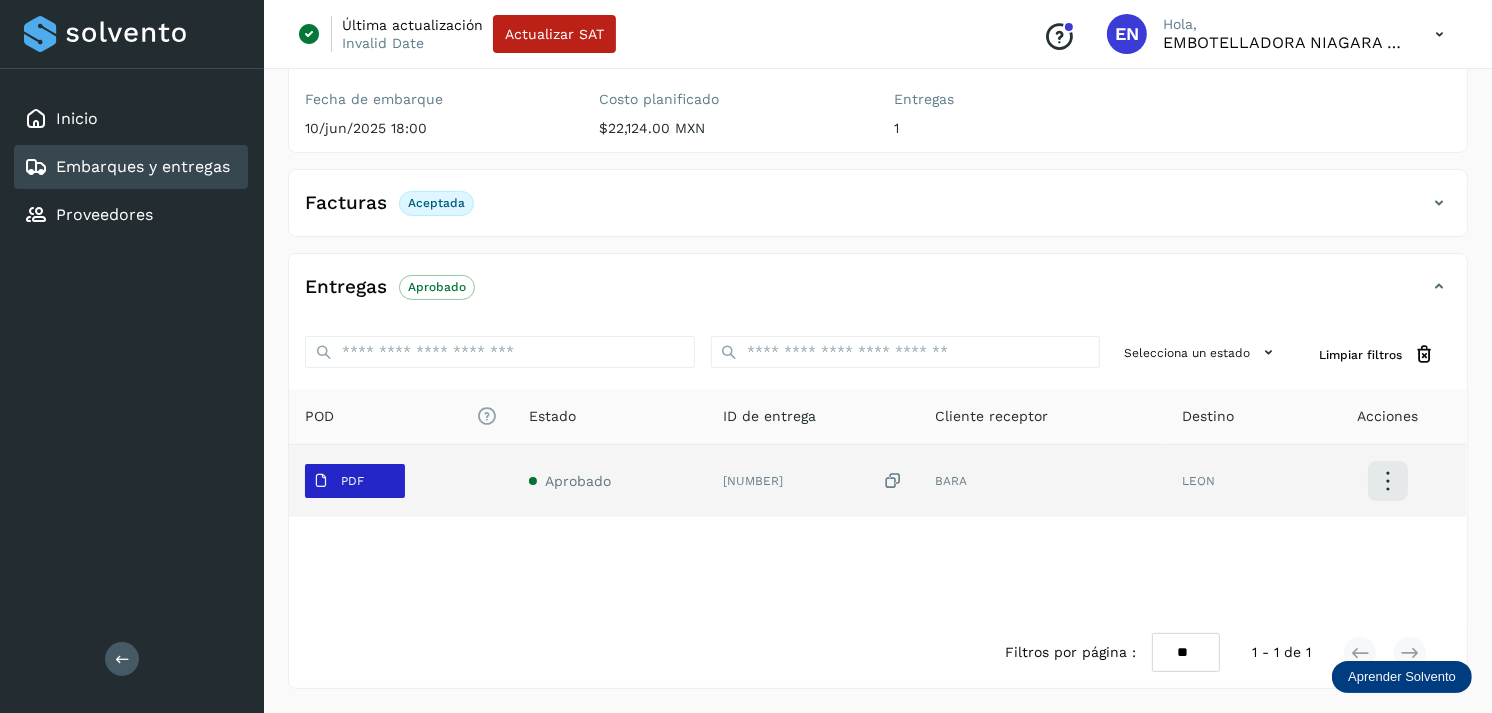 click on "PDF" at bounding box center (355, 481) 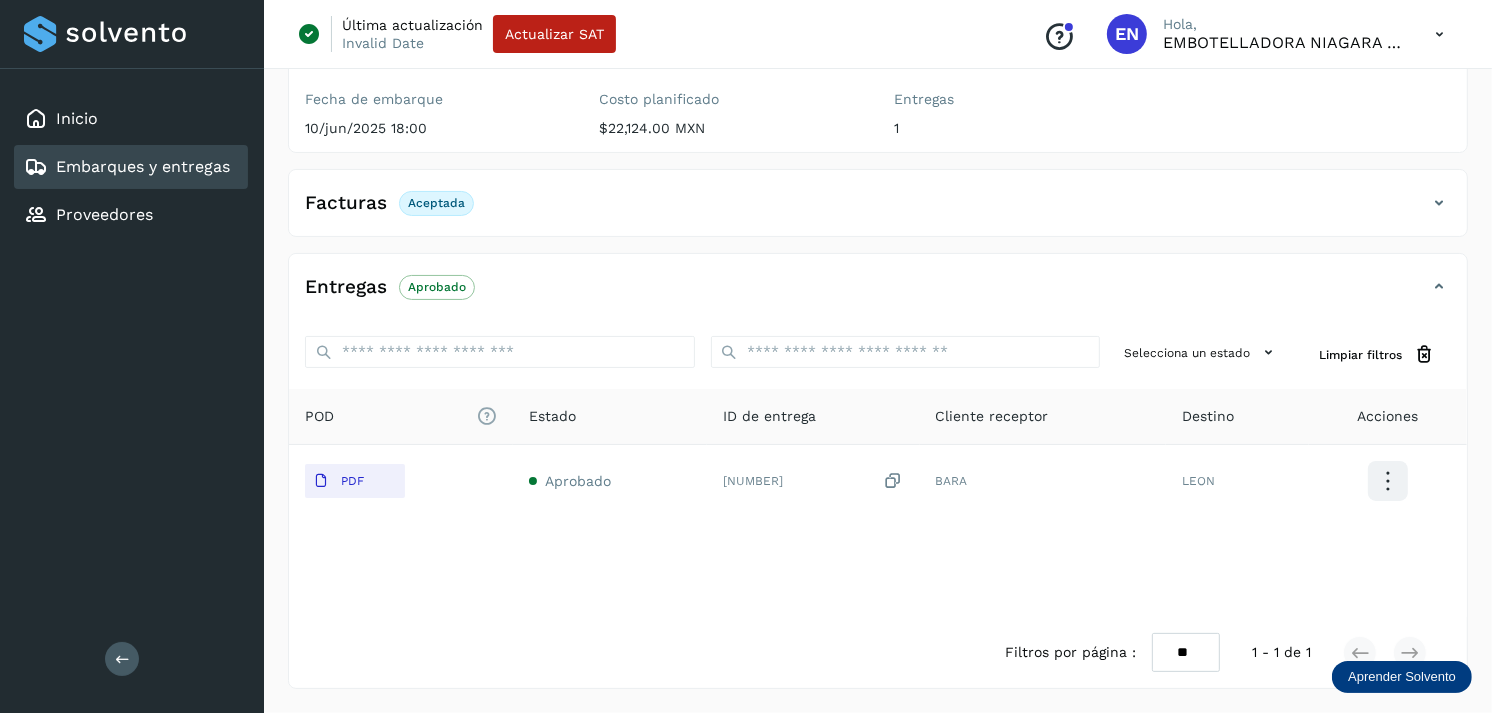 type 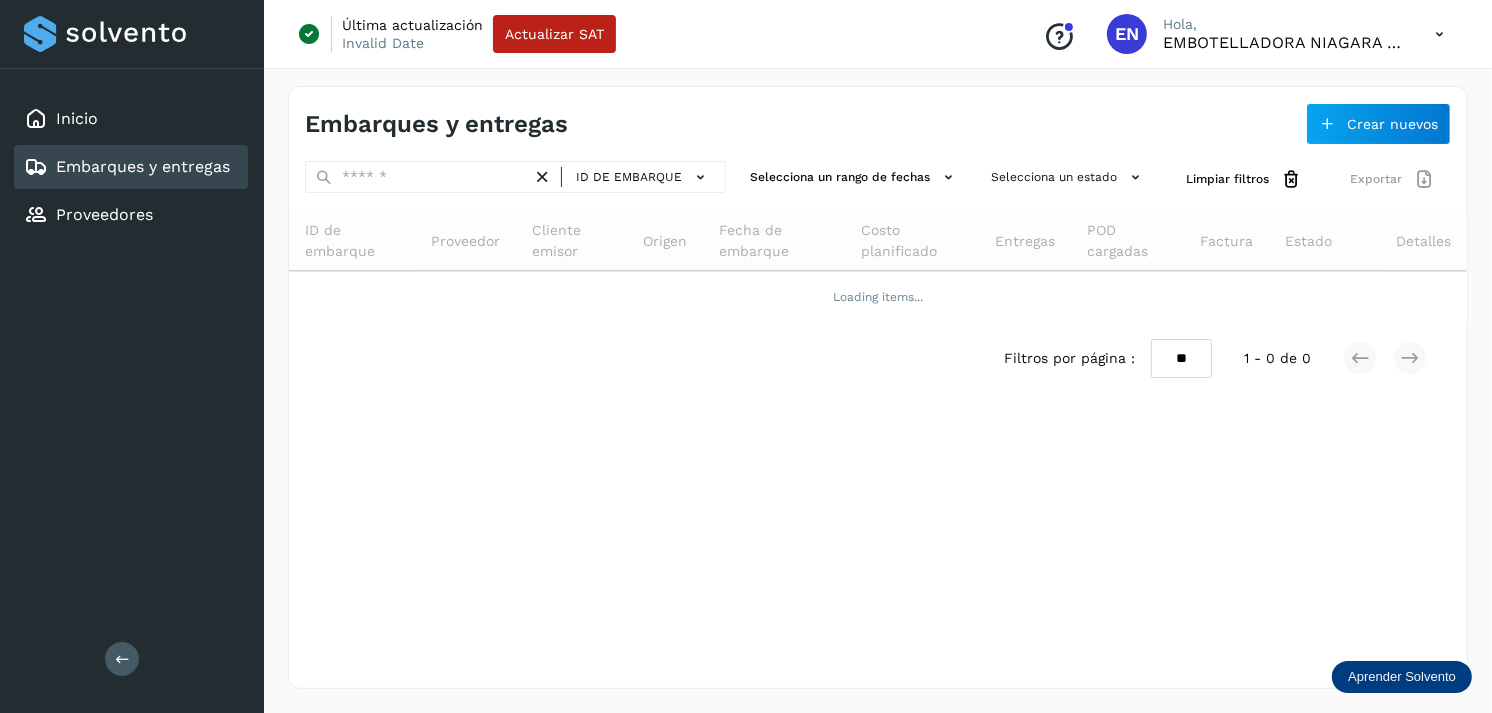 scroll, scrollTop: 0, scrollLeft: 0, axis: both 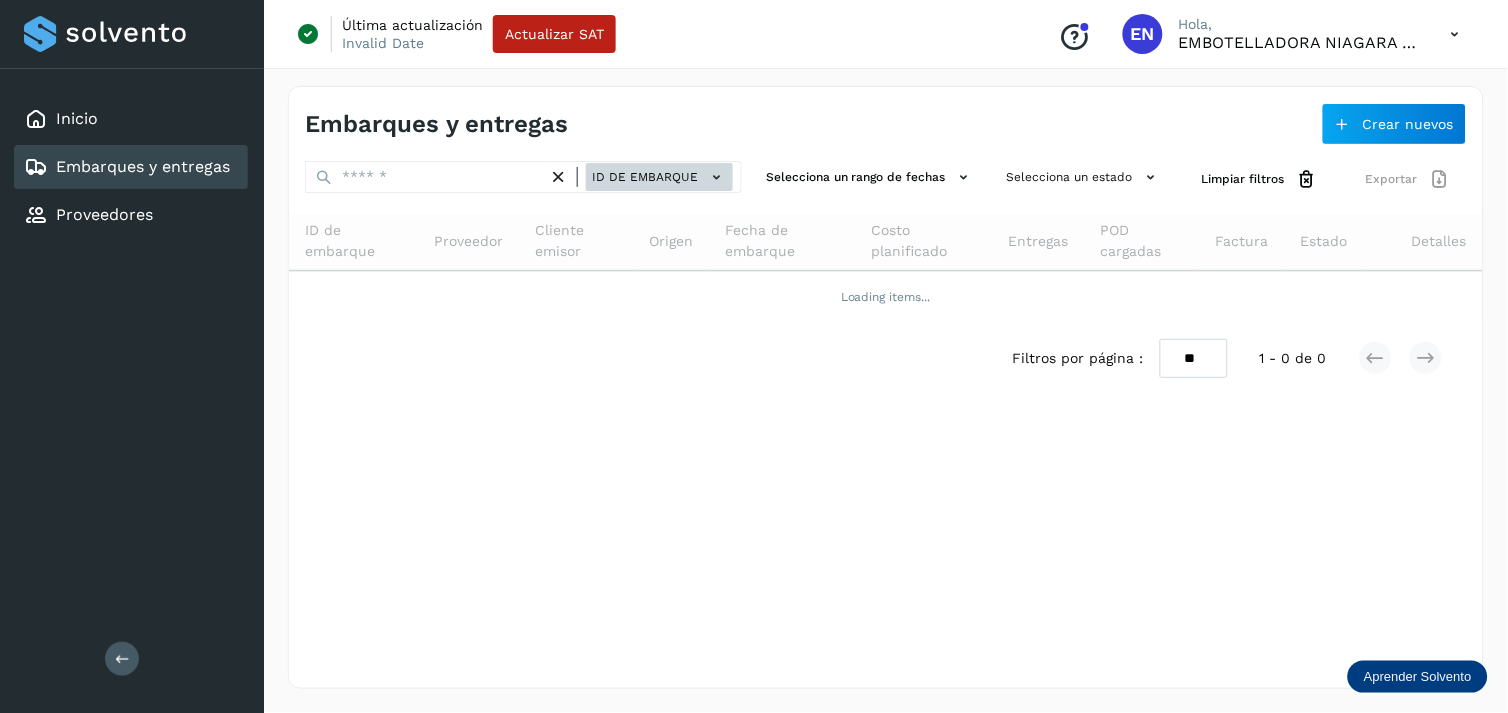 click on "ID de embarque" at bounding box center (659, 177) 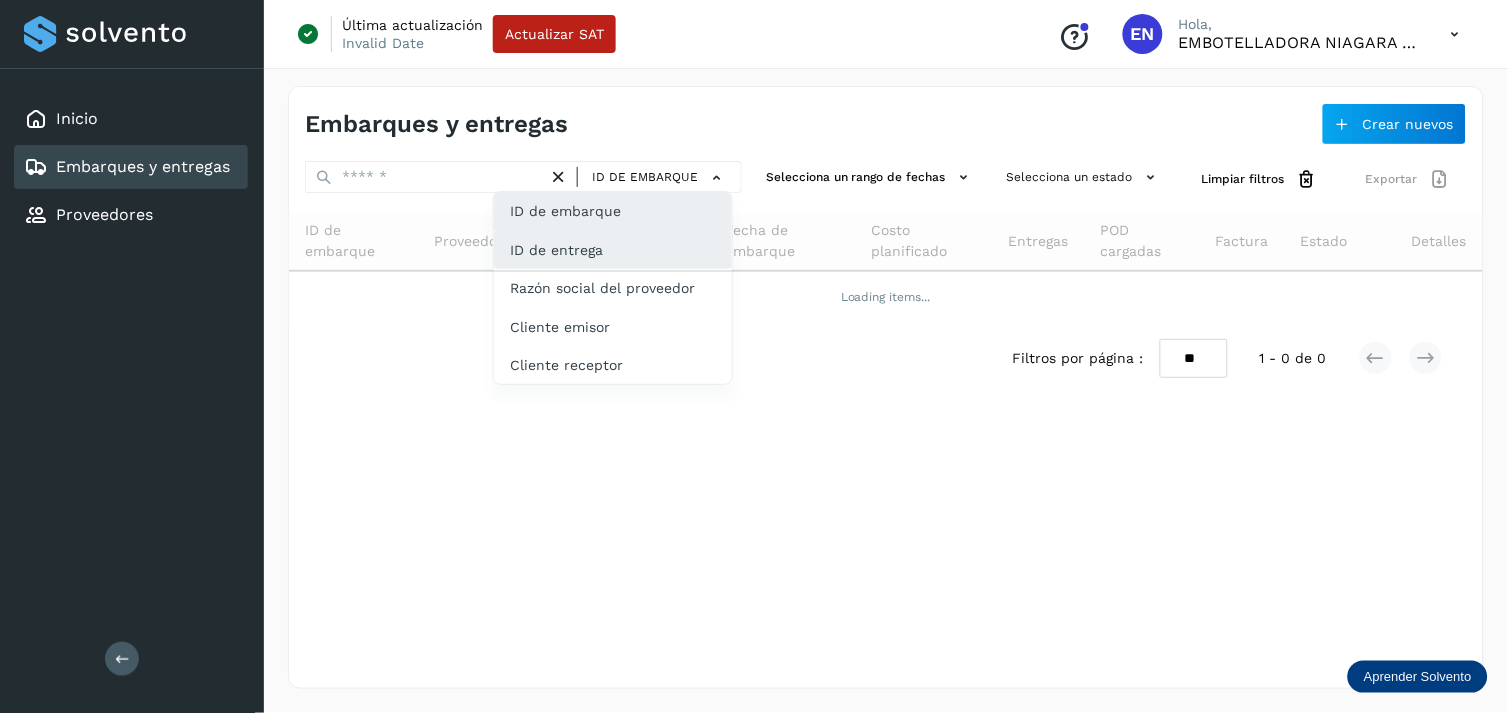 drag, startPoint x: 597, startPoint y: 228, endPoint x: 586, endPoint y: 237, distance: 14.21267 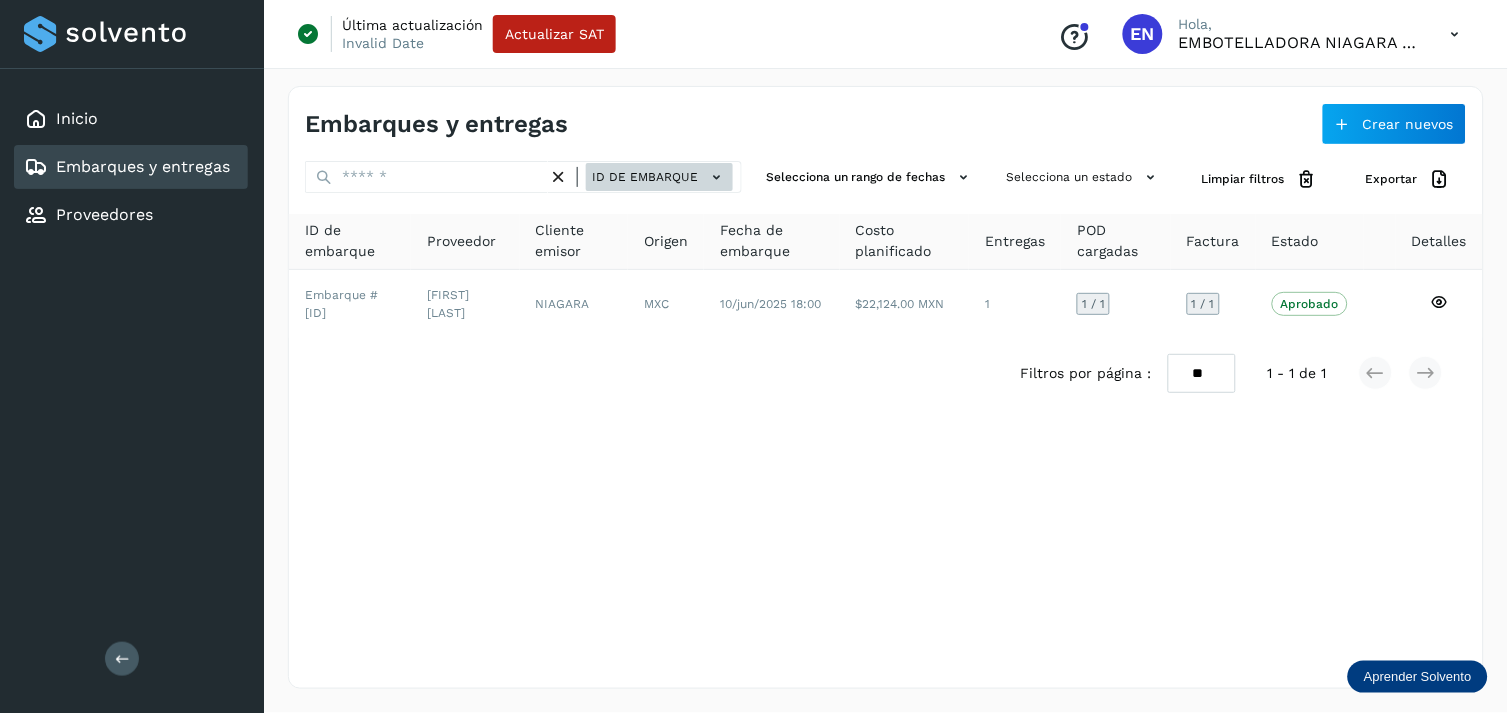 click on "ID de embarque" 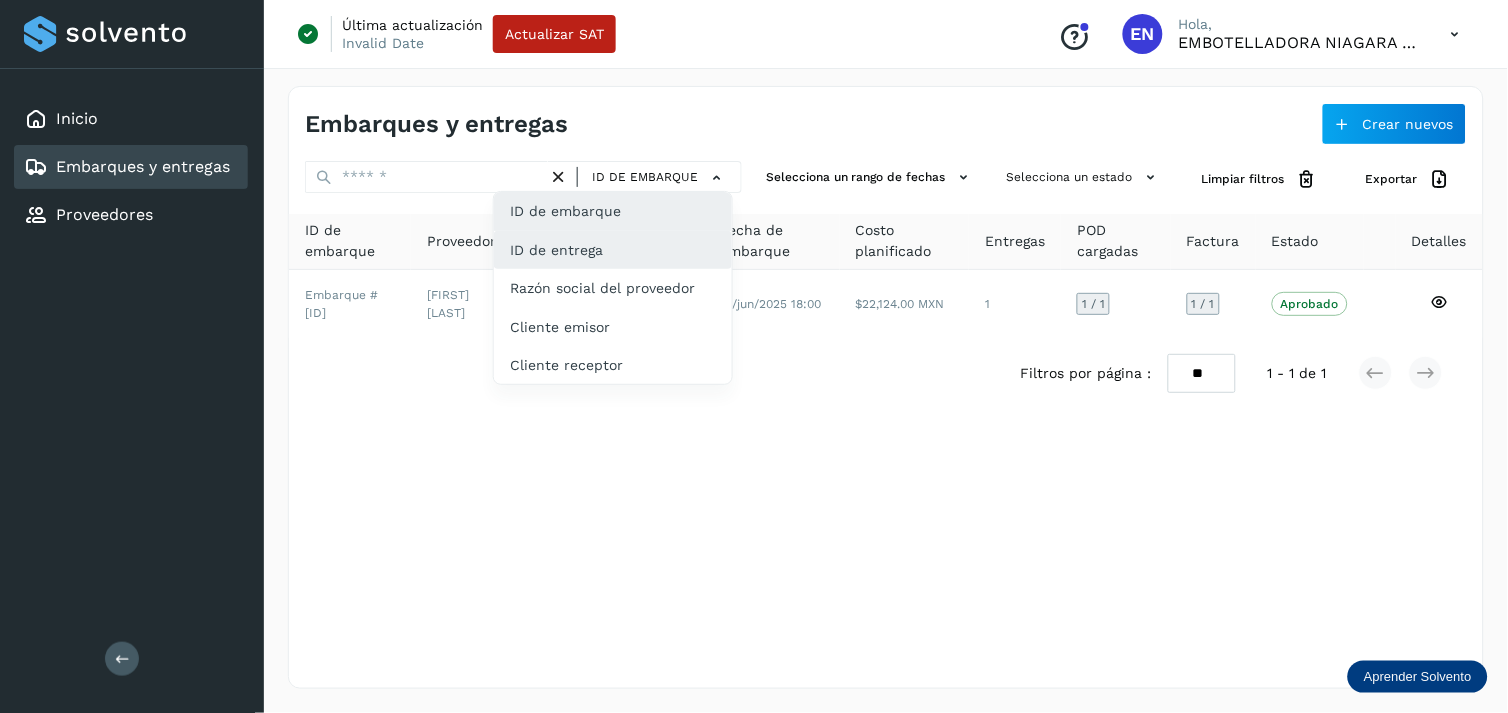 click on "ID de entrega" 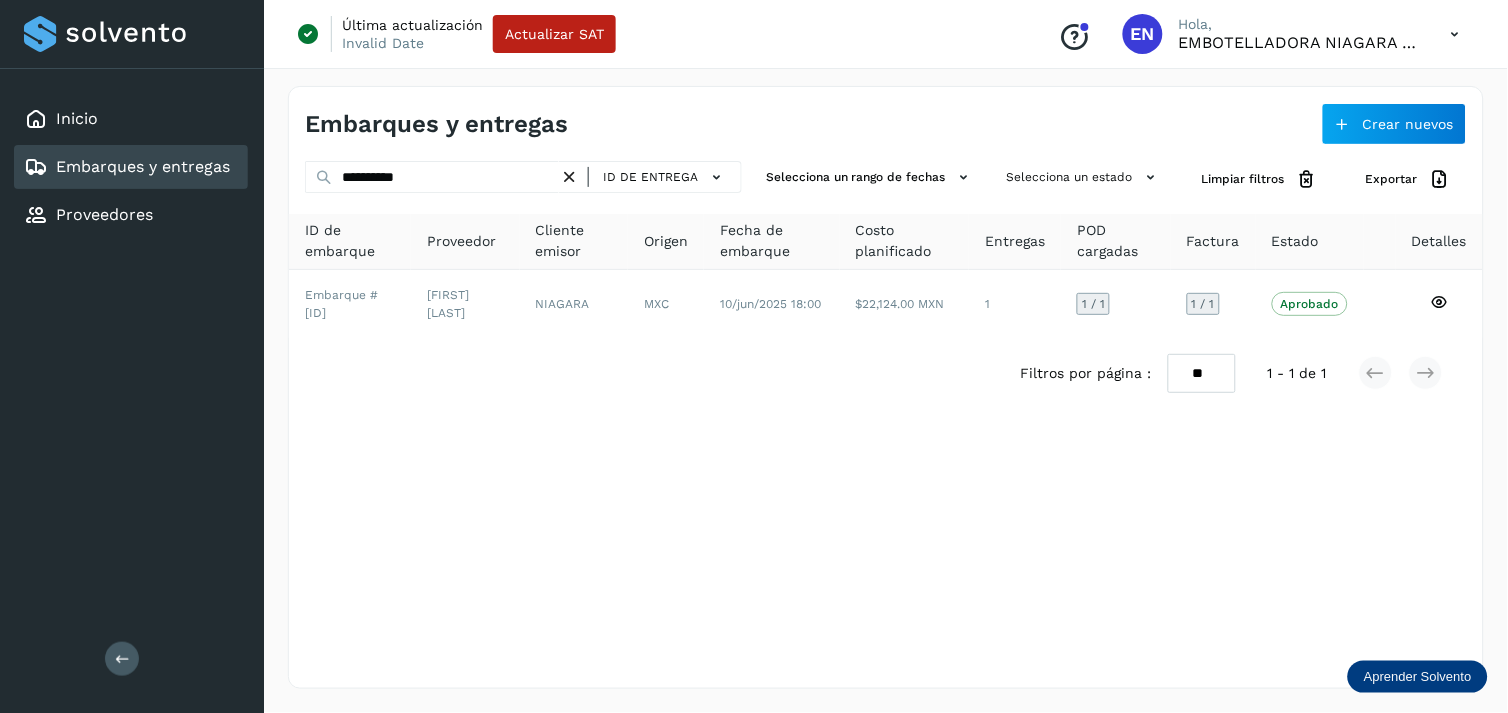 click on "**********" at bounding box center [886, 387] 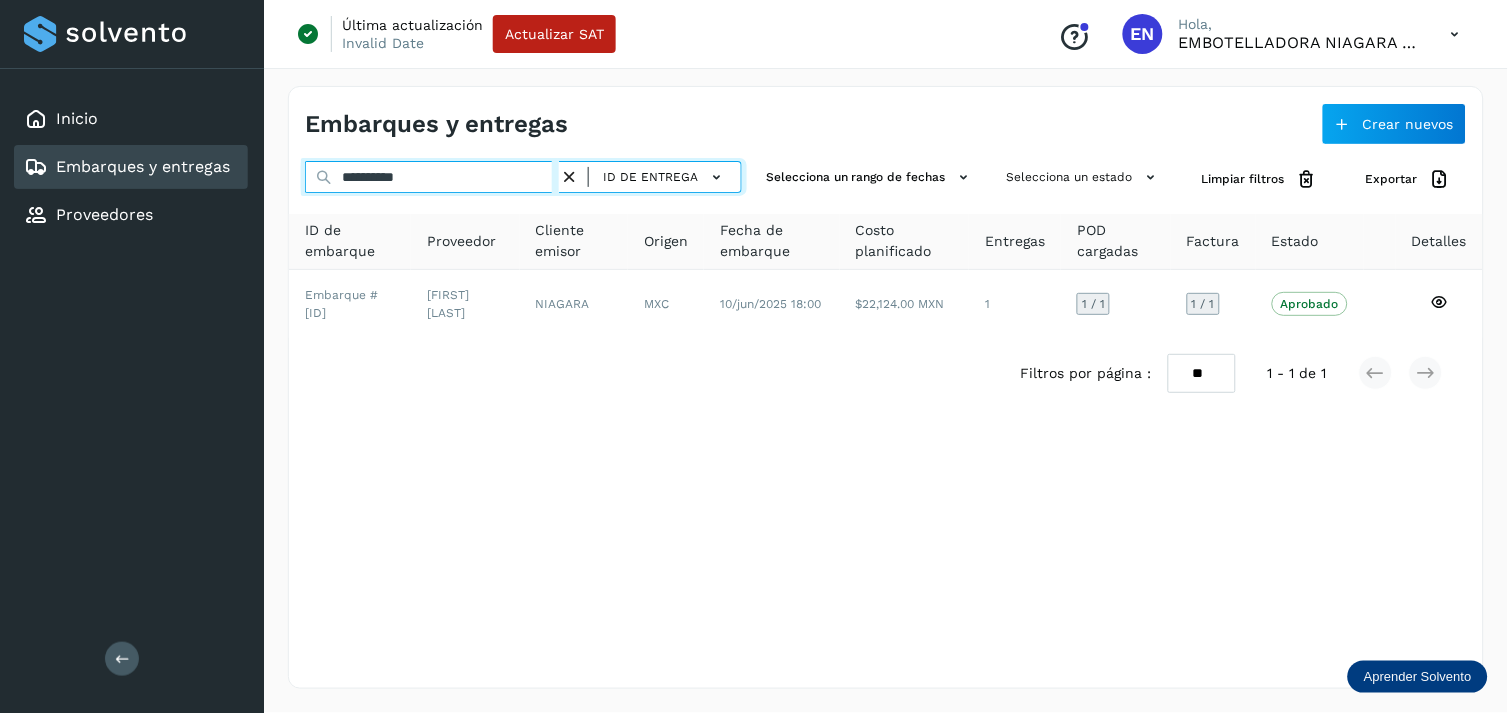 click on "**********" at bounding box center (432, 177) 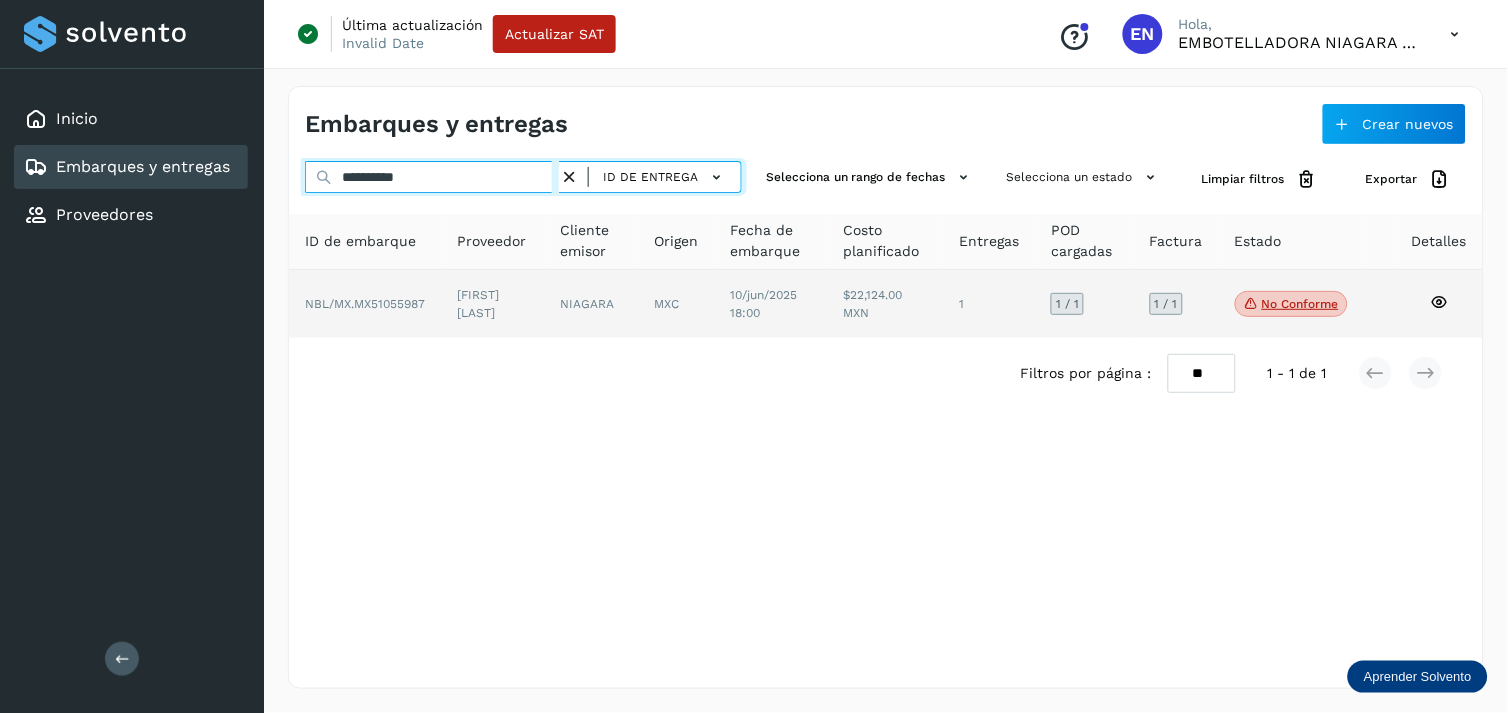 type on "**********" 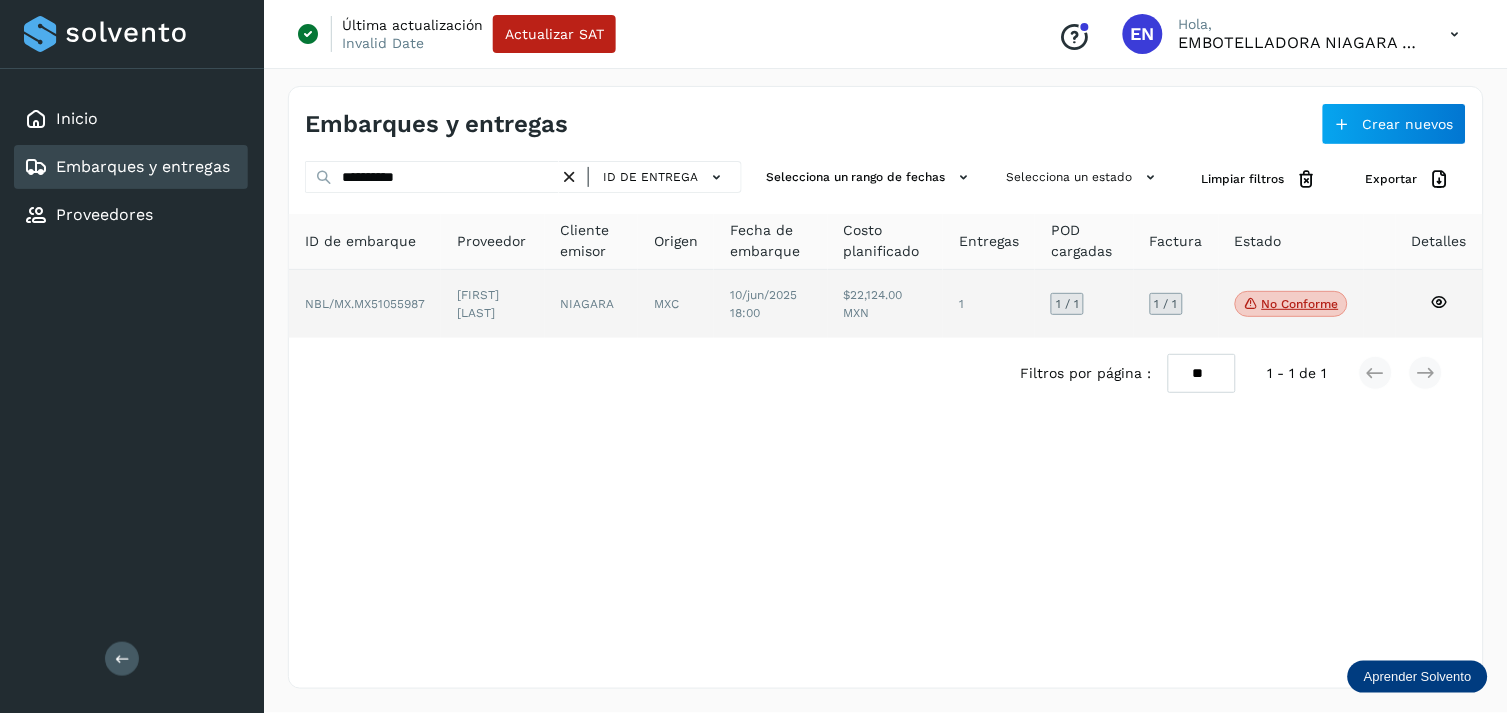 click on "NIAGARA" 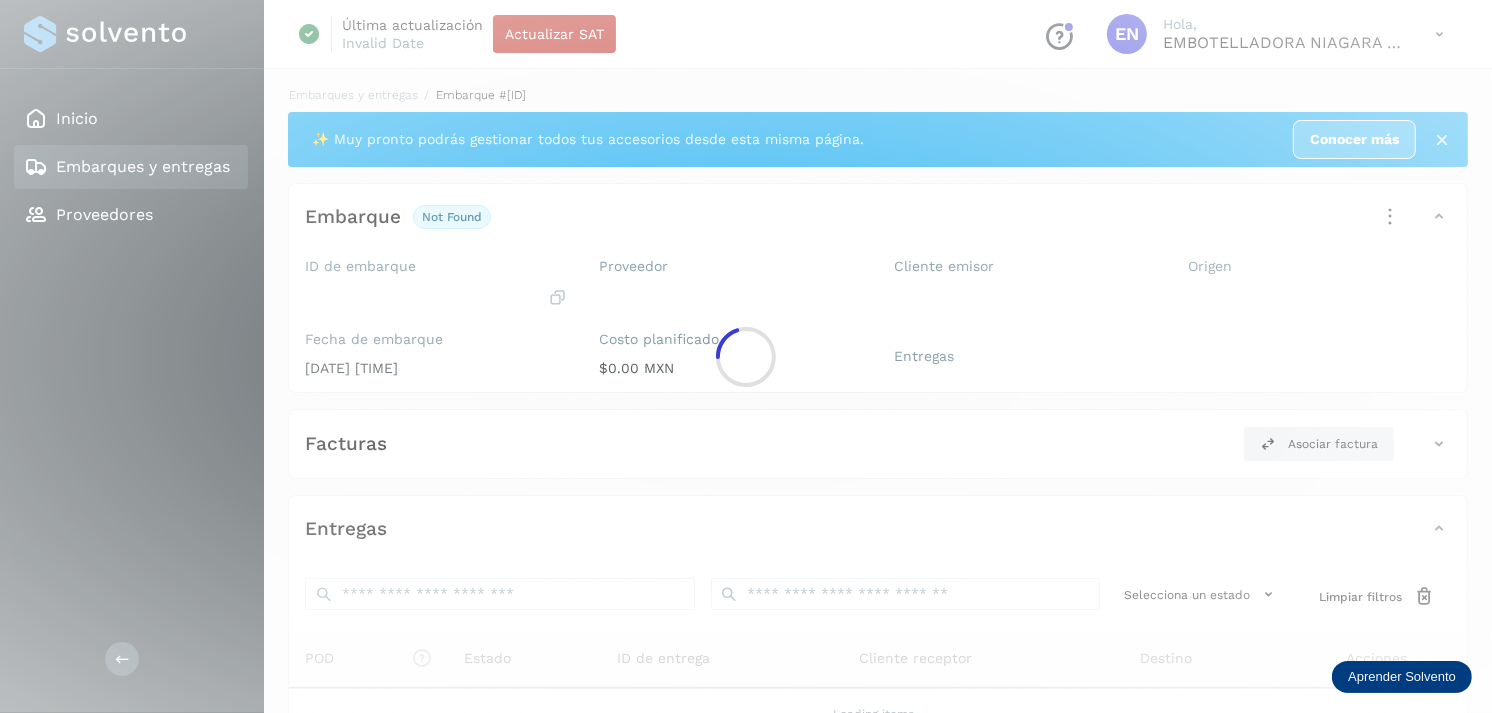 click 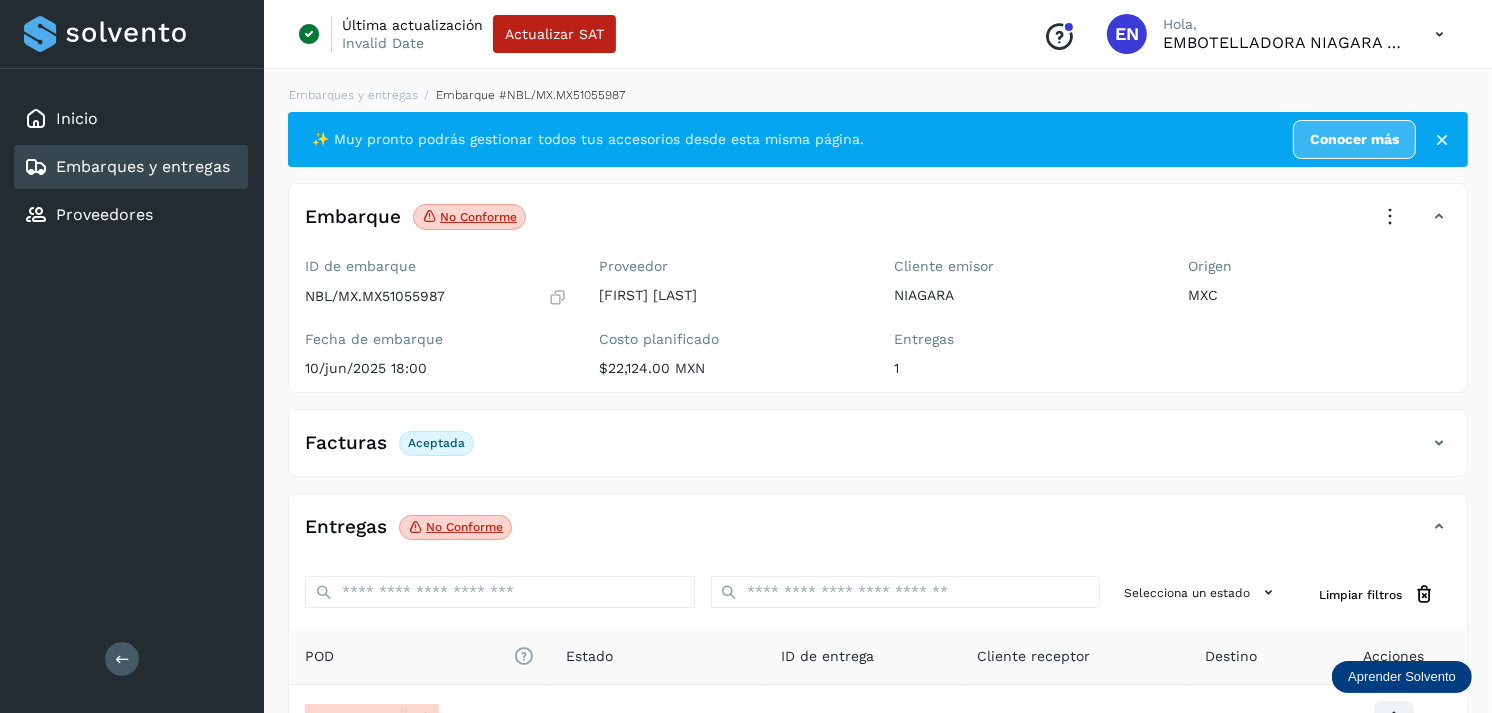 scroll, scrollTop: 241, scrollLeft: 0, axis: vertical 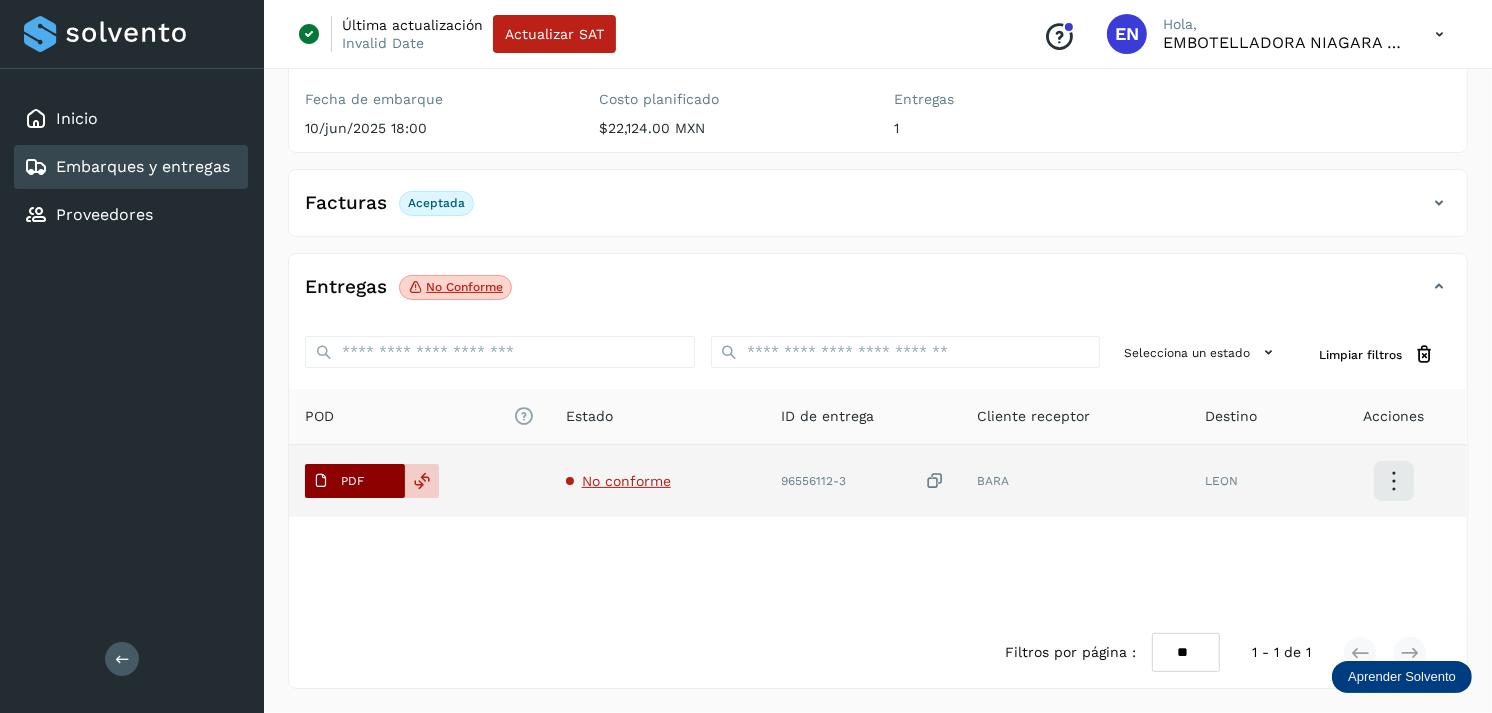 click on "PDF" at bounding box center [338, 481] 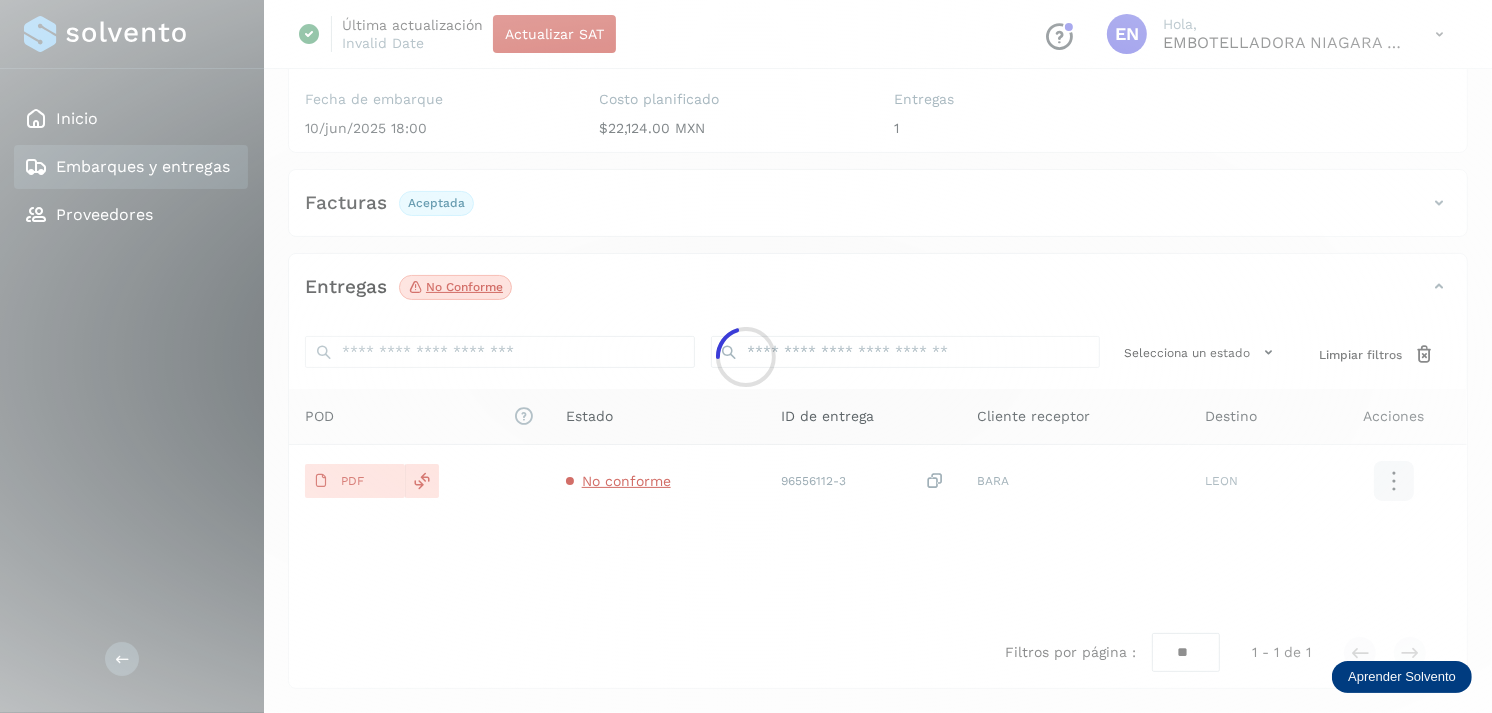 type 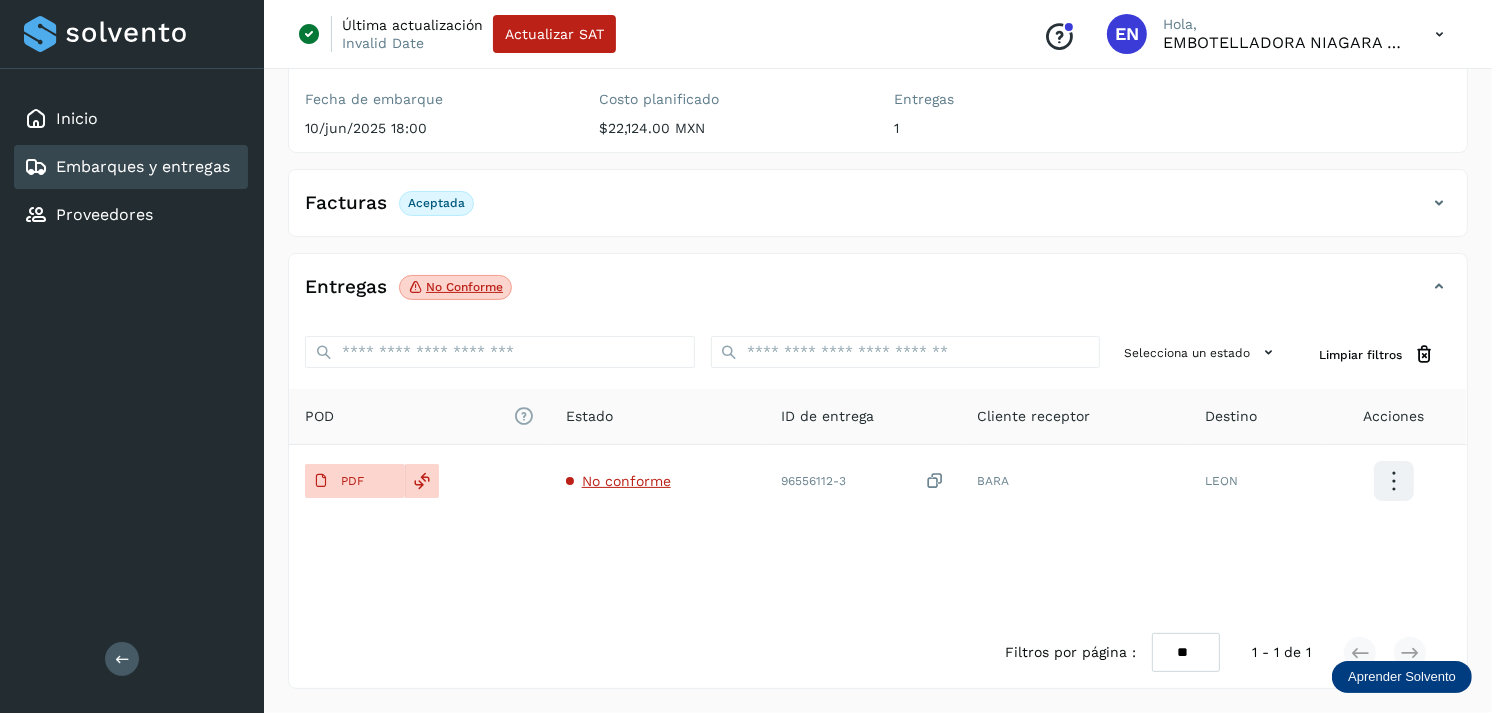 click on "Embarques y entregas" at bounding box center (143, 166) 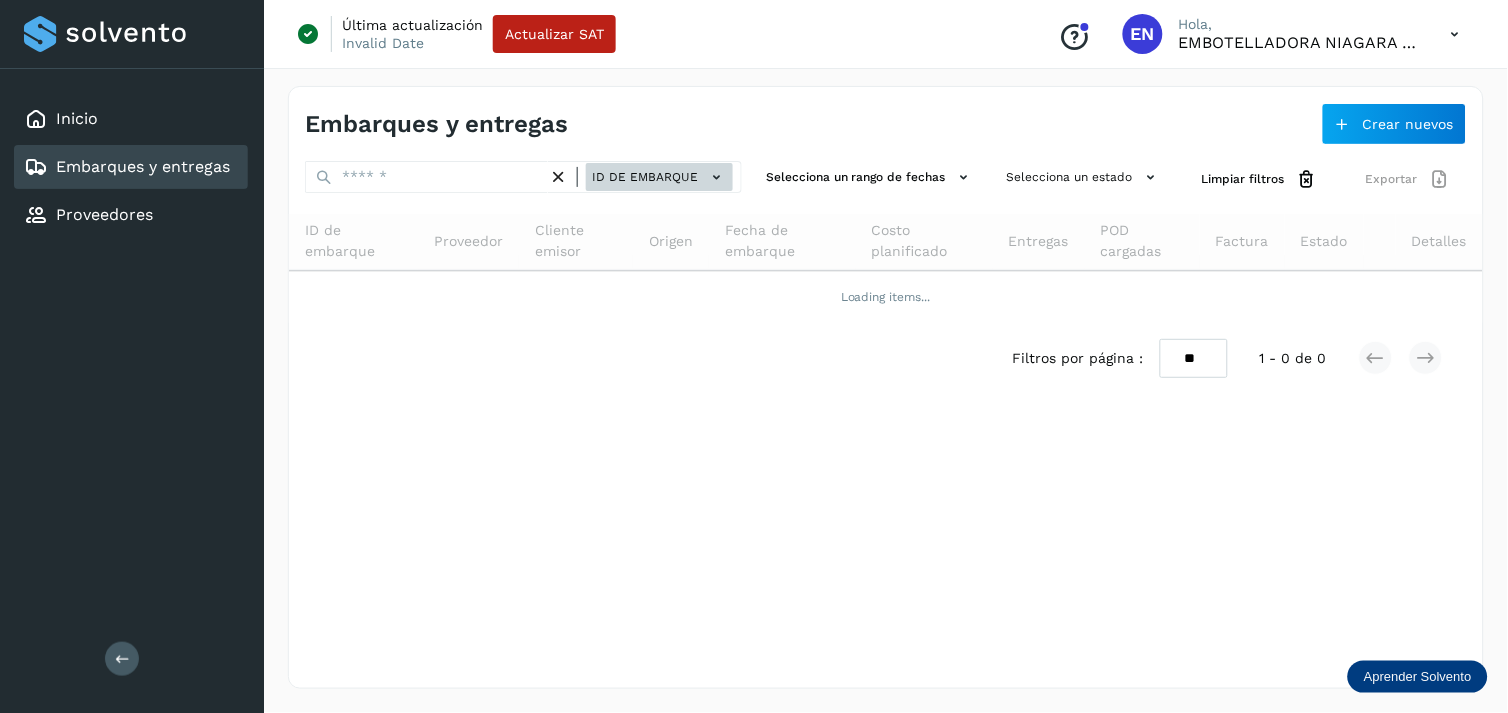 drag, startPoint x: 720, startPoint y: 130, endPoint x: 684, endPoint y: 171, distance: 54.56189 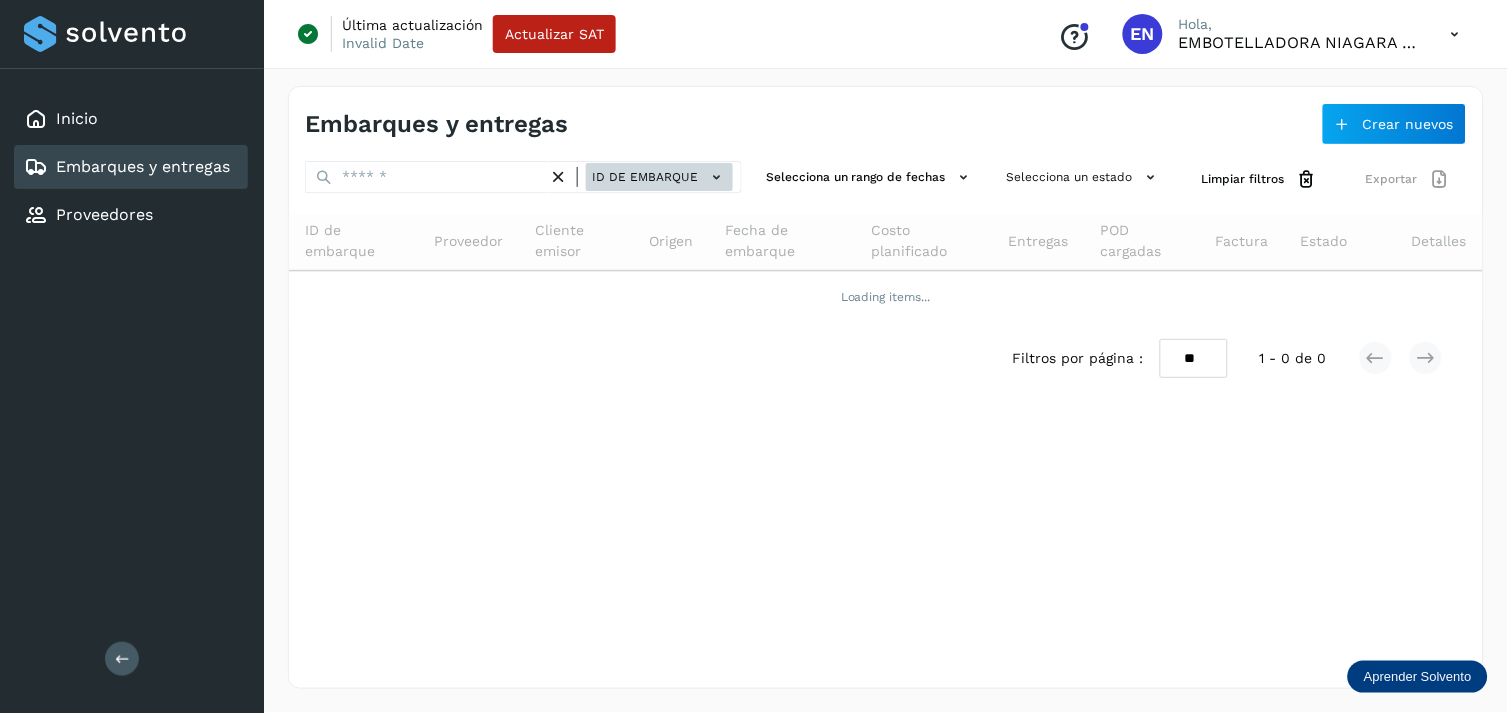 click on "Embarques y entregas Crear nuevos ID de embarque Selecciona un rango de fechas  Selecciona un estado Limpiar filtros Exportar ID de embarque Proveedor Cliente emisor Origen Fecha de embarque Costo planificado Entregas POD cargadas Factura Estado Detalles Loading items... Filtros por página : ** ** ** 1 - 0 de 0" at bounding box center [886, 387] 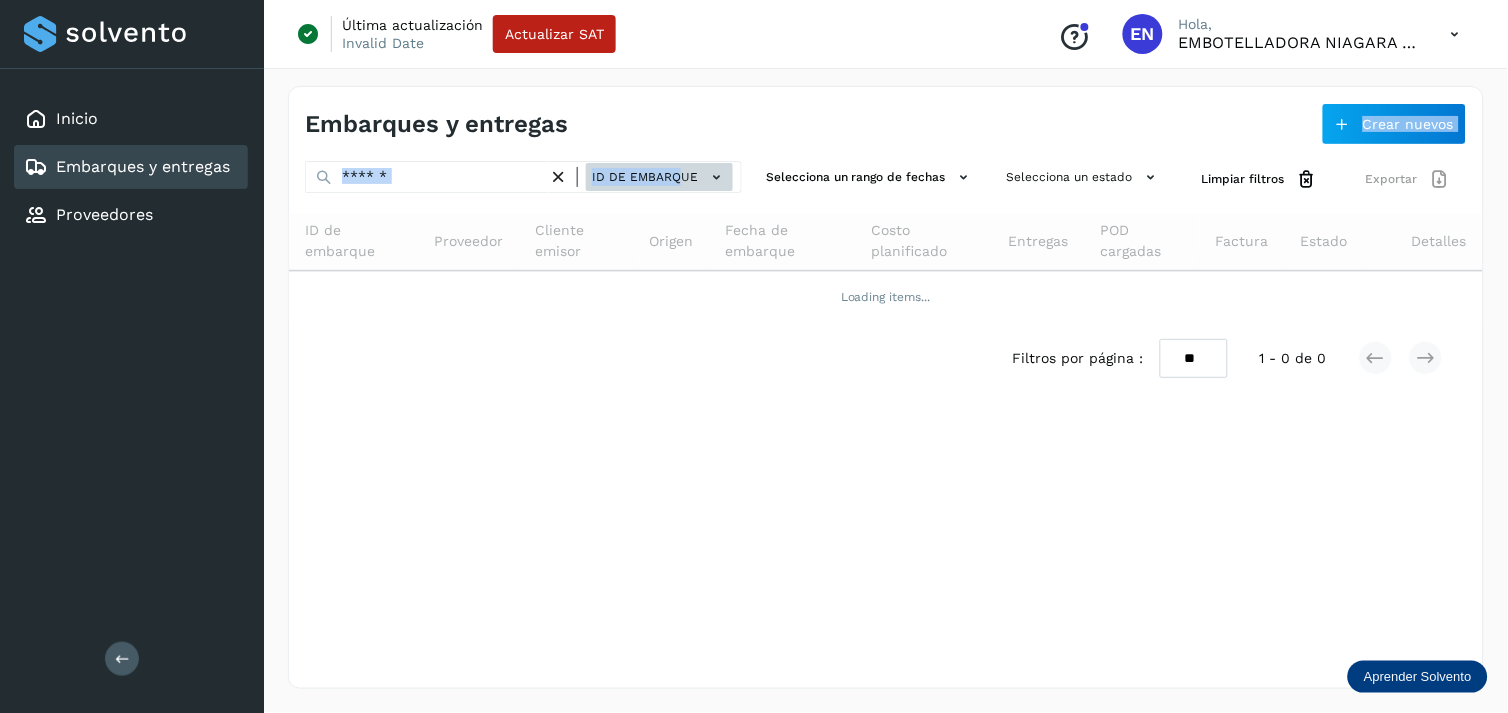 click on "ID de embarque" 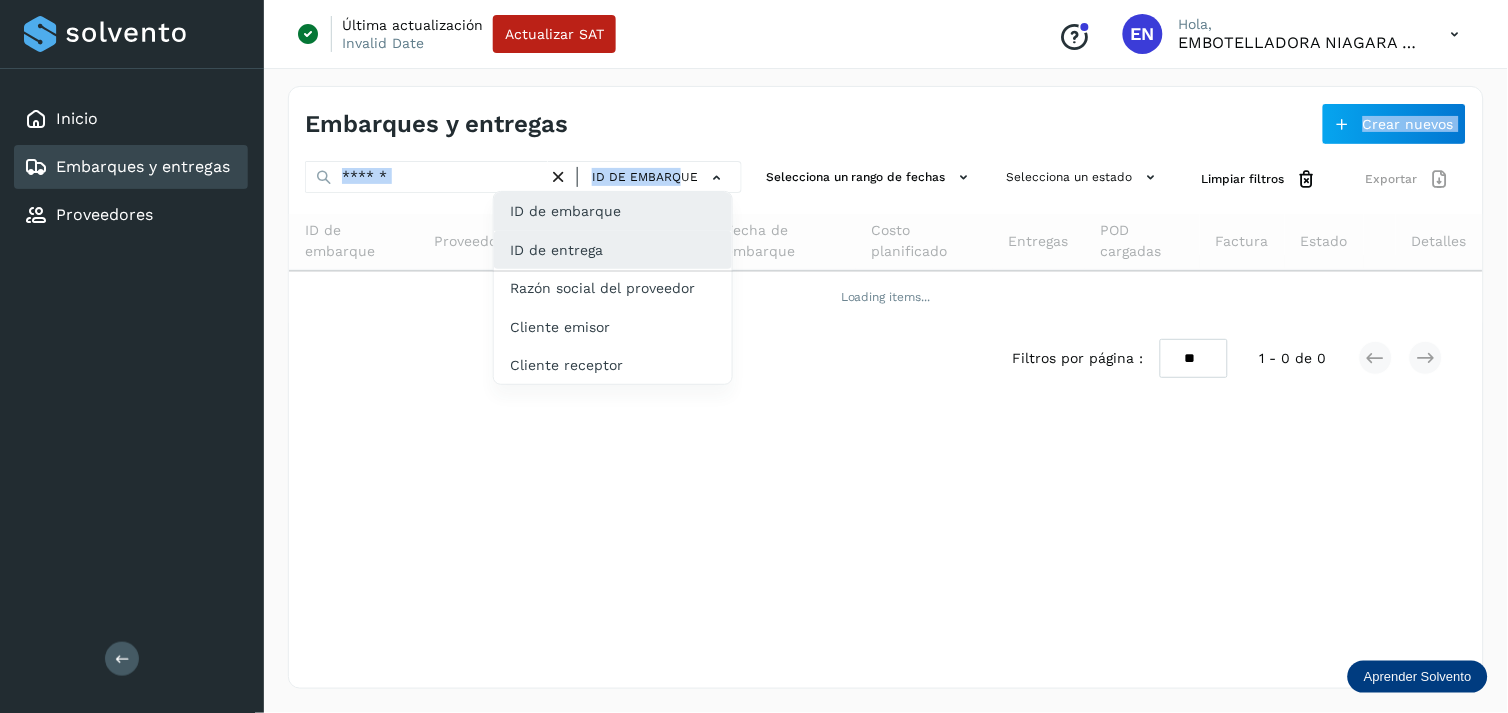 click on "ID de entrega" 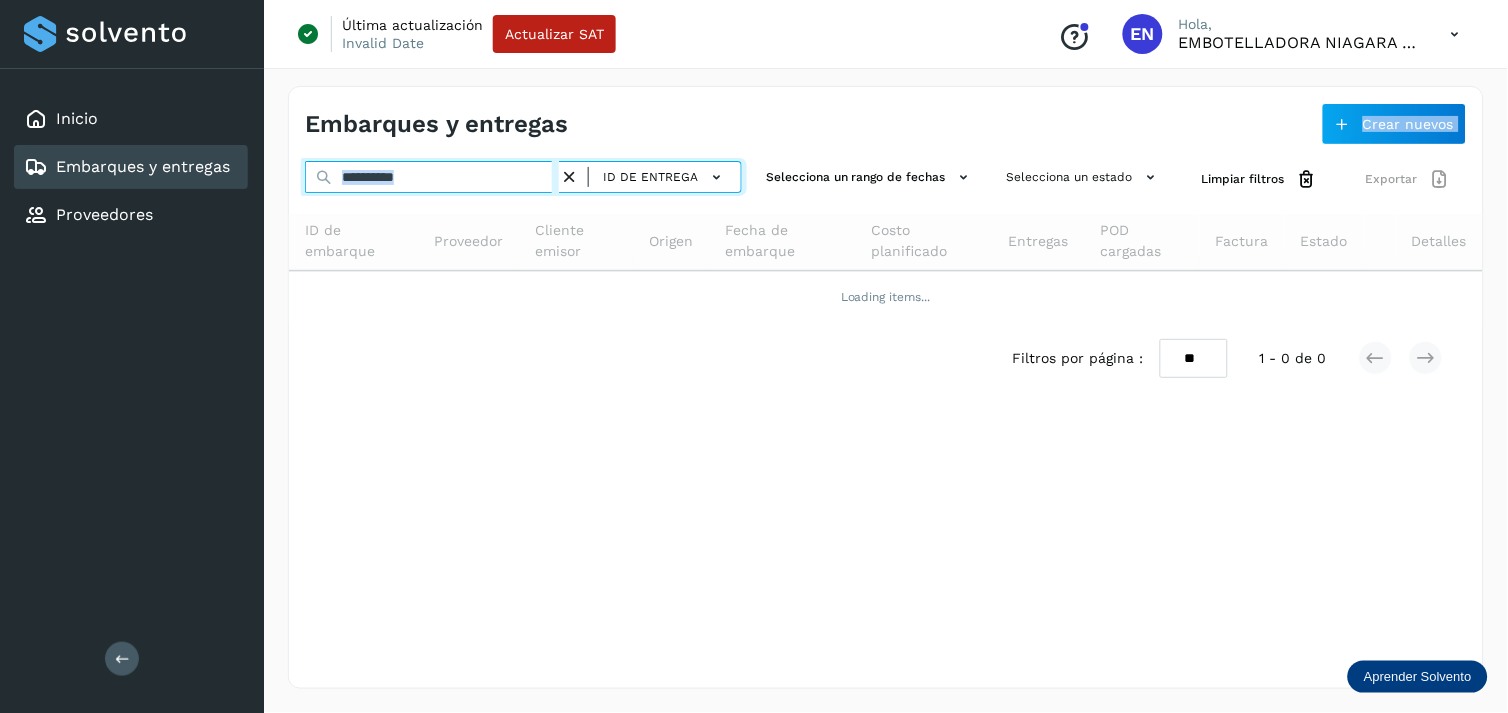 click on "**********" at bounding box center (432, 177) 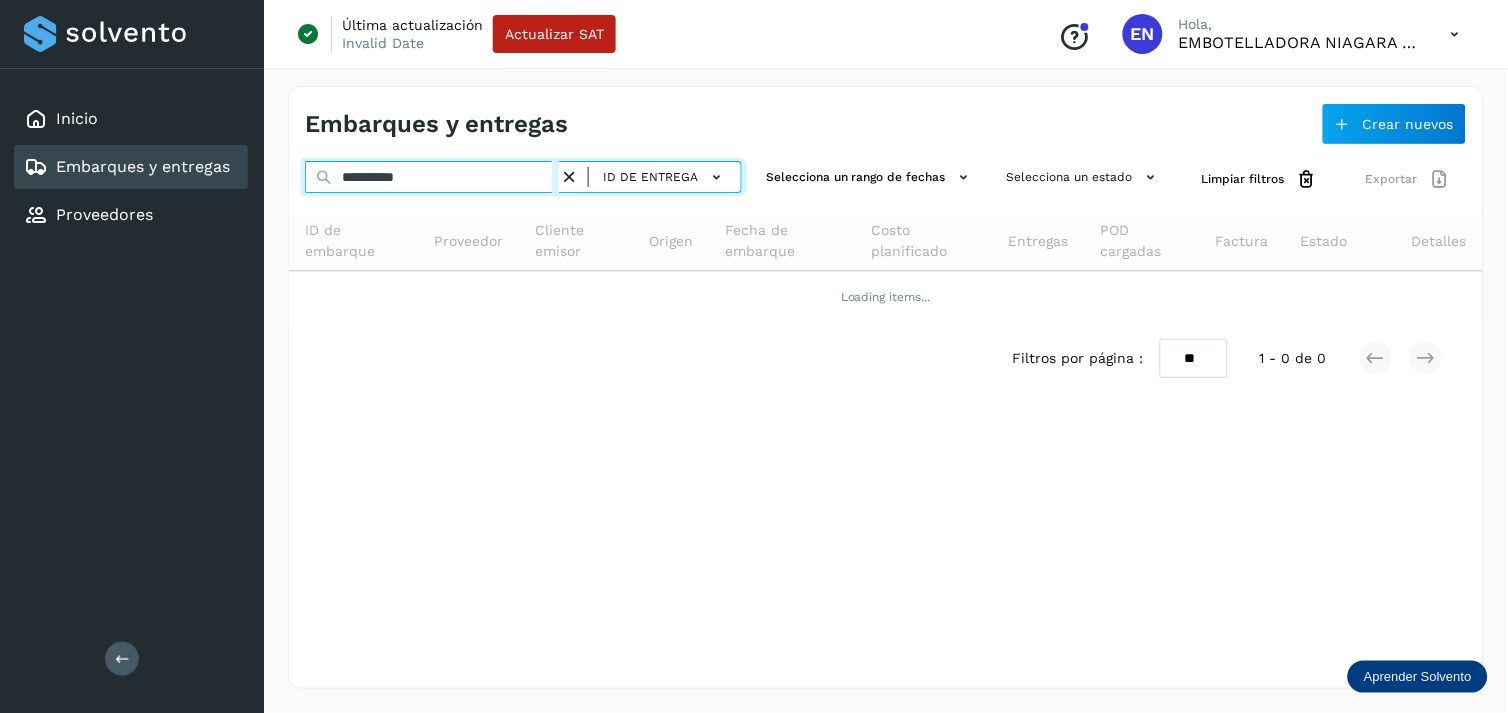 click on "**********" at bounding box center [432, 177] 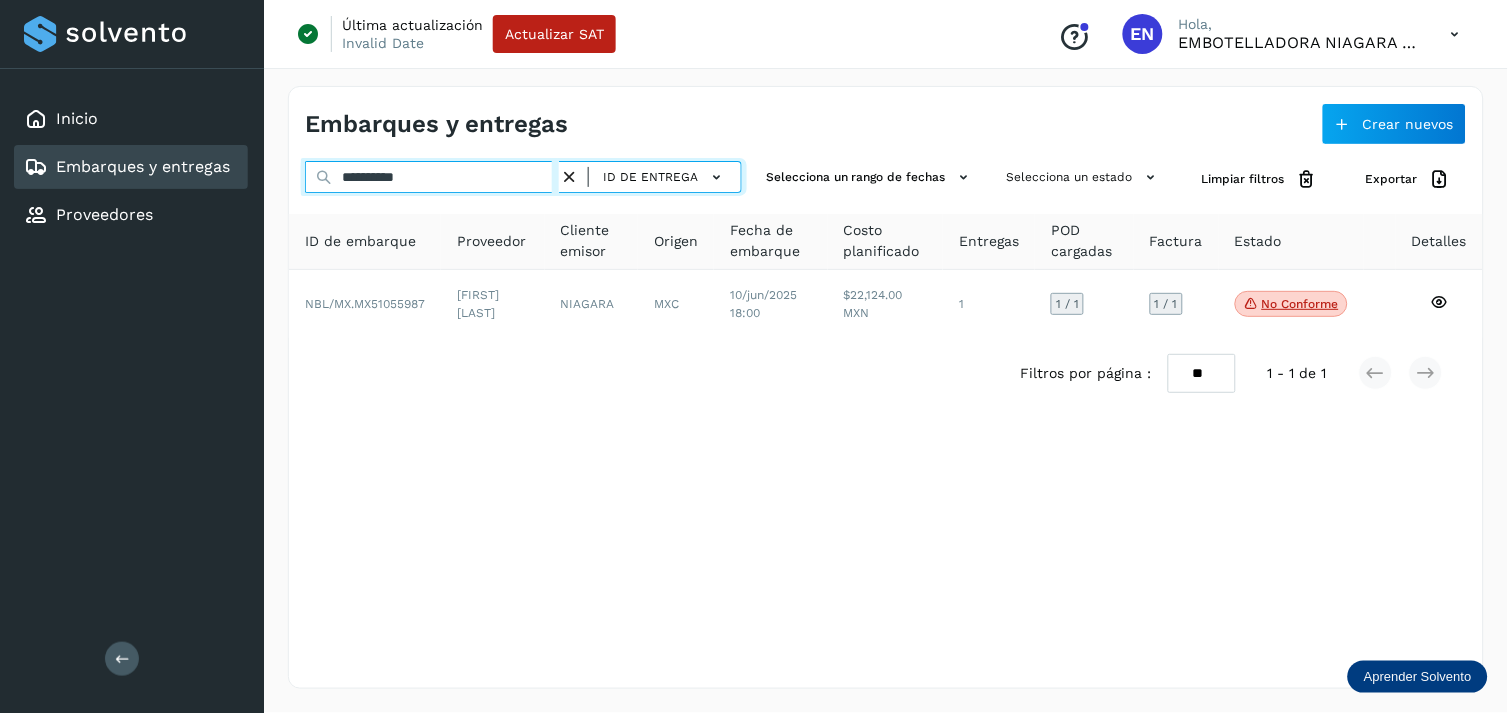 click on "**********" at bounding box center [432, 177] 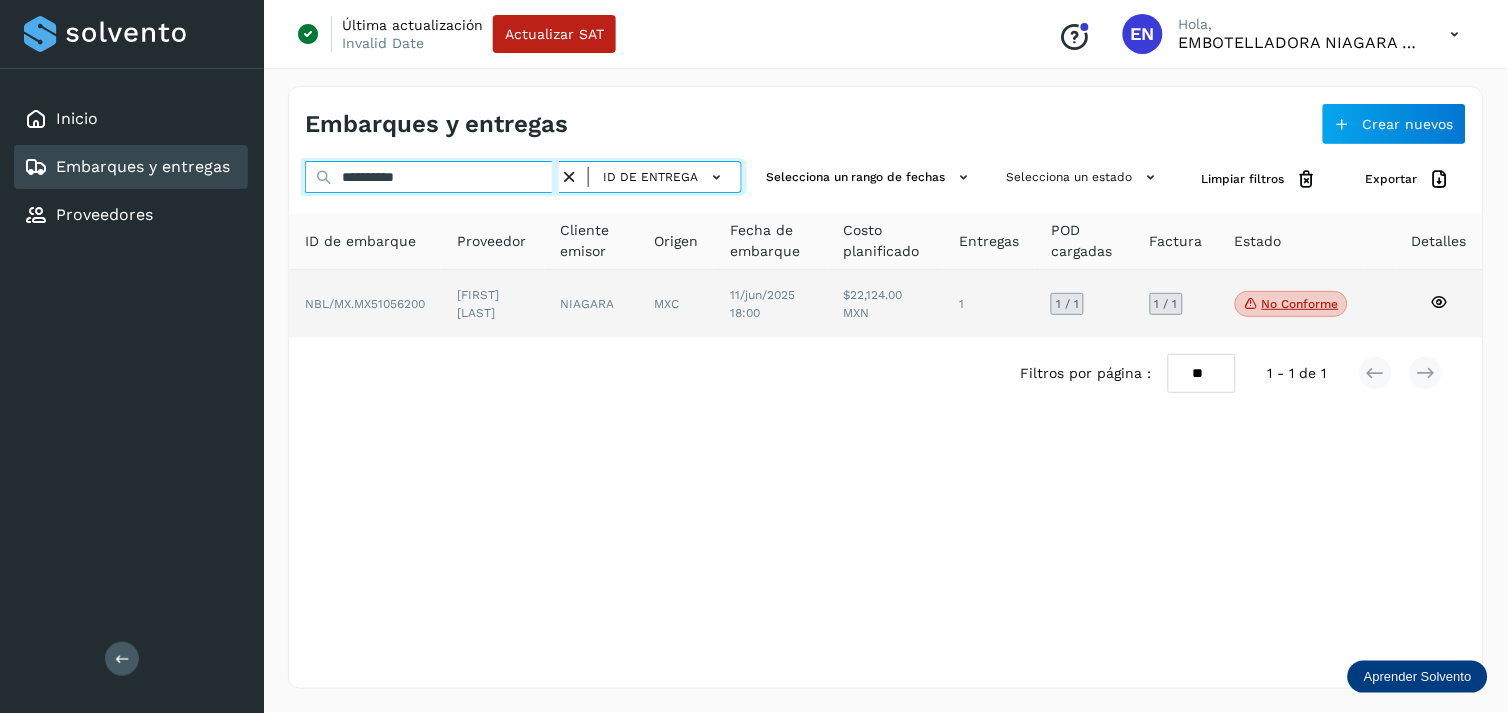 type on "**********" 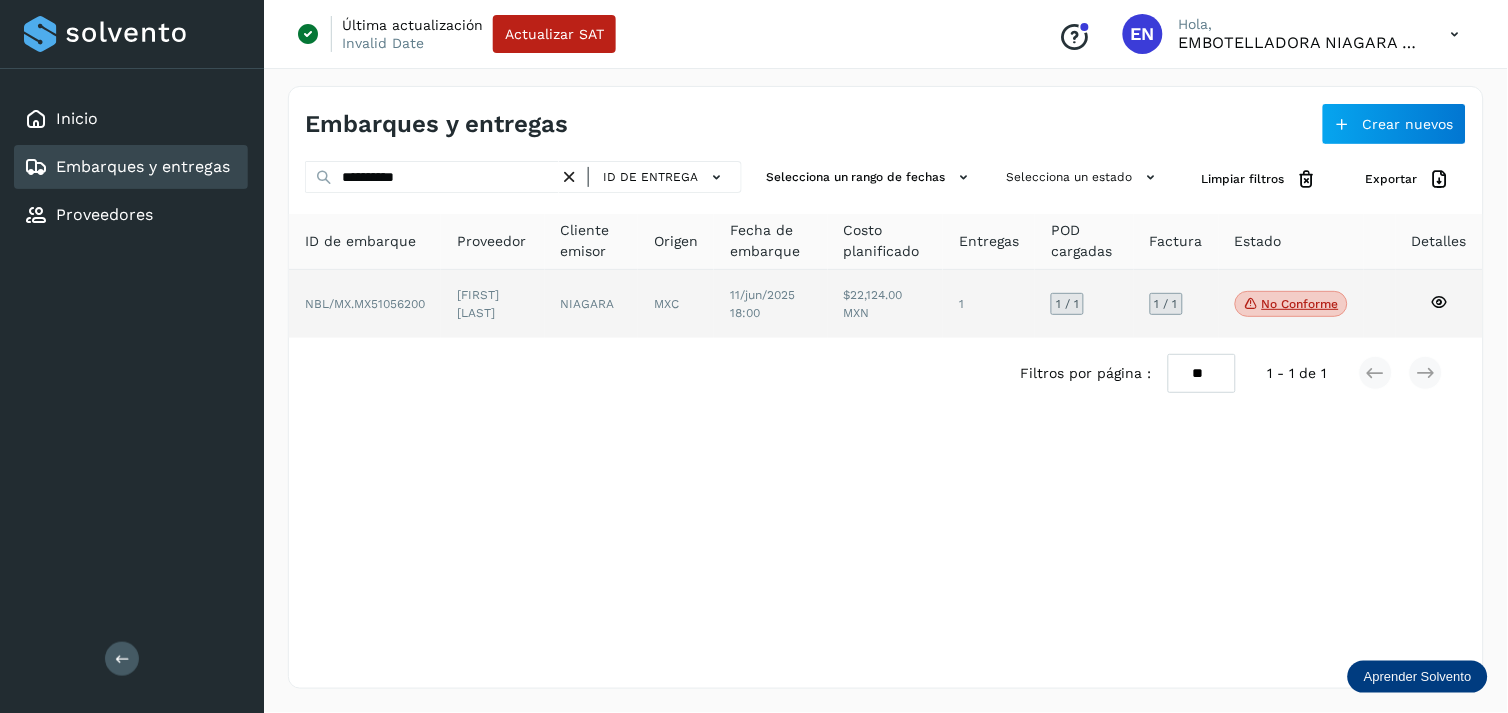 click on "[FIRST] [LAST]" 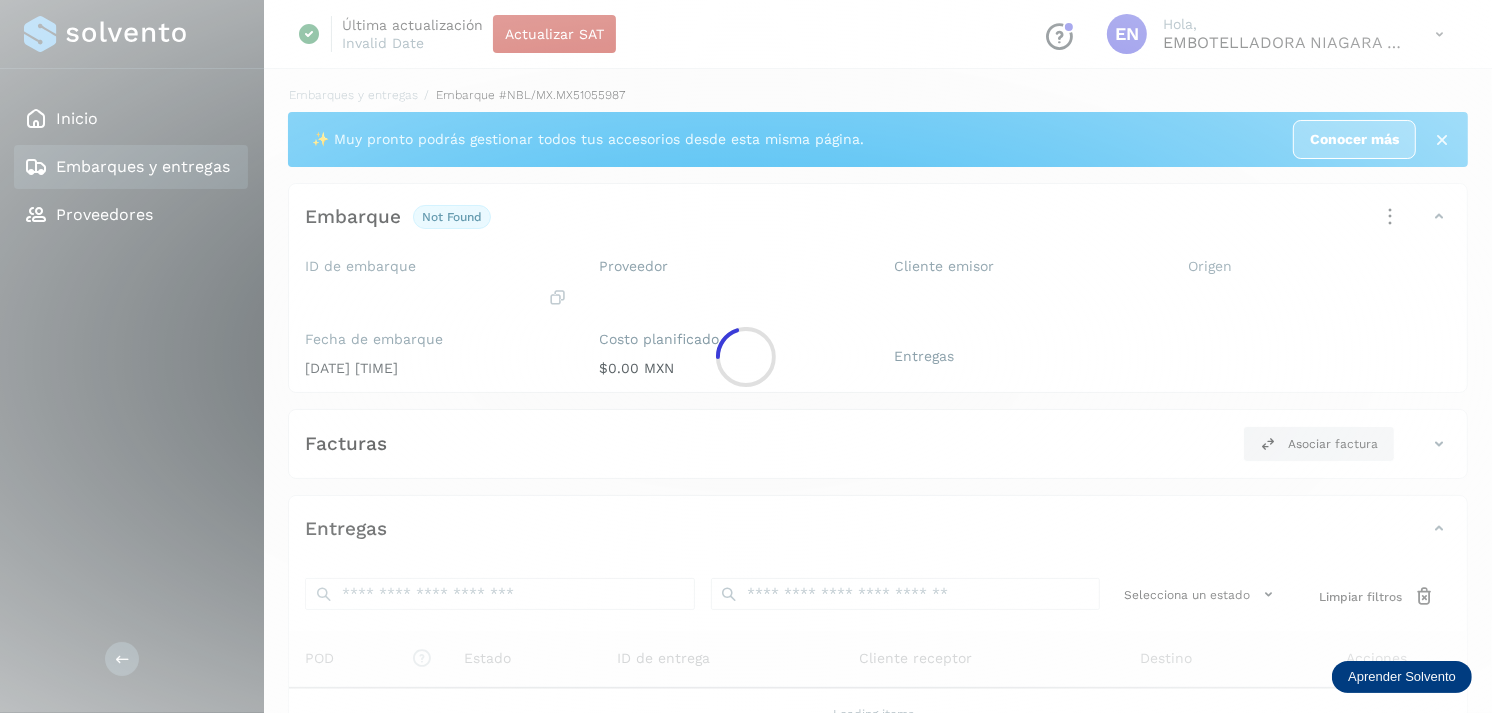 click 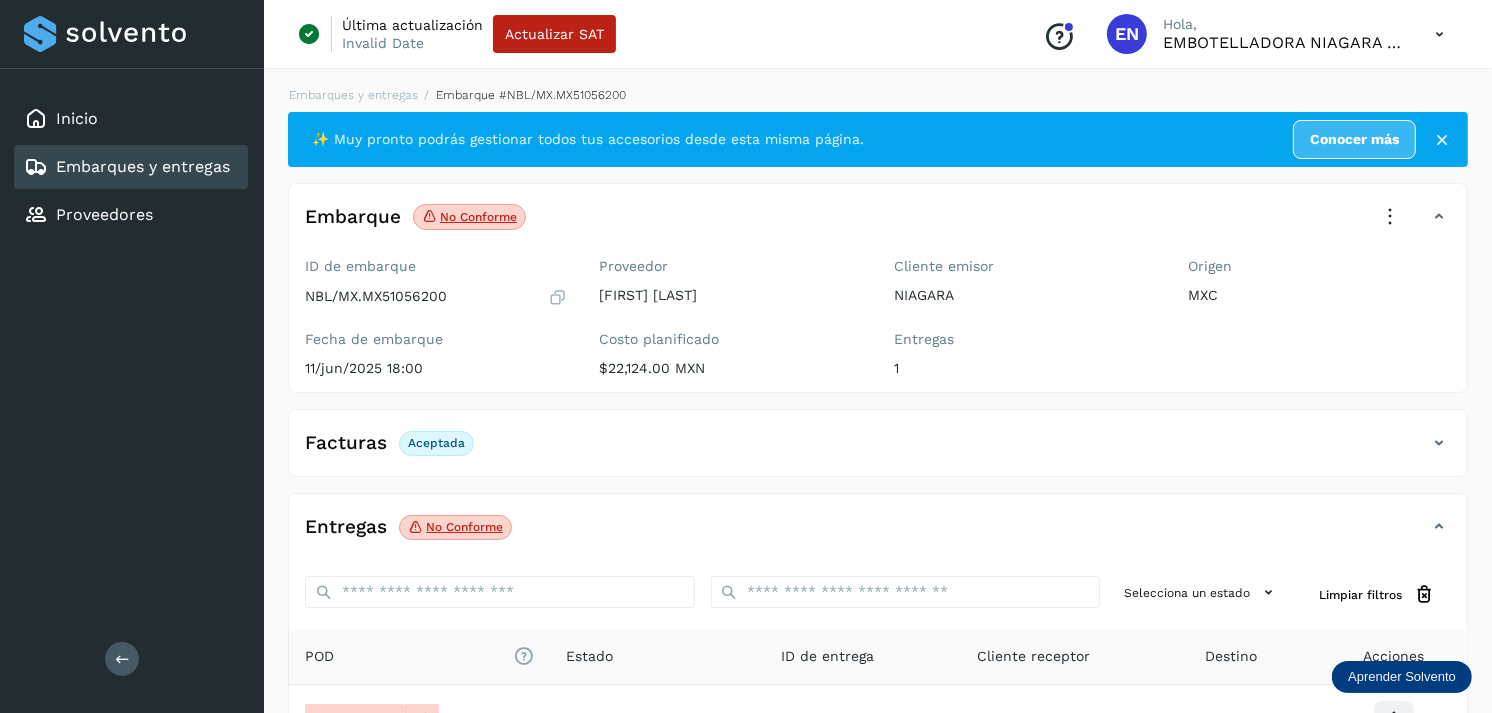 scroll, scrollTop: 241, scrollLeft: 0, axis: vertical 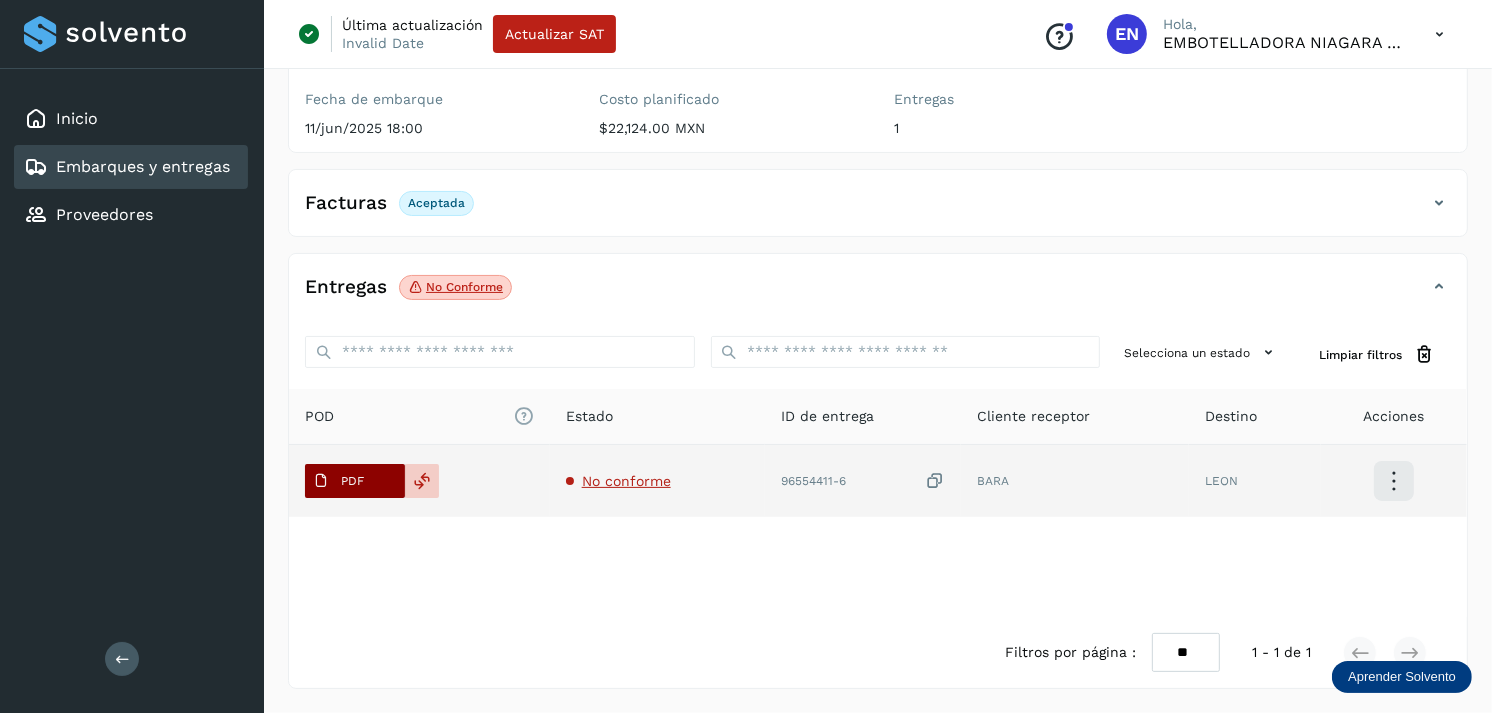 click on "PDF" at bounding box center [338, 481] 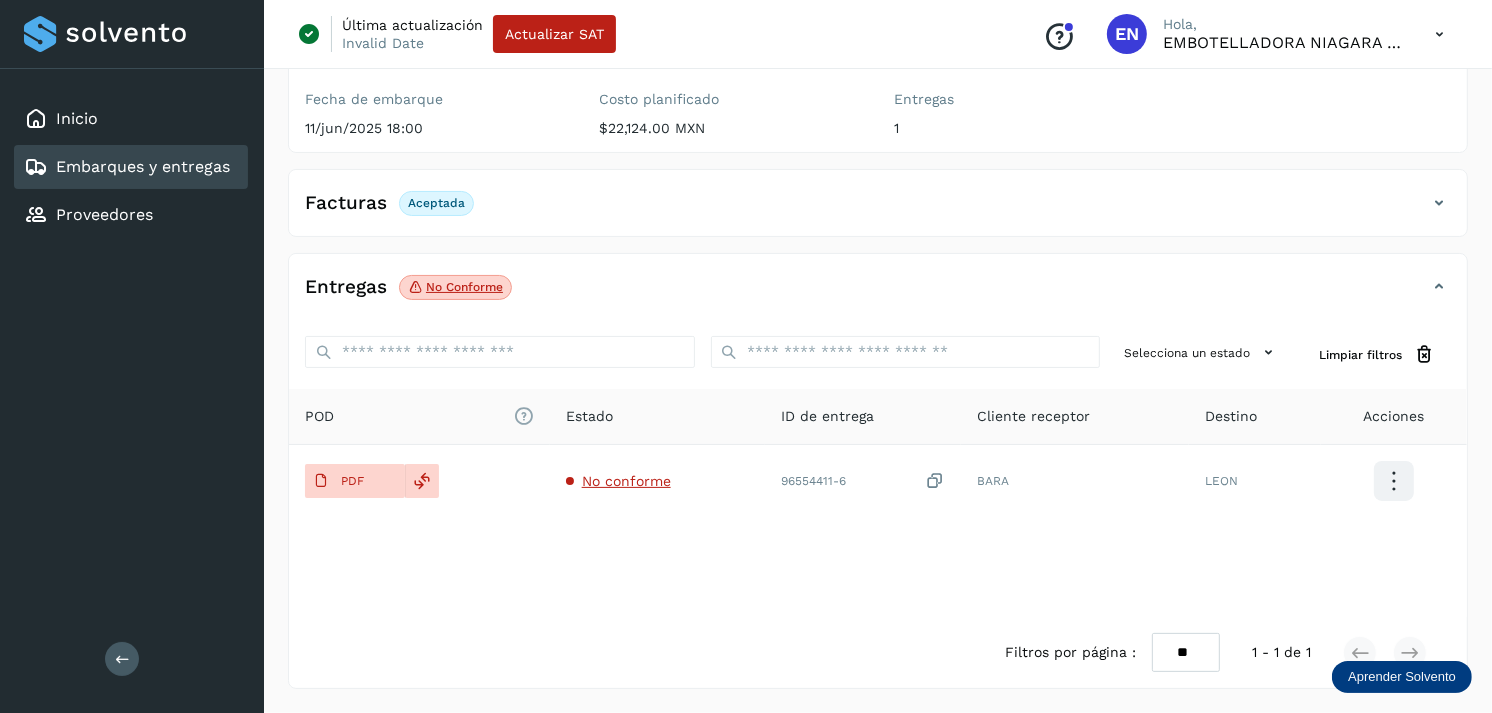 click on "Inicio Embarques y entregas Proveedores" at bounding box center (132, 167) 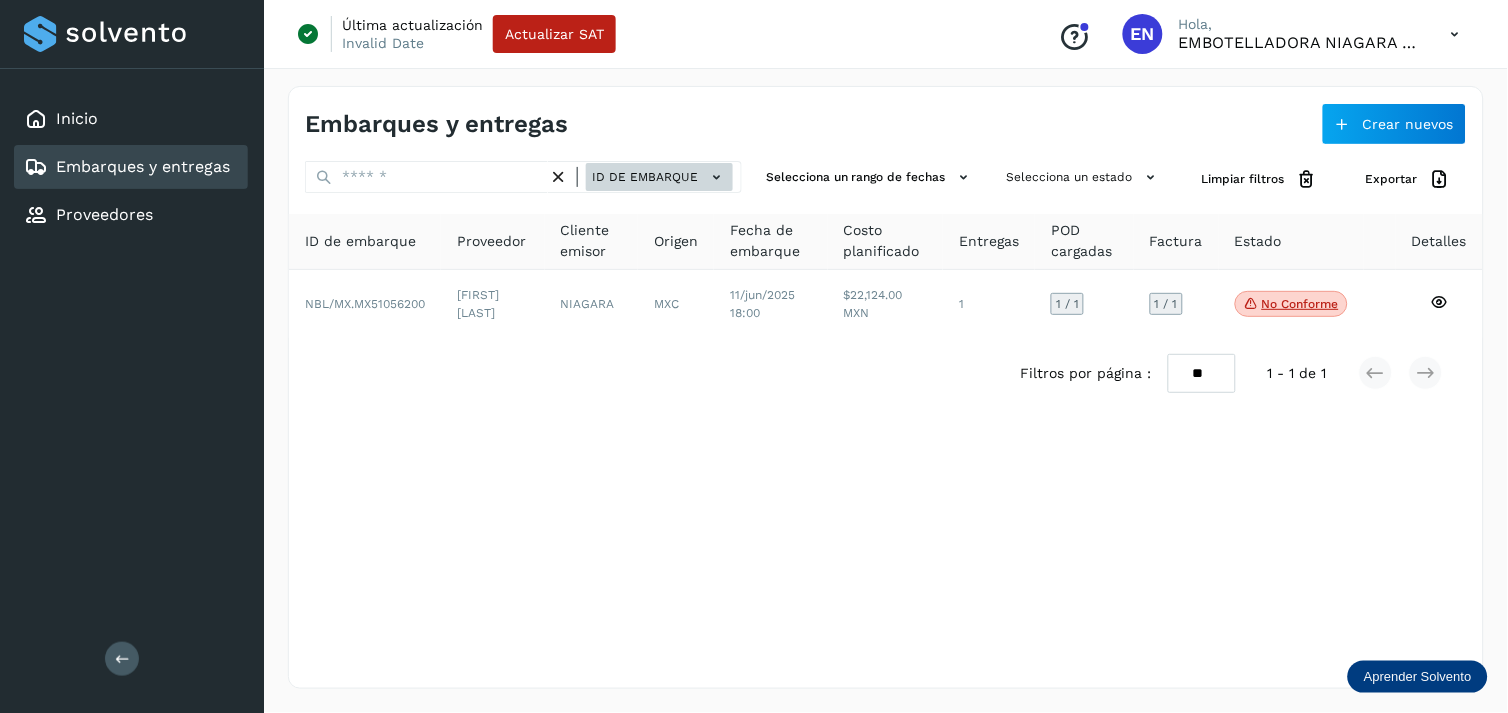click on "ID de embarque" 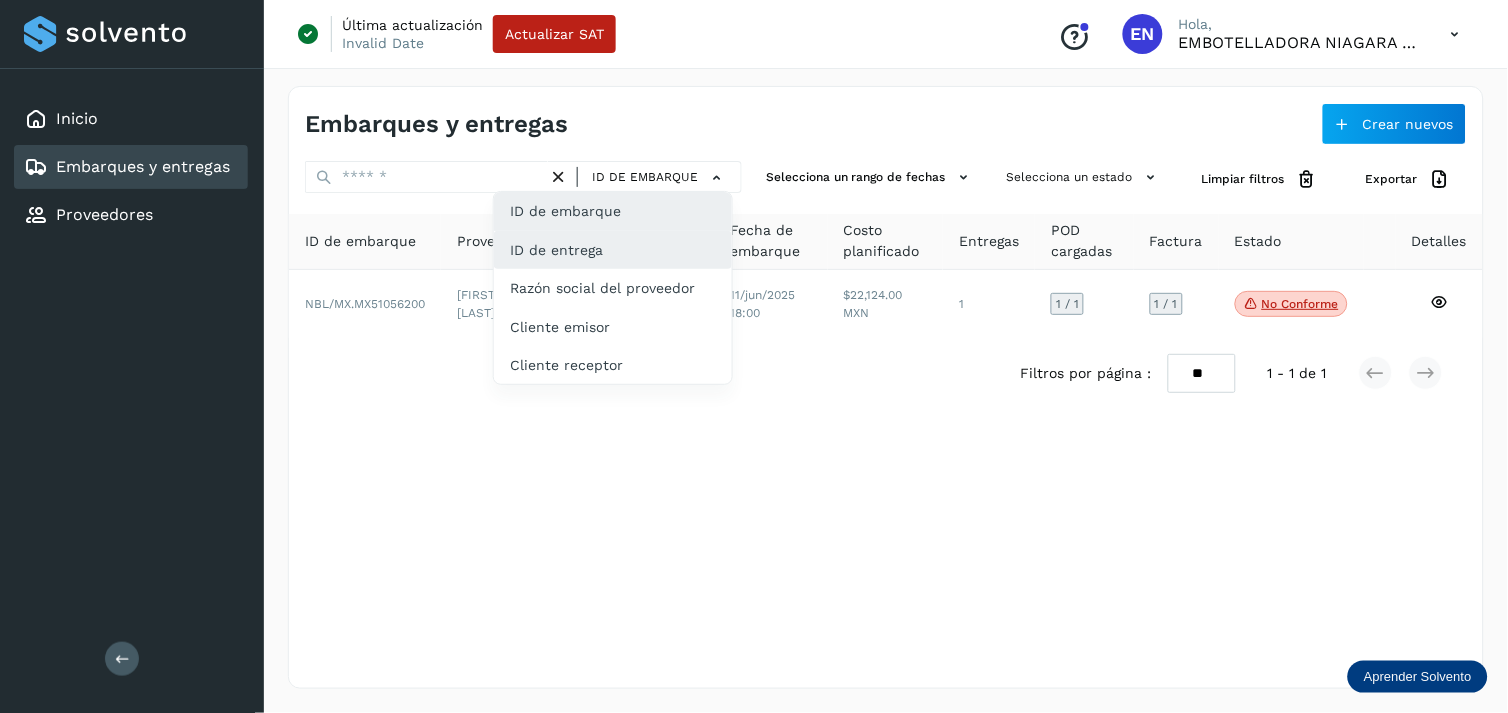 click on "ID de entrega" 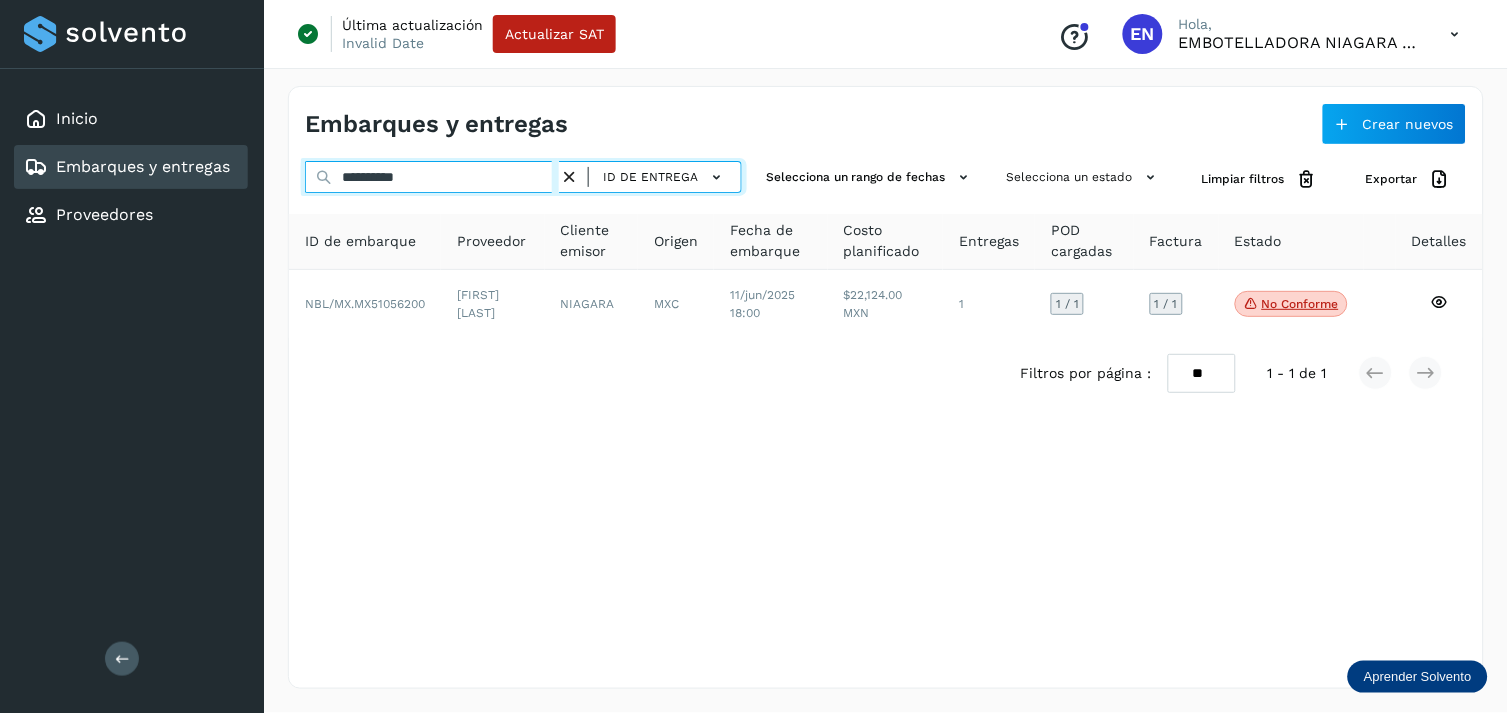 click on "**********" at bounding box center [432, 177] 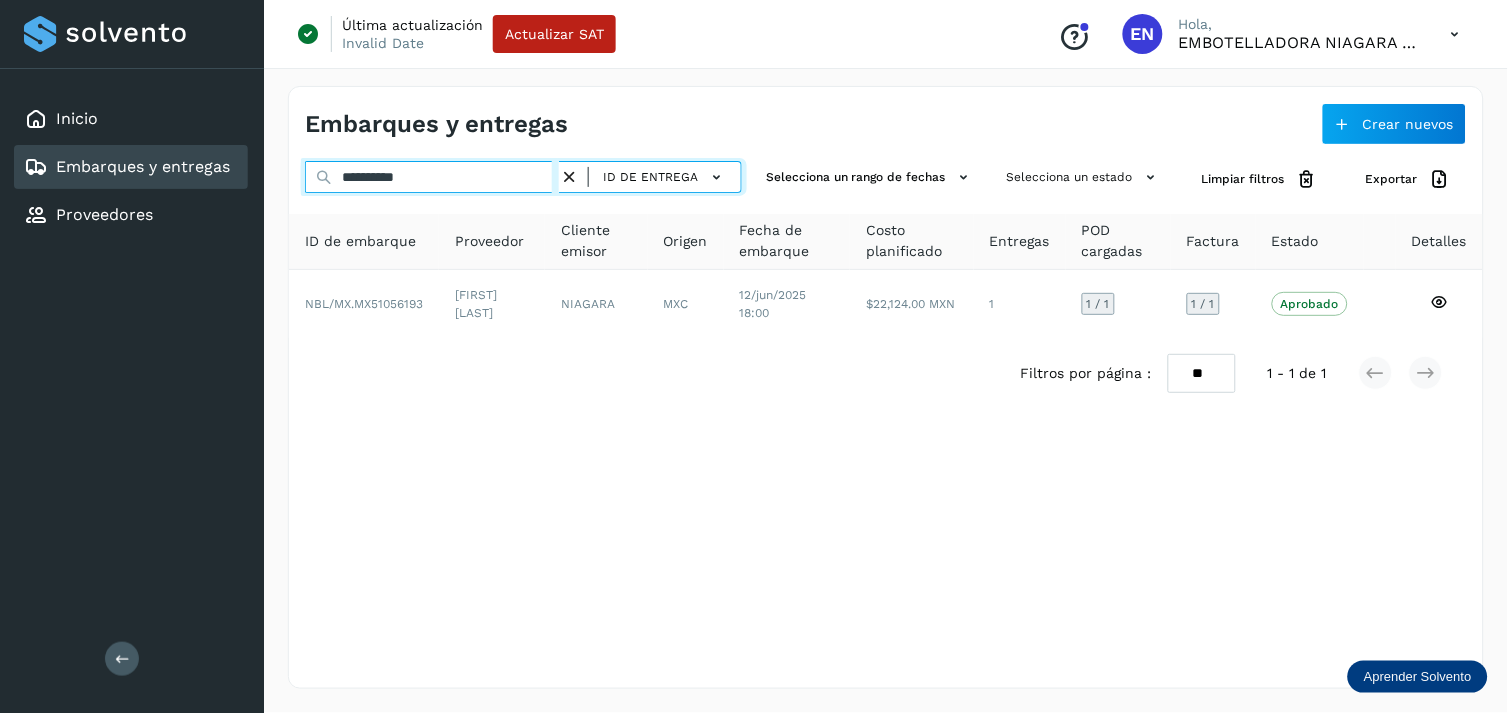 type on "**********" 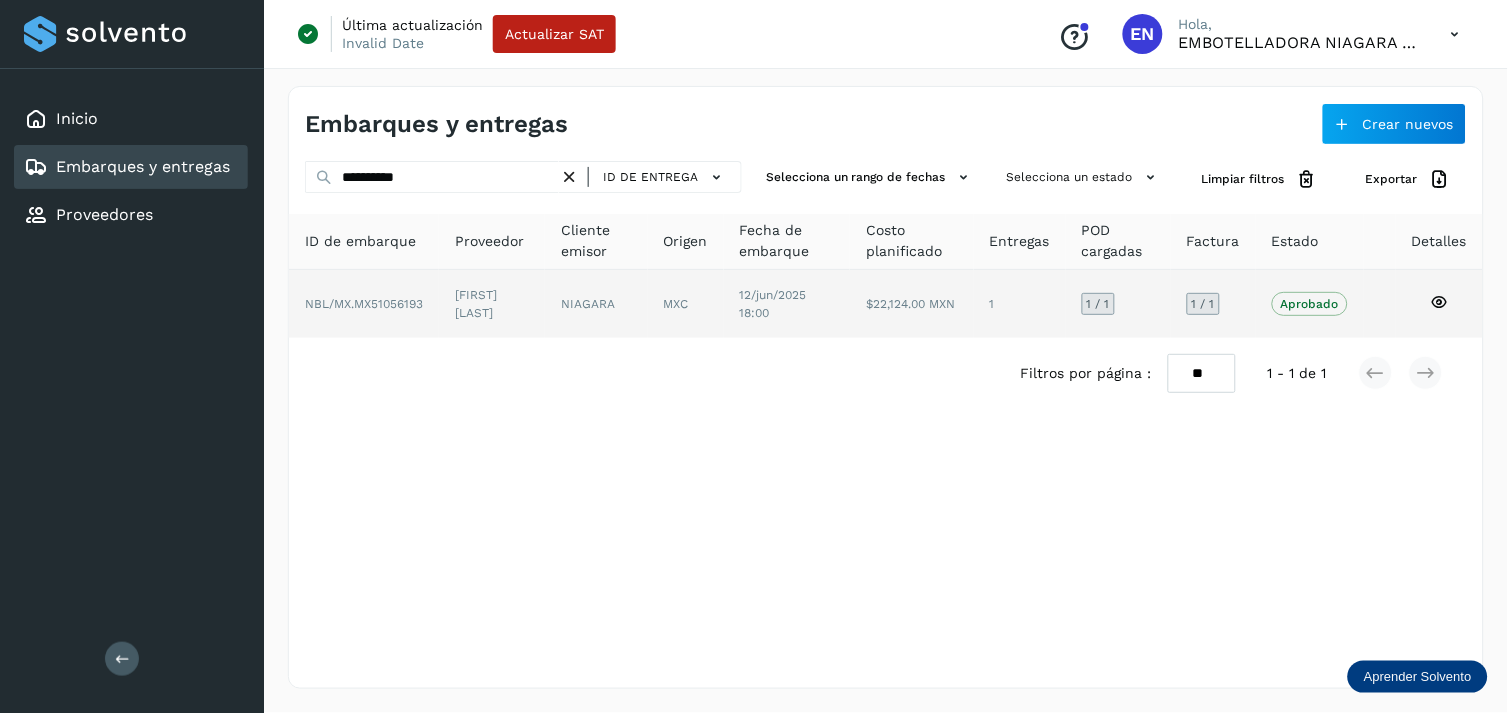 drag, startPoint x: 553, startPoint y: 341, endPoint x: 612, endPoint y: 307, distance: 68.09552 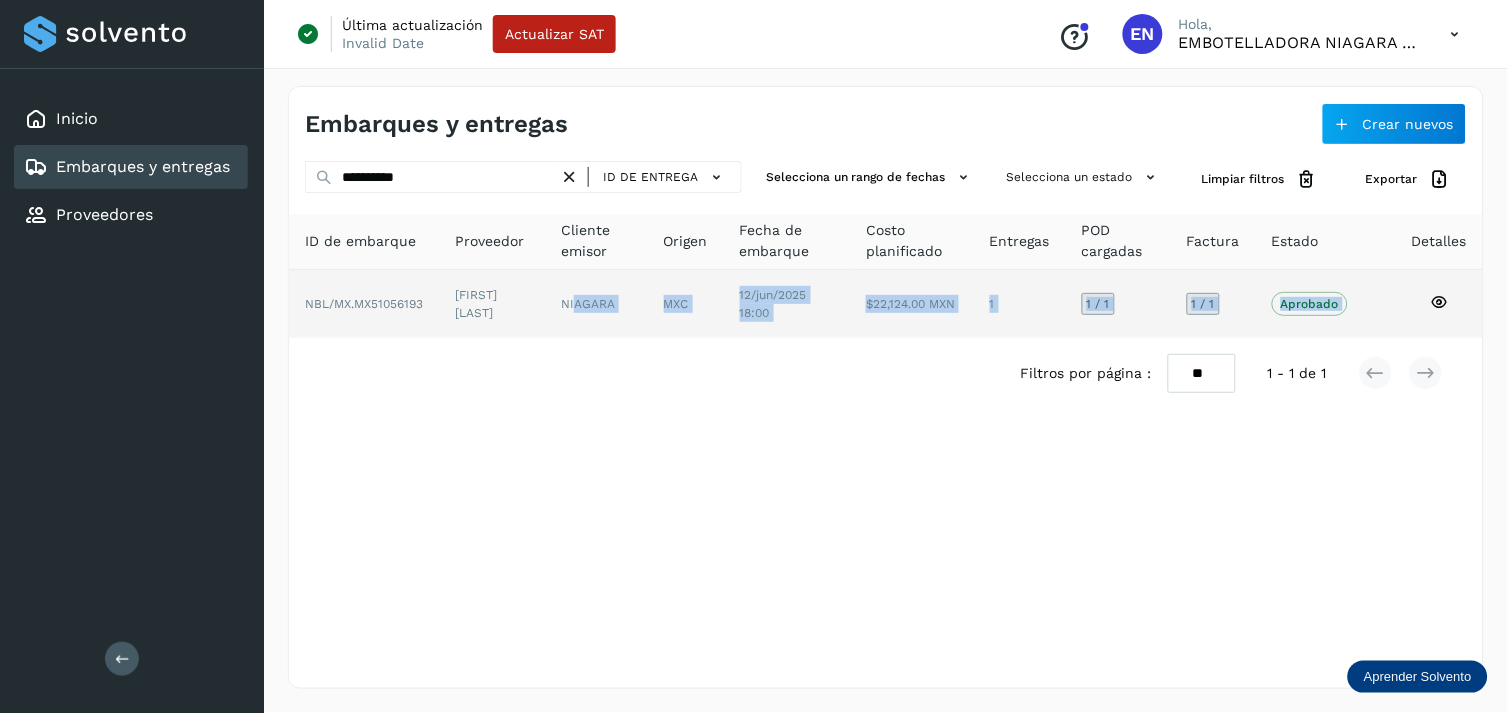 click on "NIAGARA" 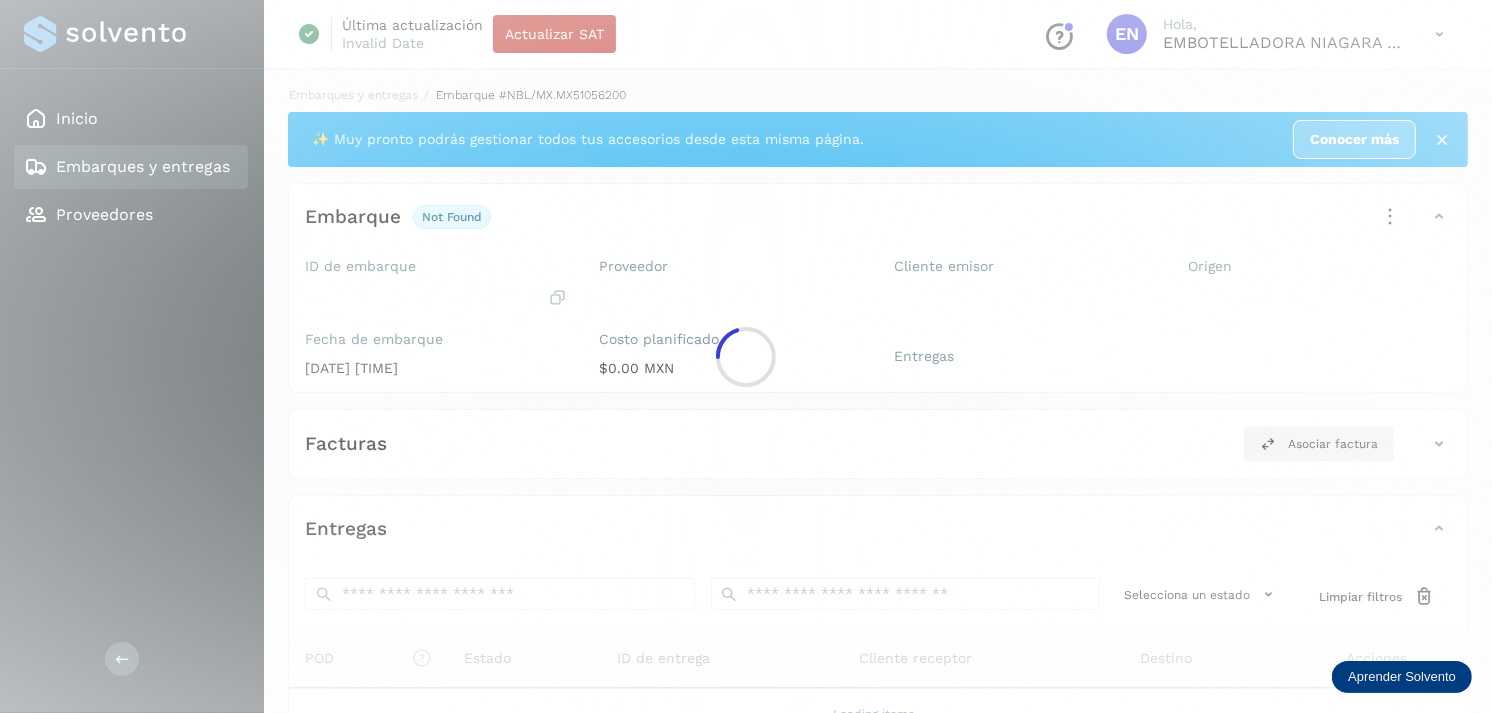 click 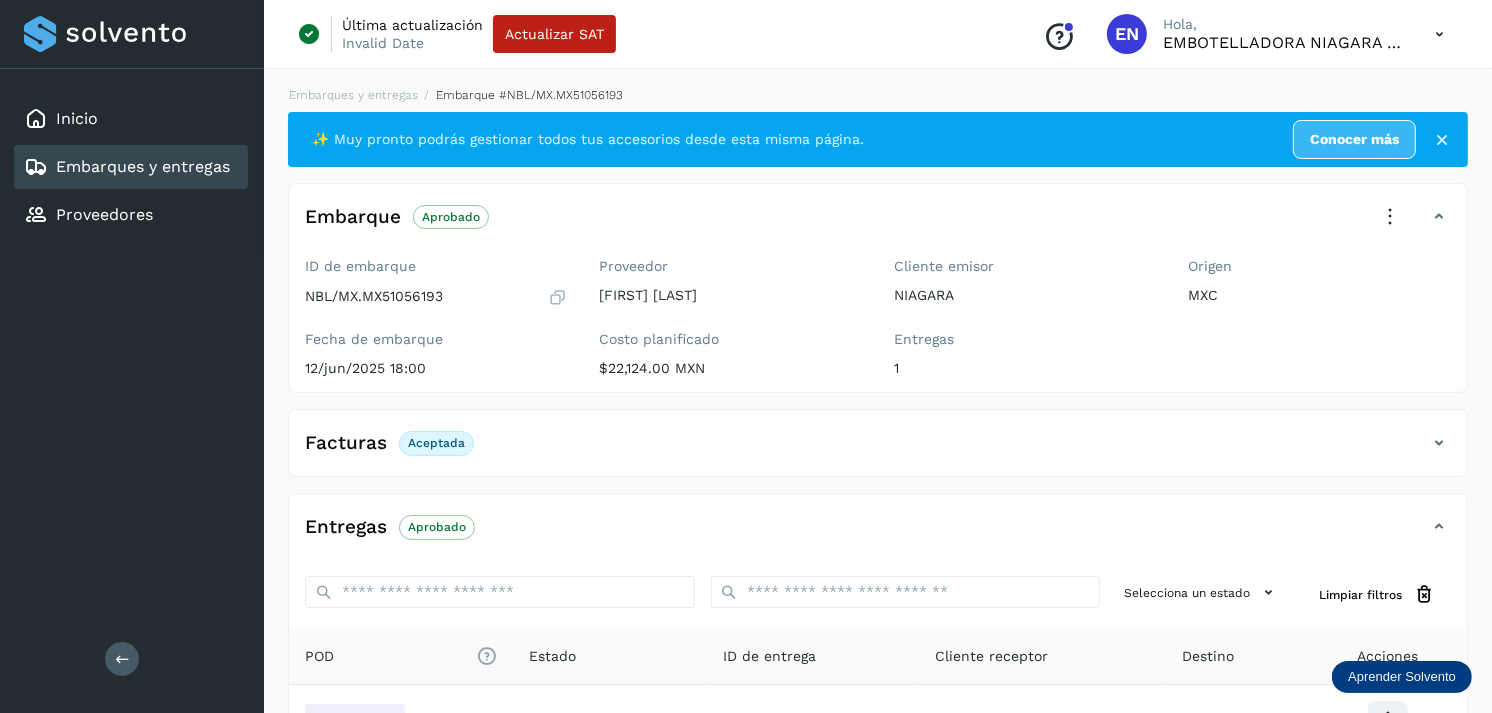 scroll, scrollTop: 241, scrollLeft: 0, axis: vertical 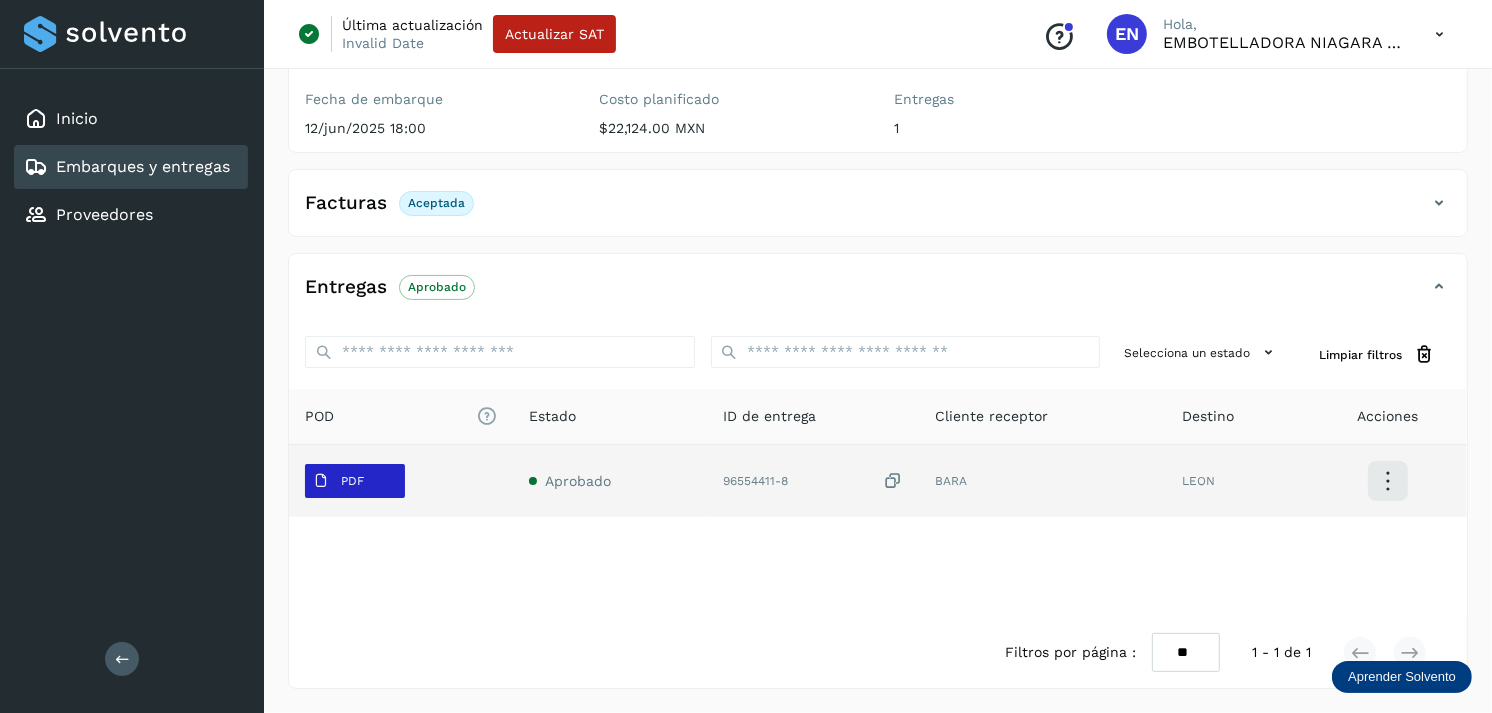 click on "PDF" at bounding box center (338, 481) 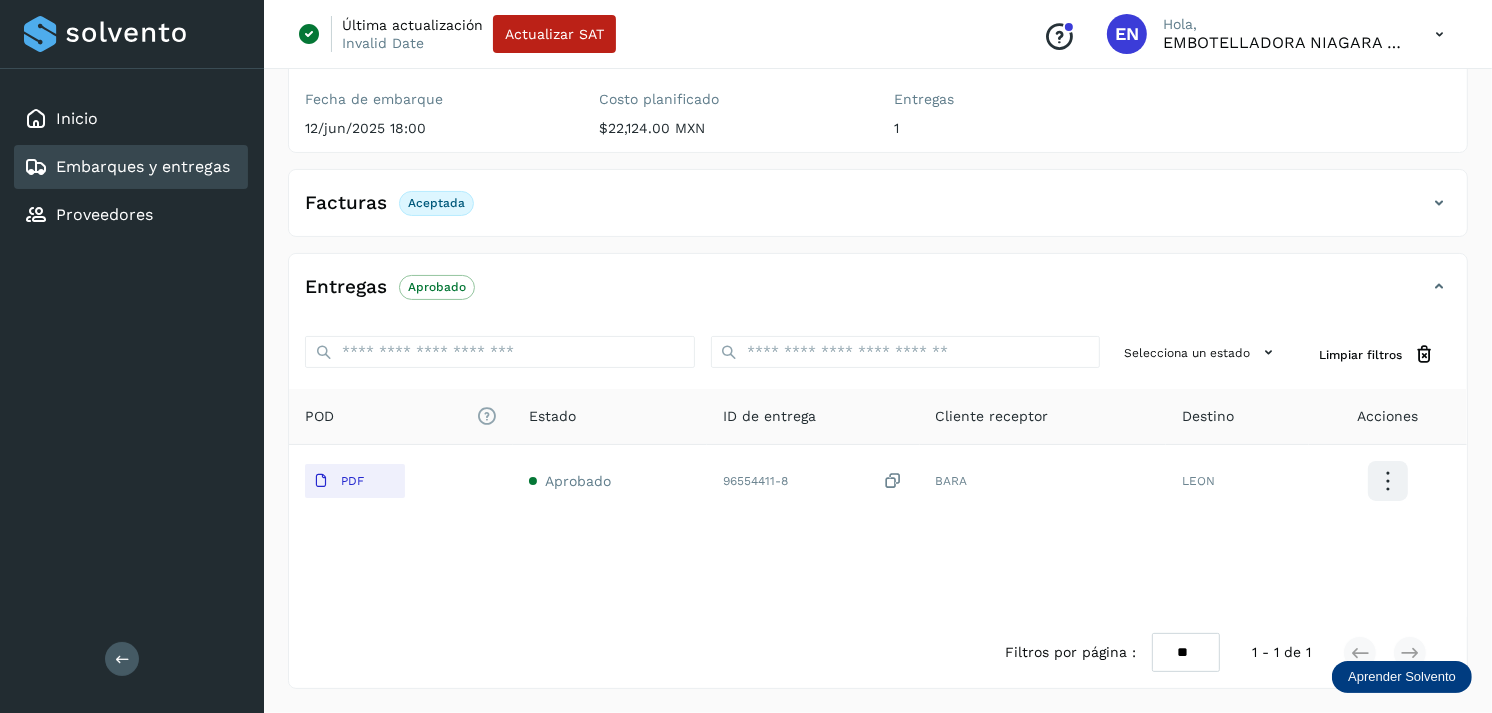 click on "Embarques y entregas" at bounding box center [143, 166] 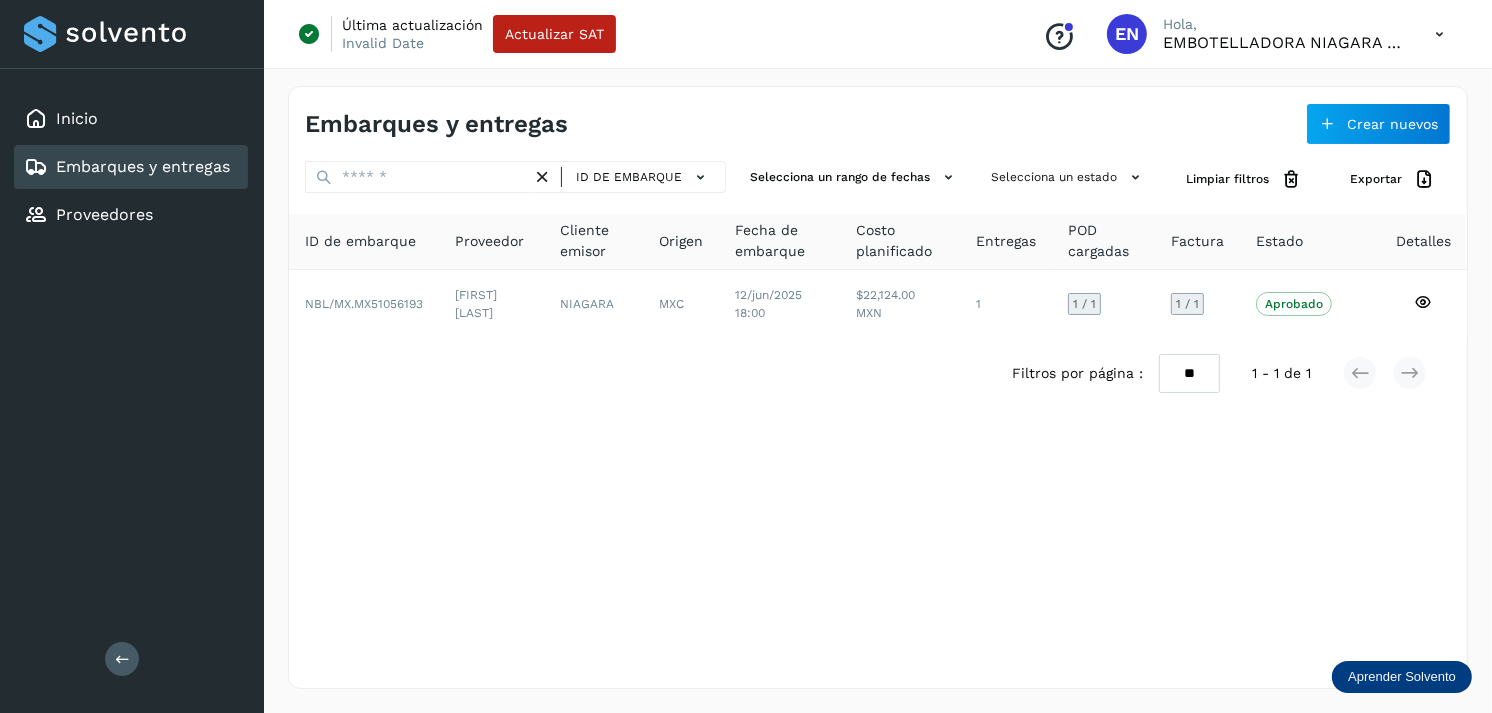 scroll, scrollTop: 0, scrollLeft: 0, axis: both 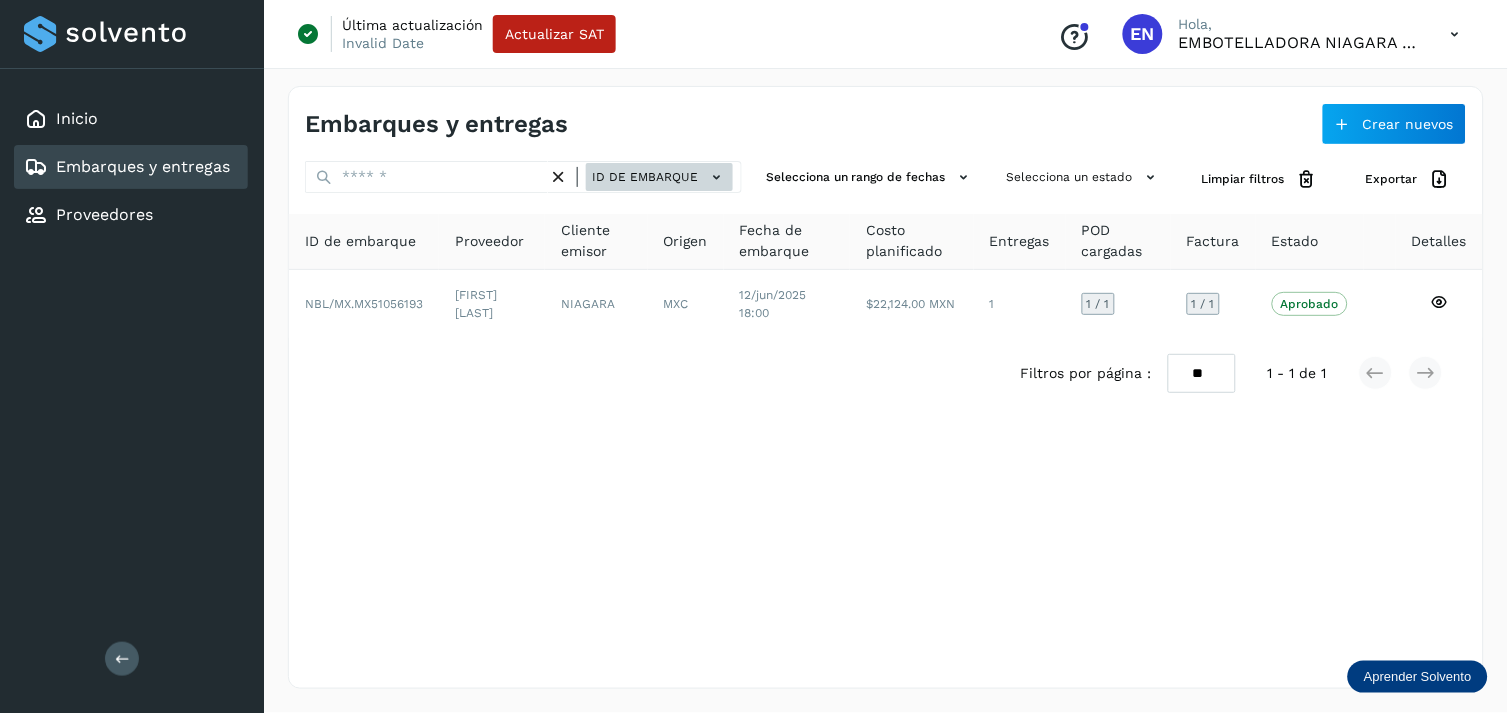 click on "ID de embarque" 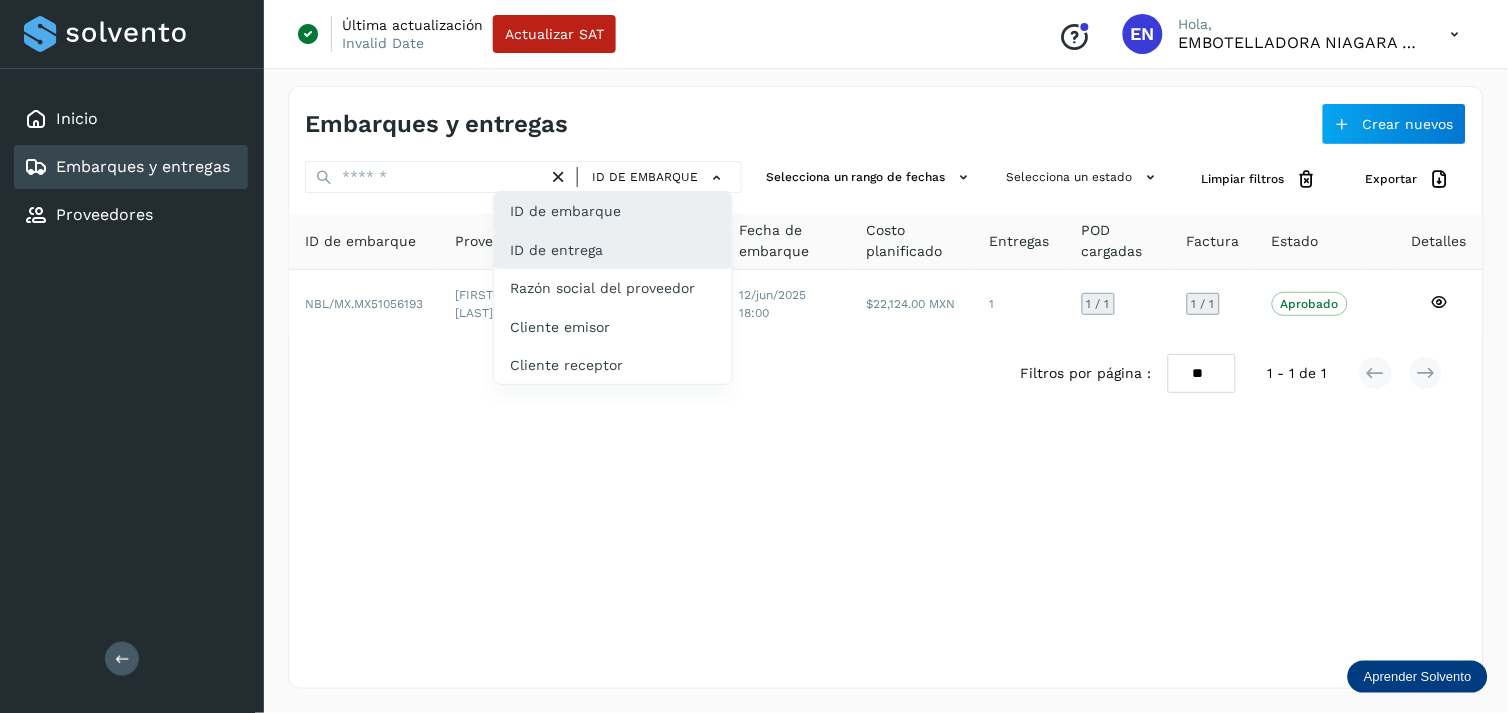 click on "ID de entrega" 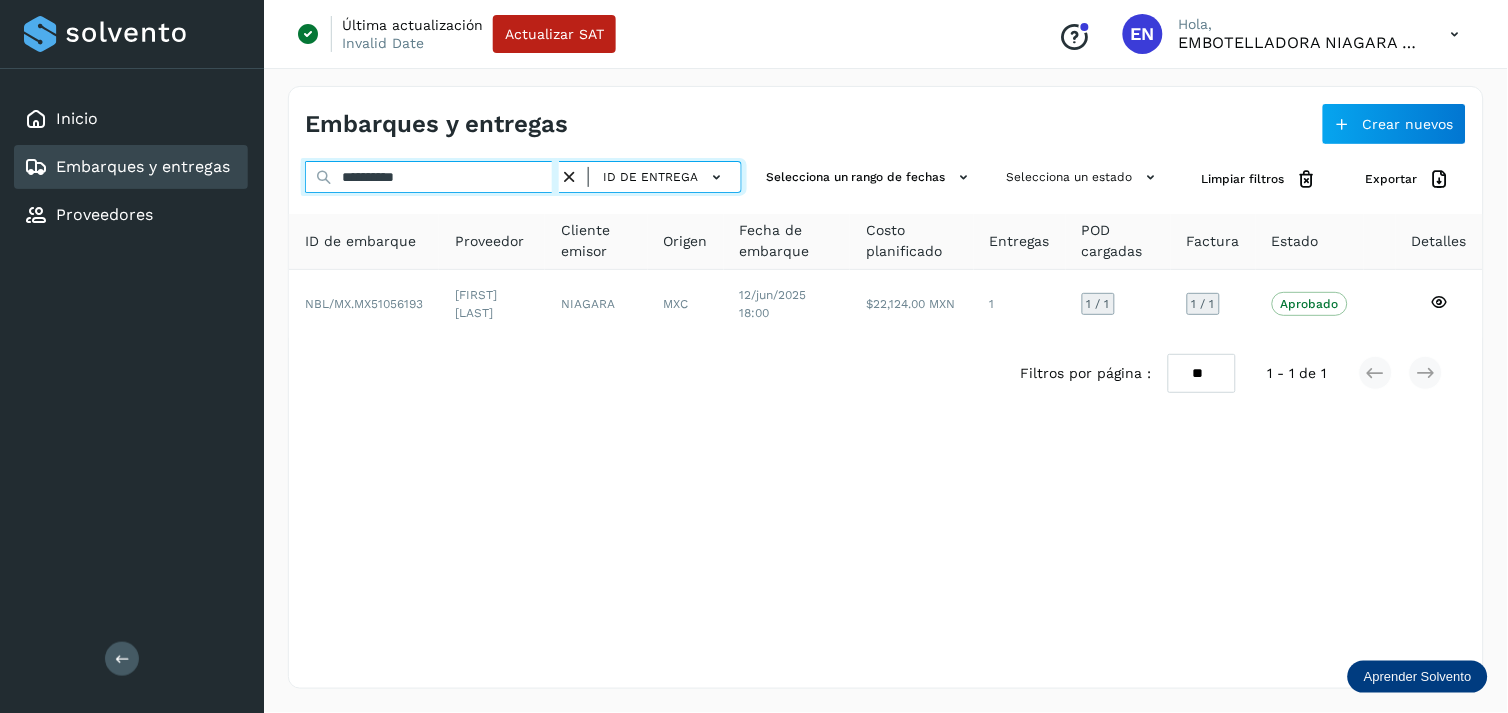 click on "**********" at bounding box center [432, 177] 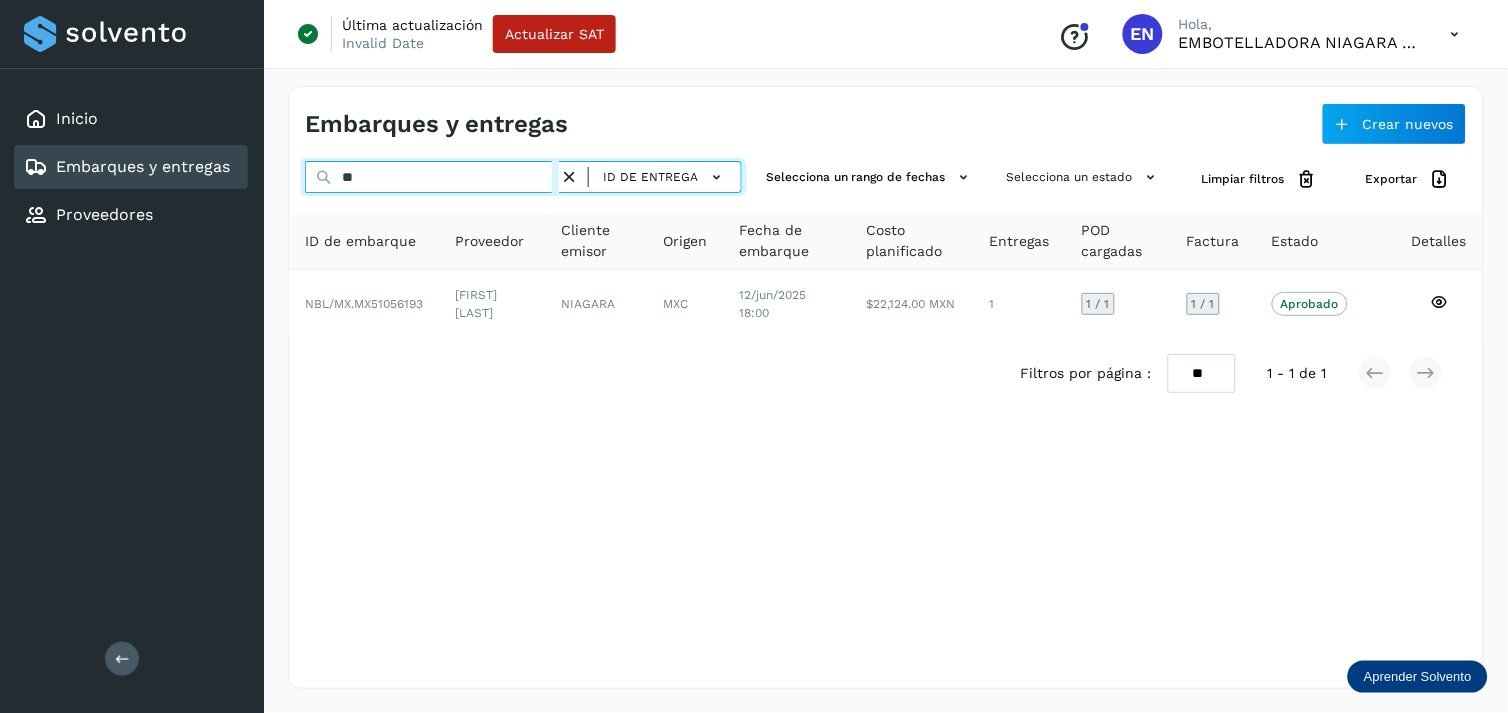 type on "*" 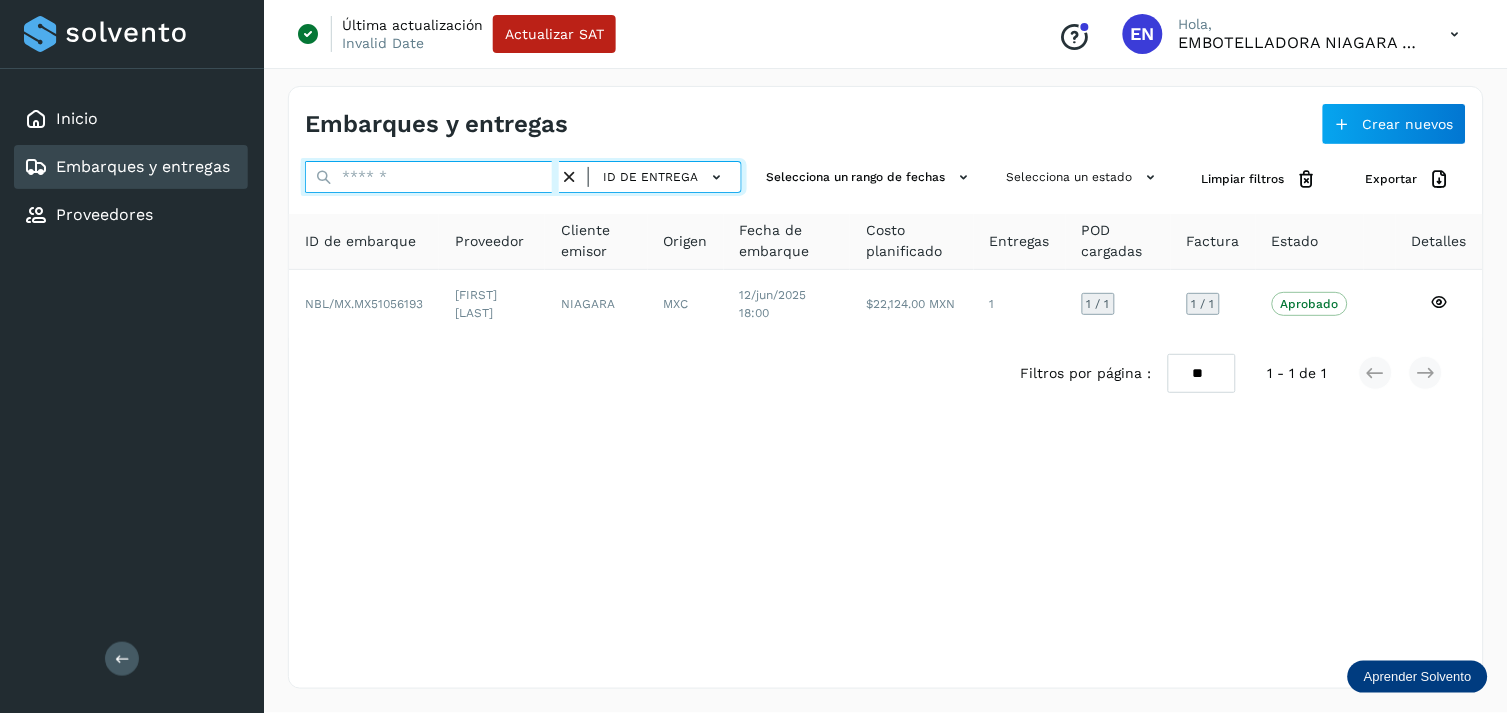 paste on "**********" 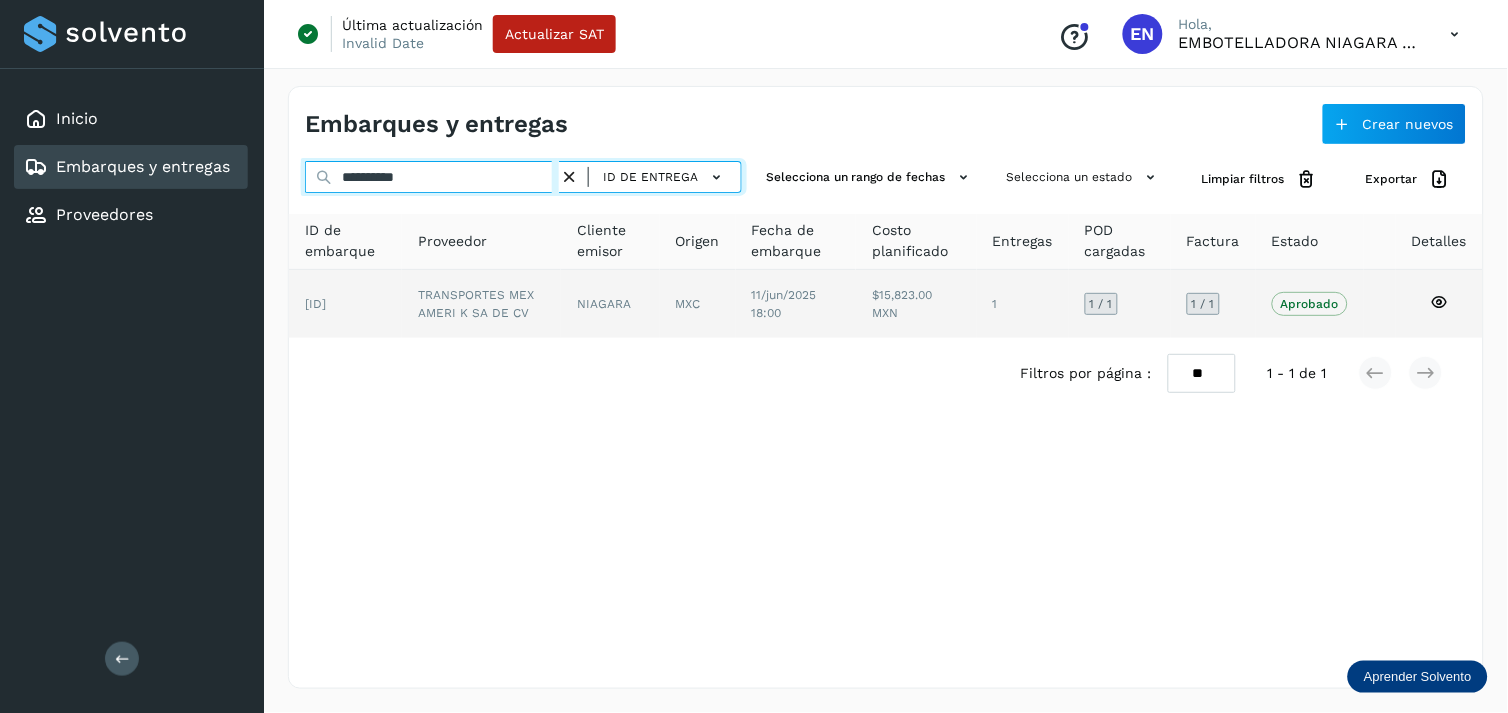 type on "**********" 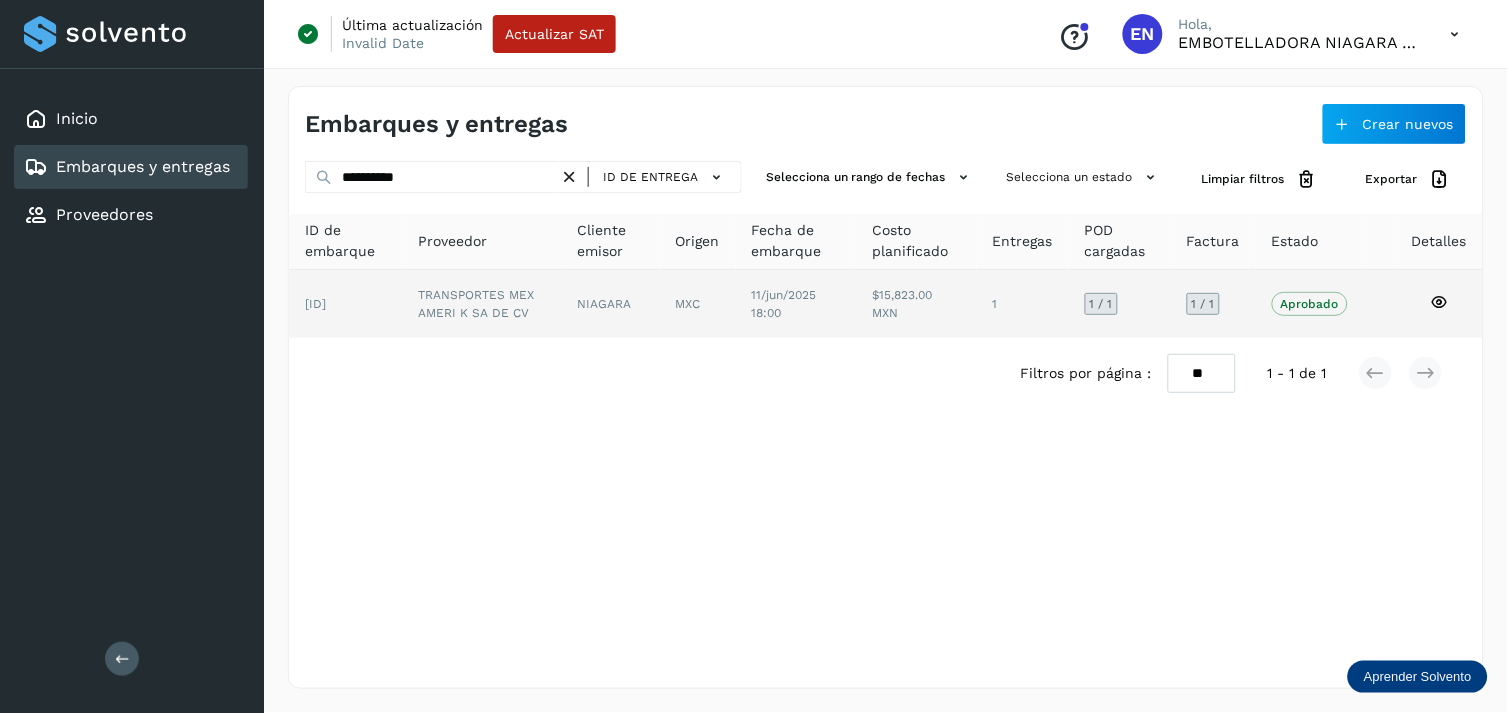 click on "TRANSPORTES MEX AMERI K SA DE CV" 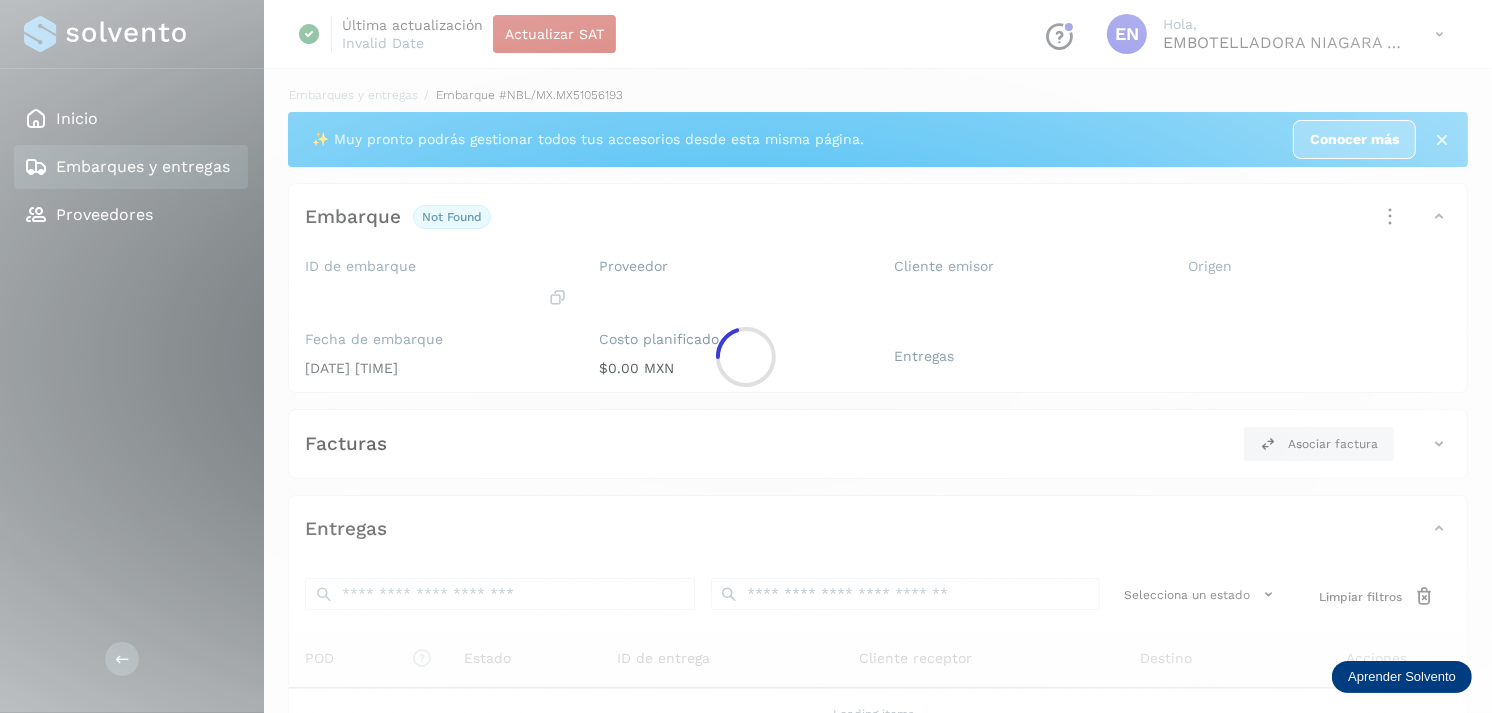 click 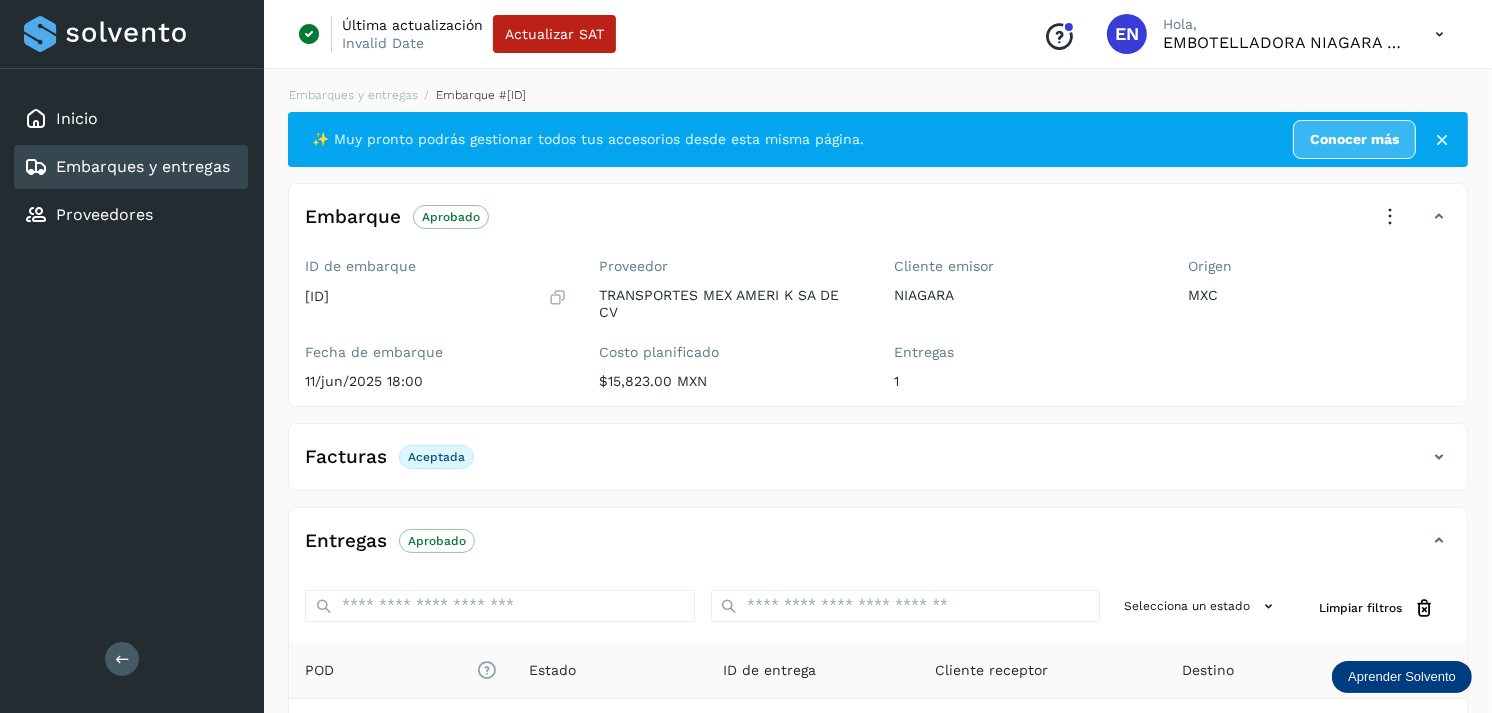 scroll, scrollTop: 254, scrollLeft: 0, axis: vertical 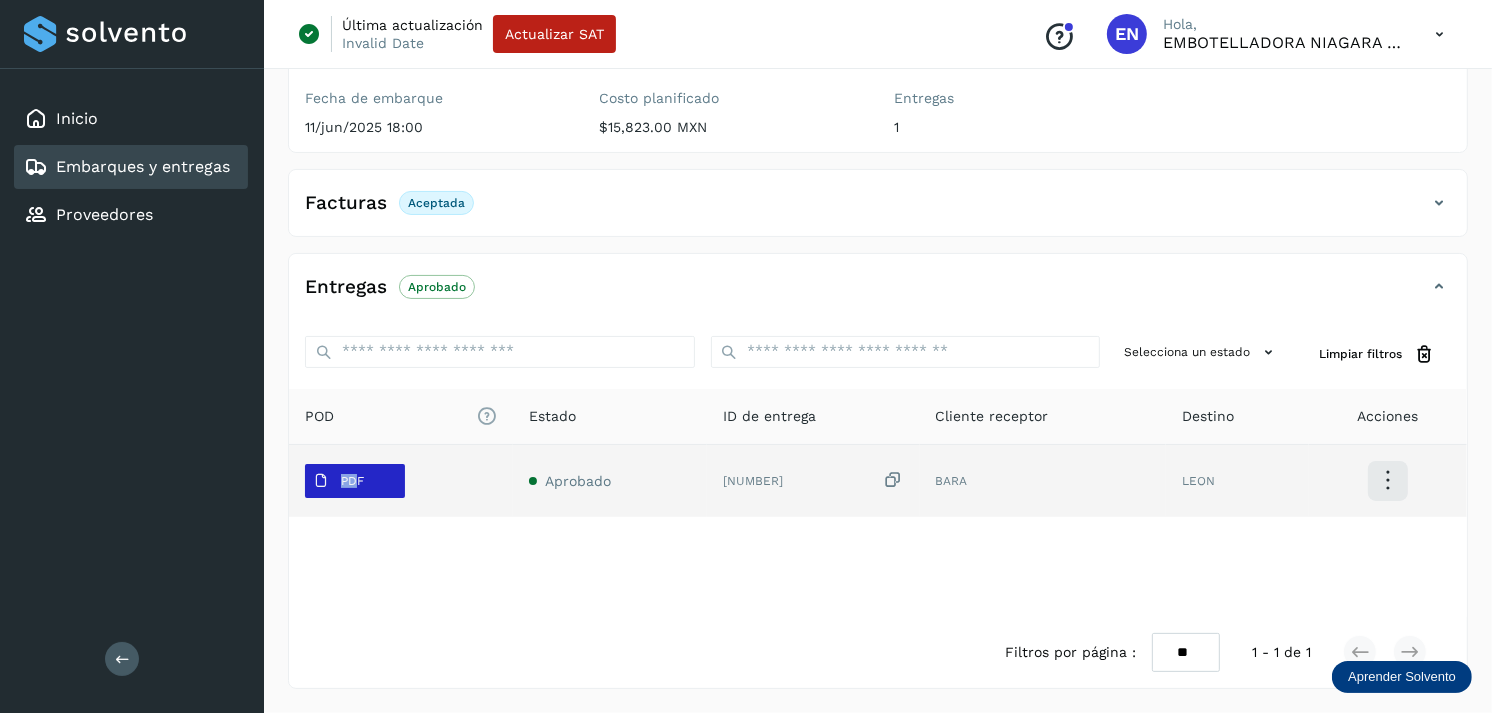 drag, startPoint x: 332, startPoint y: 500, endPoint x: 360, endPoint y: 481, distance: 33.83785 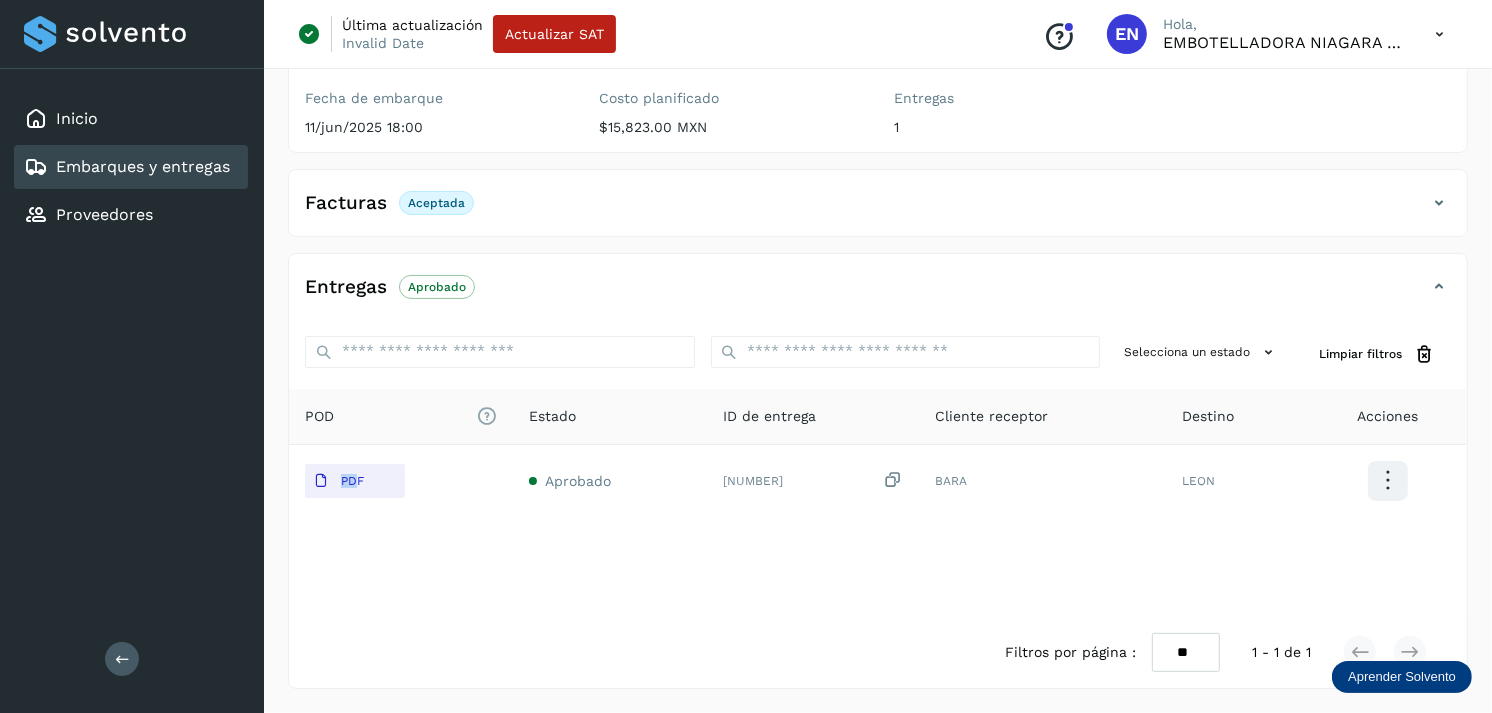 type 